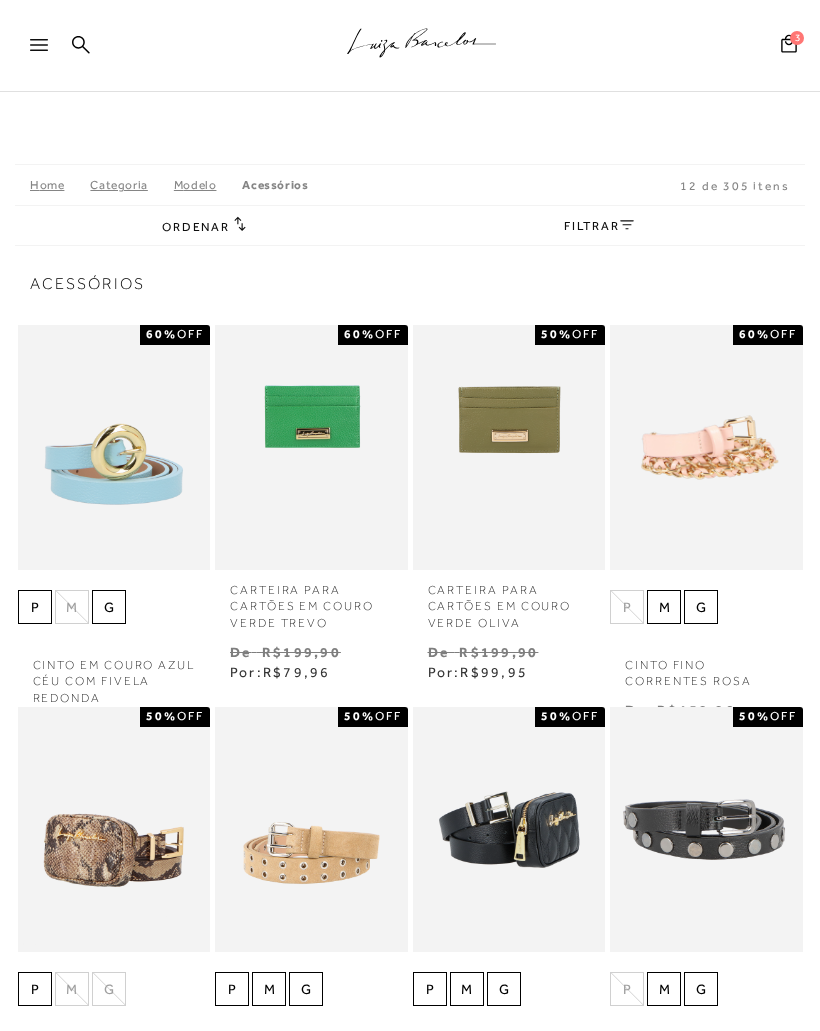 scroll, scrollTop: 0, scrollLeft: 0, axis: both 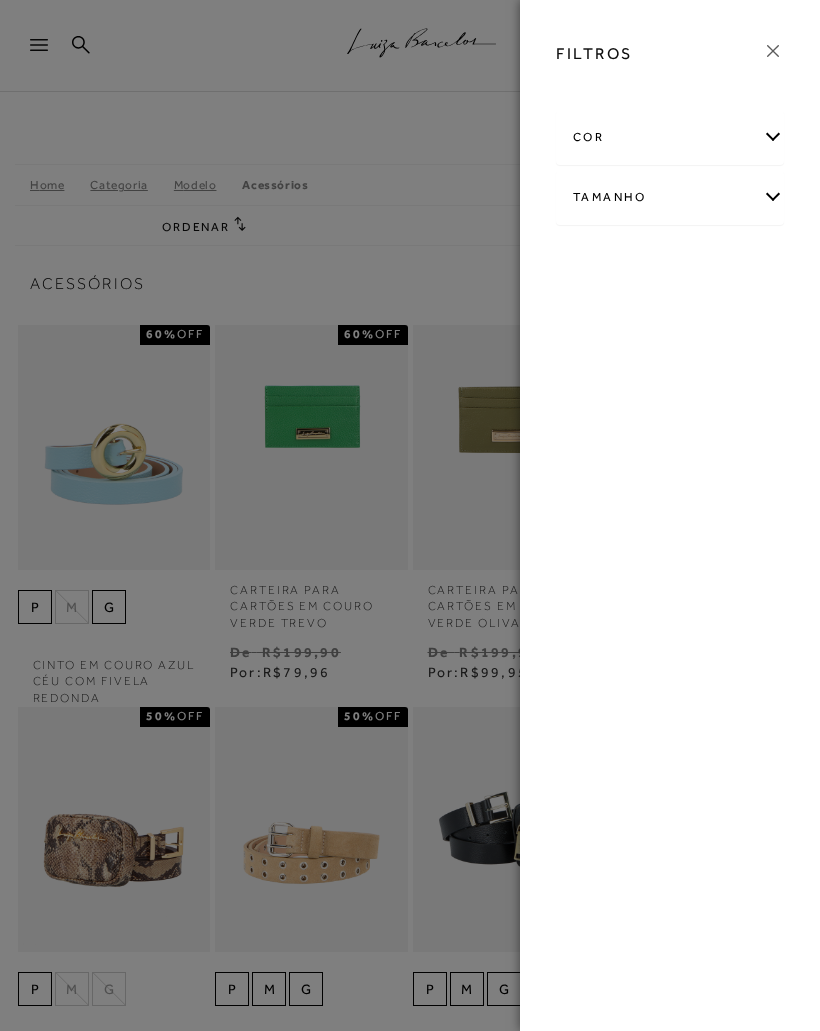 click on "Tamanho" at bounding box center (670, 197) 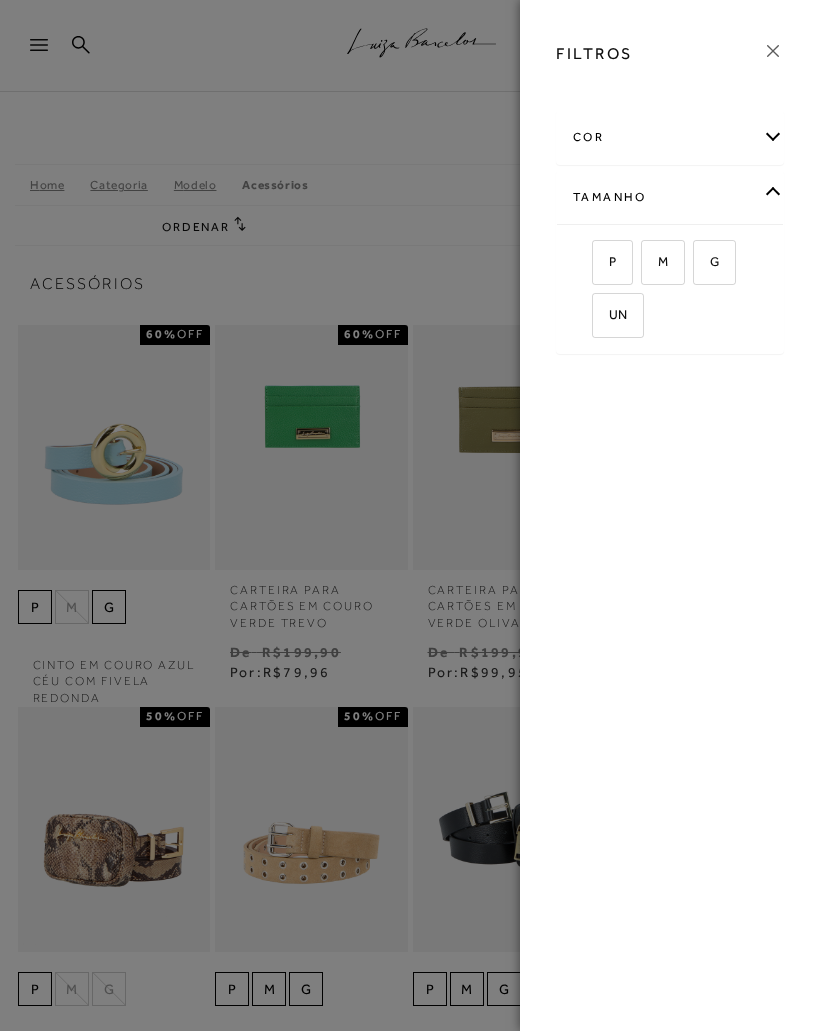 click on "M" at bounding box center (663, 262) 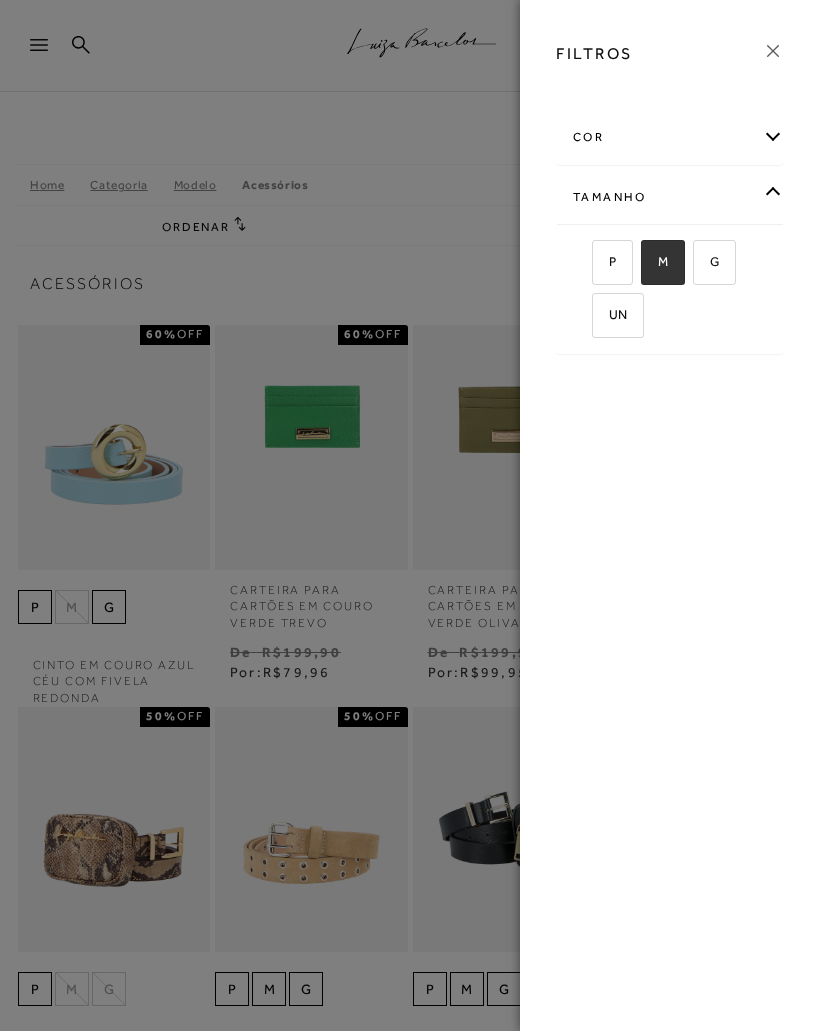 checkbox on "true" 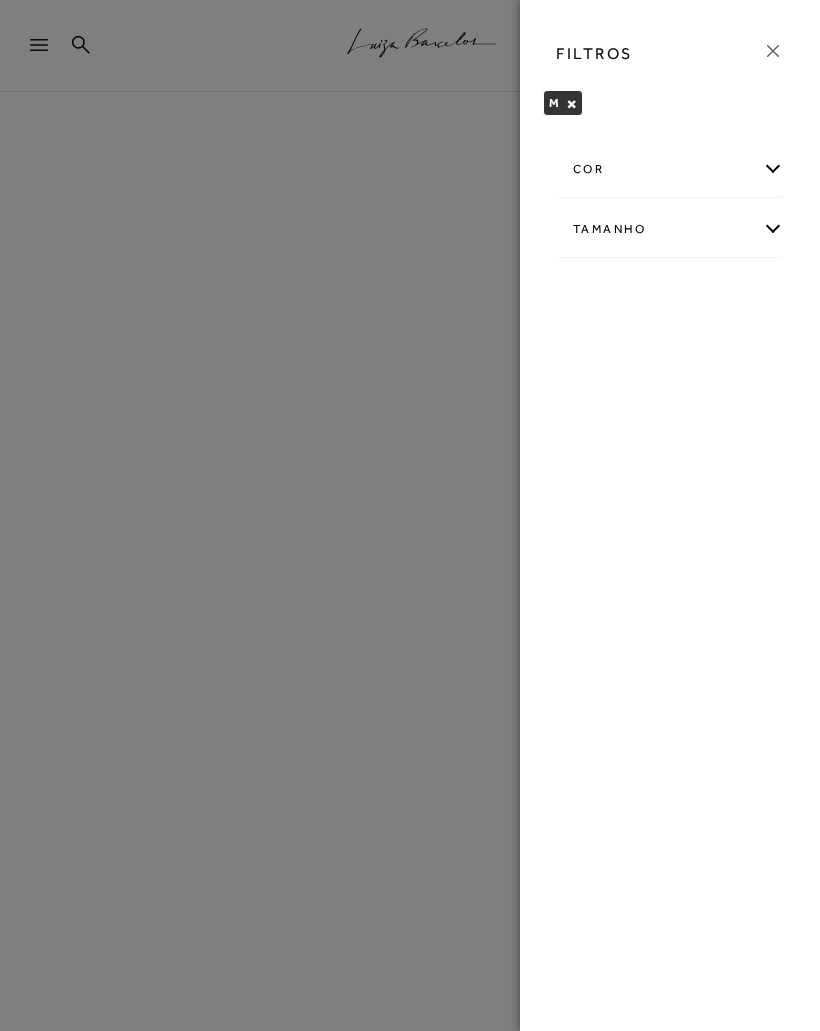 click at bounding box center (773, 51) 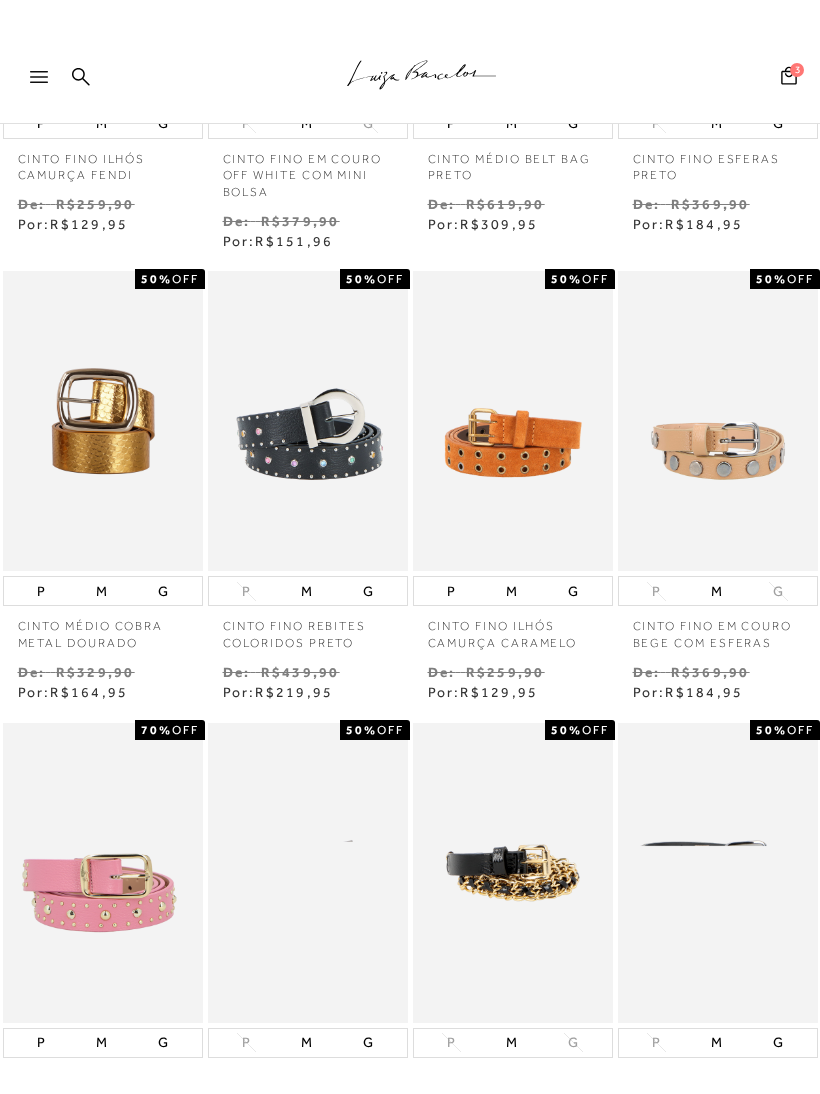 scroll, scrollTop: 0, scrollLeft: 0, axis: both 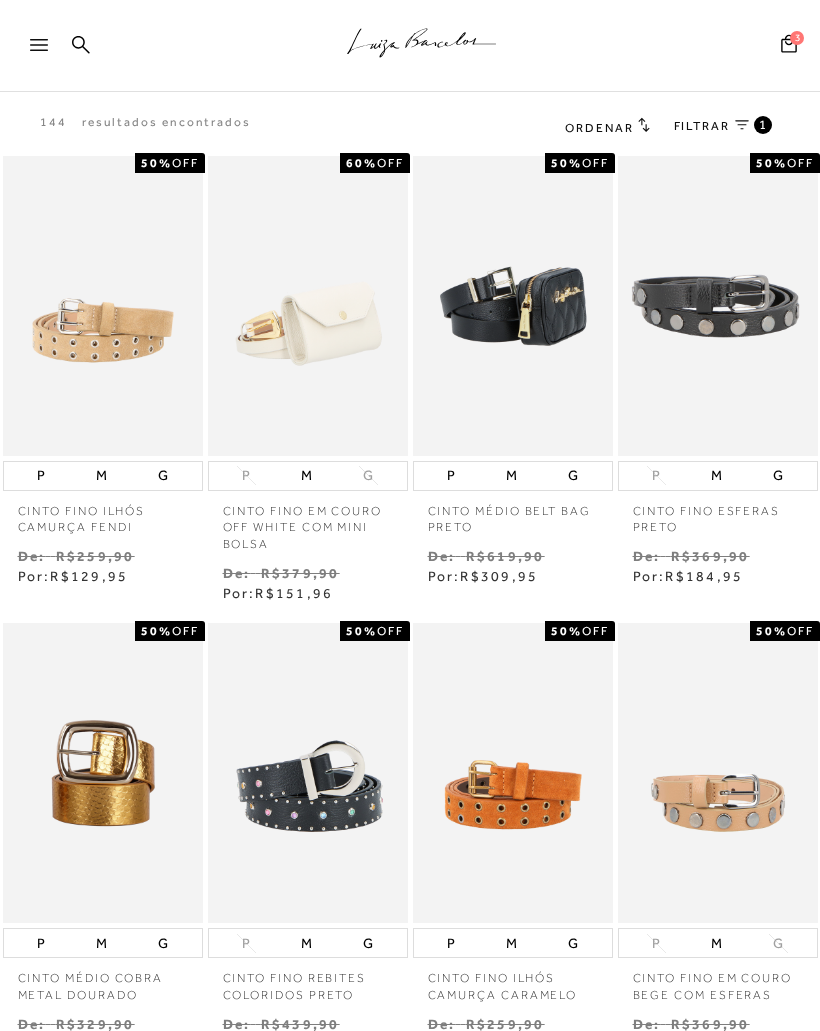click on "Ordenar" at bounding box center (599, 128) 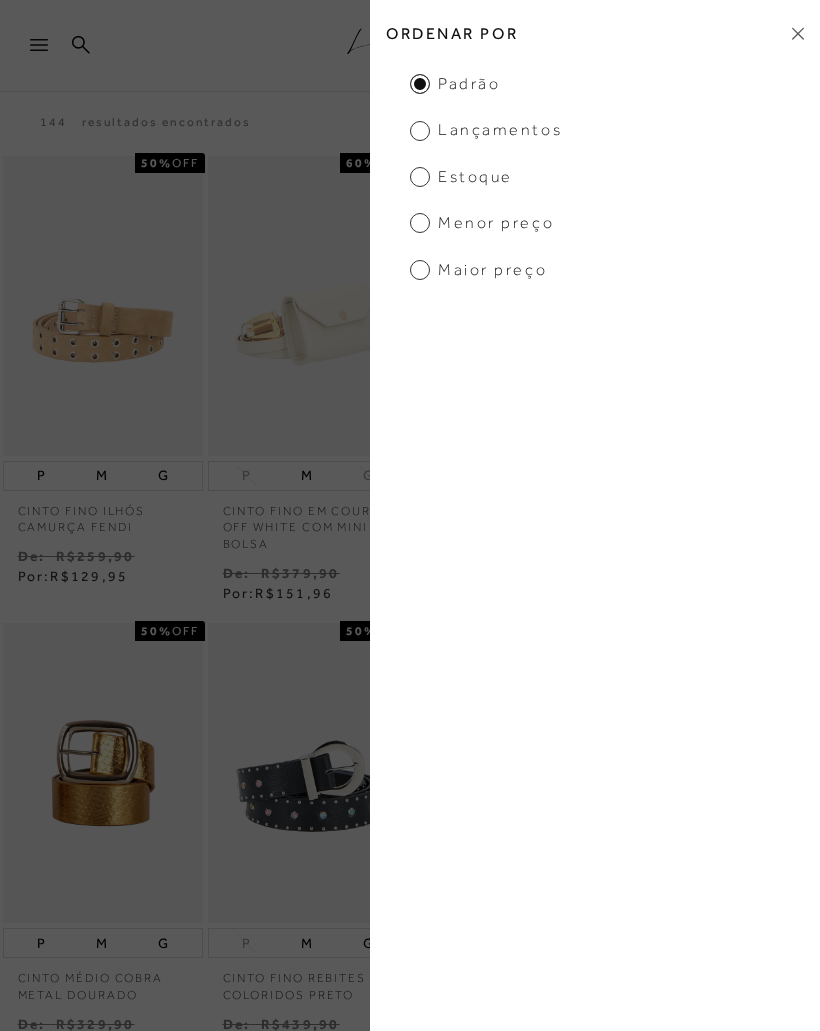click on "Menor Preço" at bounding box center (455, 84) 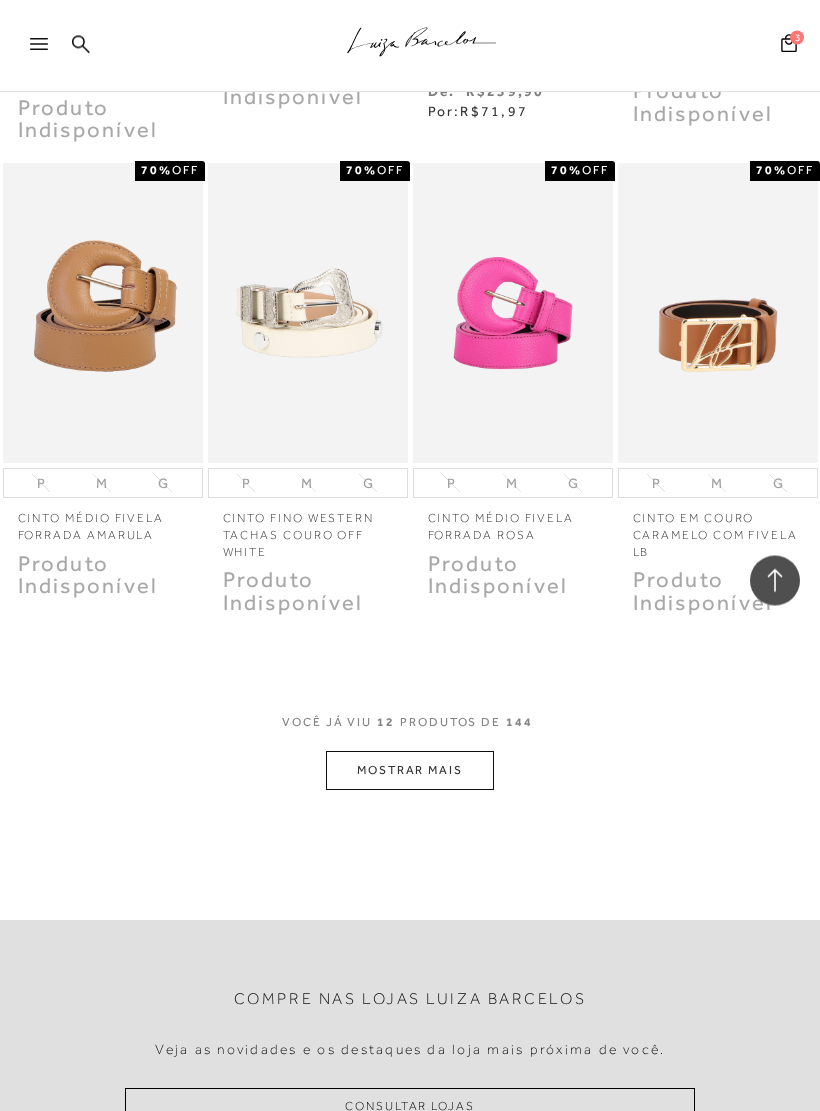click on "MOSTRAR MAIS" at bounding box center (410, 771) 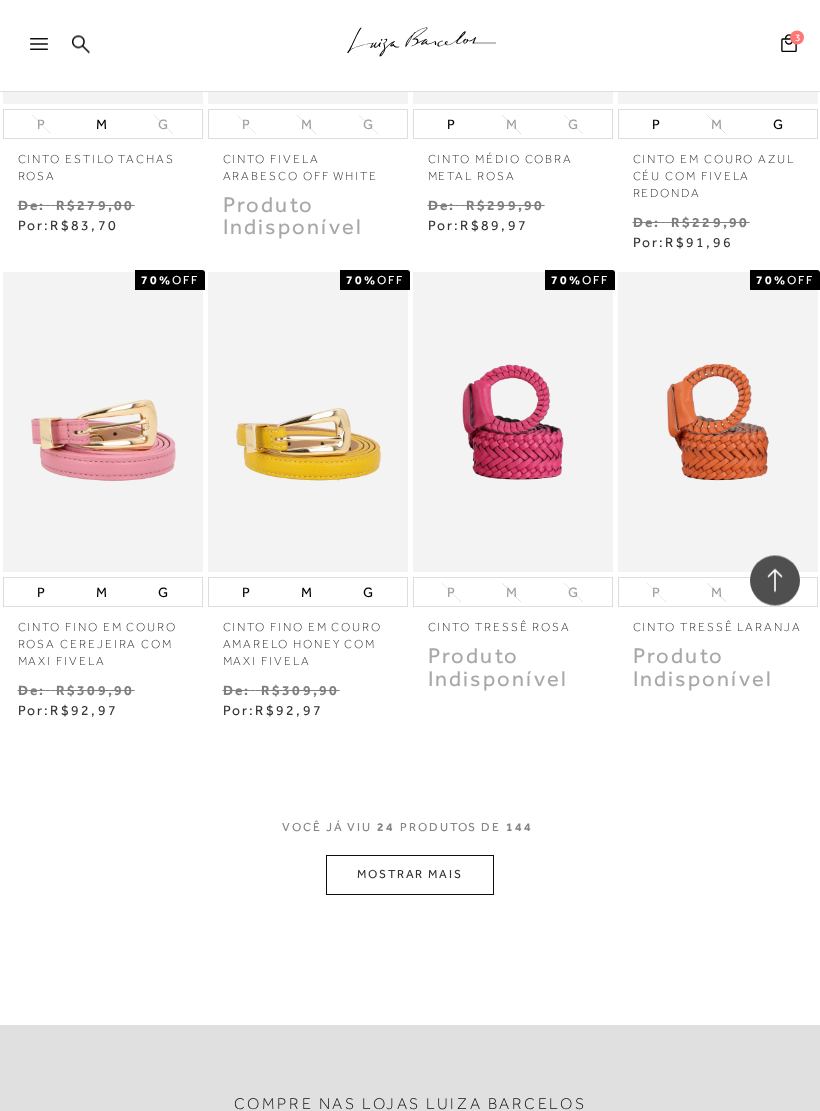 scroll, scrollTop: 2239, scrollLeft: 0, axis: vertical 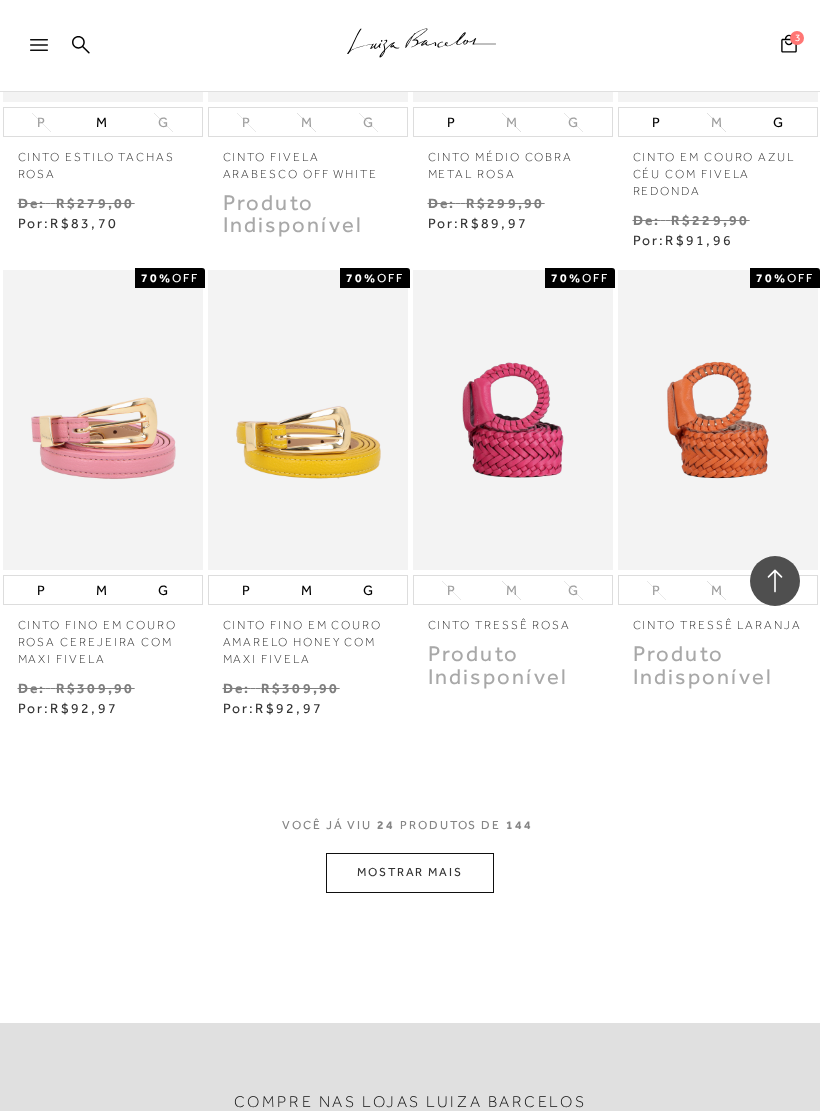 click on "MOSTRAR MAIS" at bounding box center [410, 872] 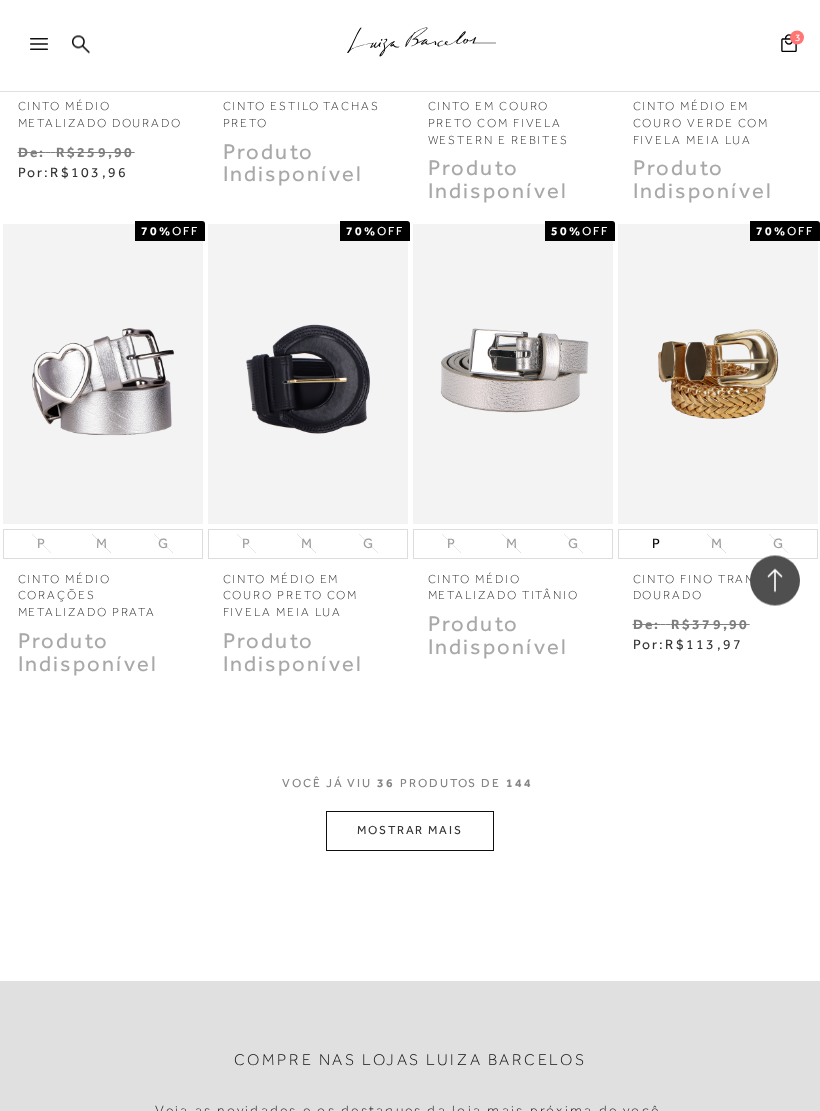 scroll, scrollTop: 3682, scrollLeft: 0, axis: vertical 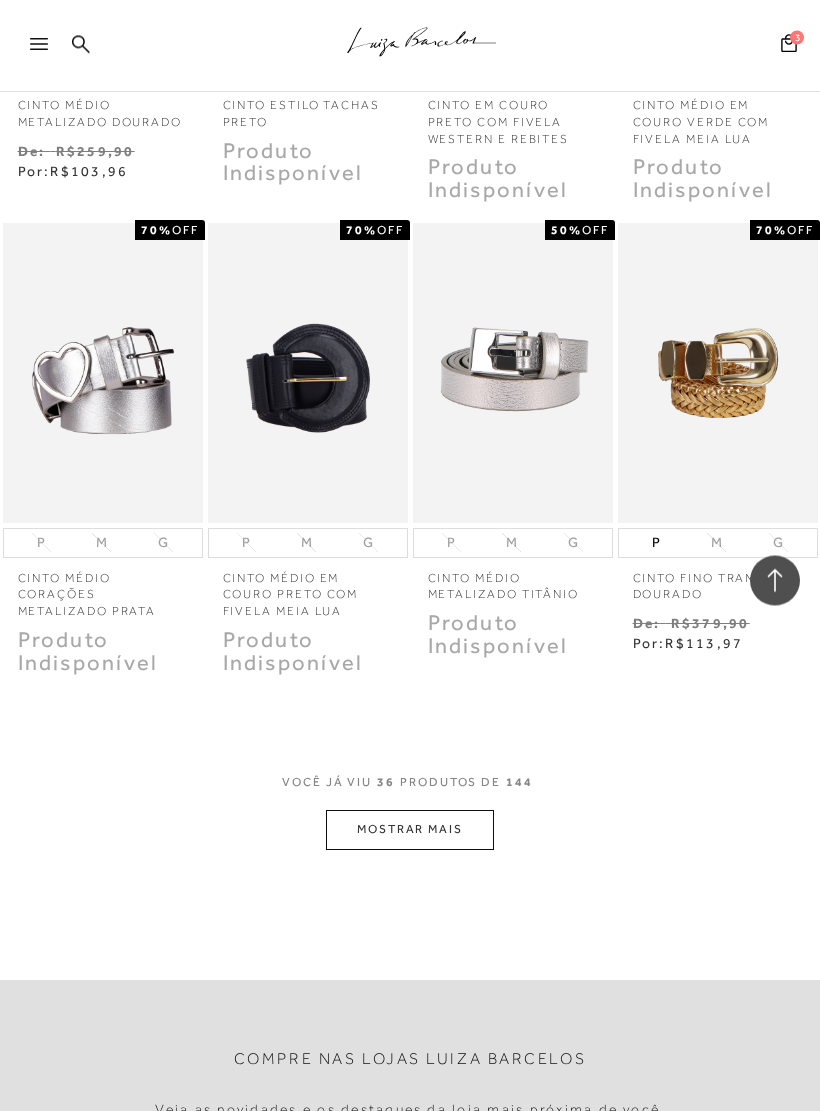 click on "MOSTRAR MAIS" at bounding box center [410, 830] 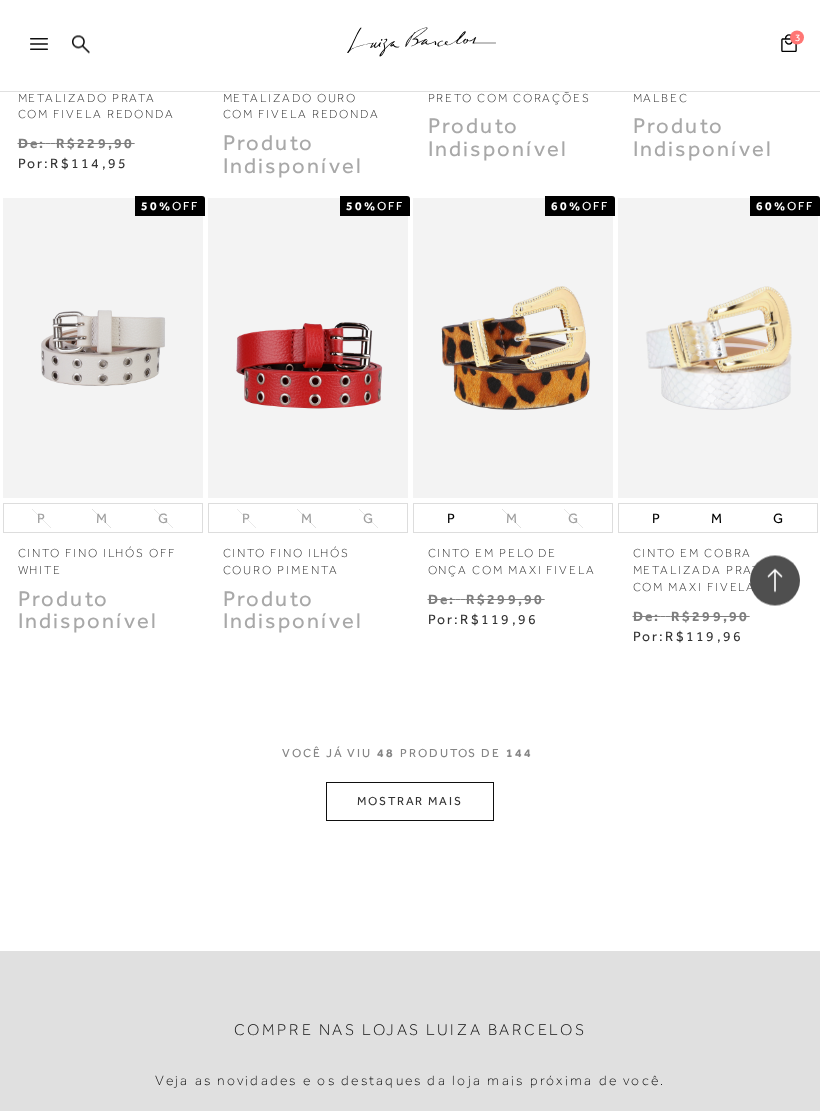 scroll, scrollTop: 5135, scrollLeft: 0, axis: vertical 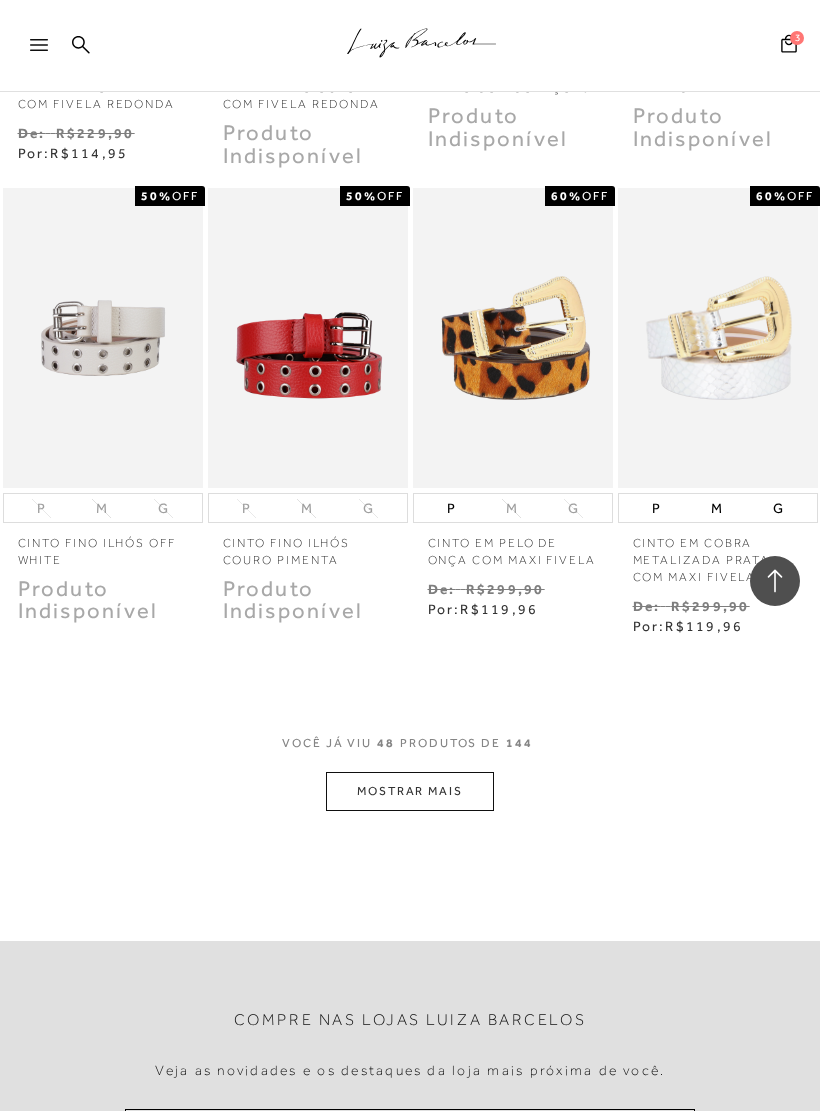 click on "Resultados da pesquisa
Acessórios
Resultados: 37 - 48 (de 144)
Opções de exibição
144
resultados encontrados
Menor Preço Padrão Estoque 1" at bounding box center [410, -2122] 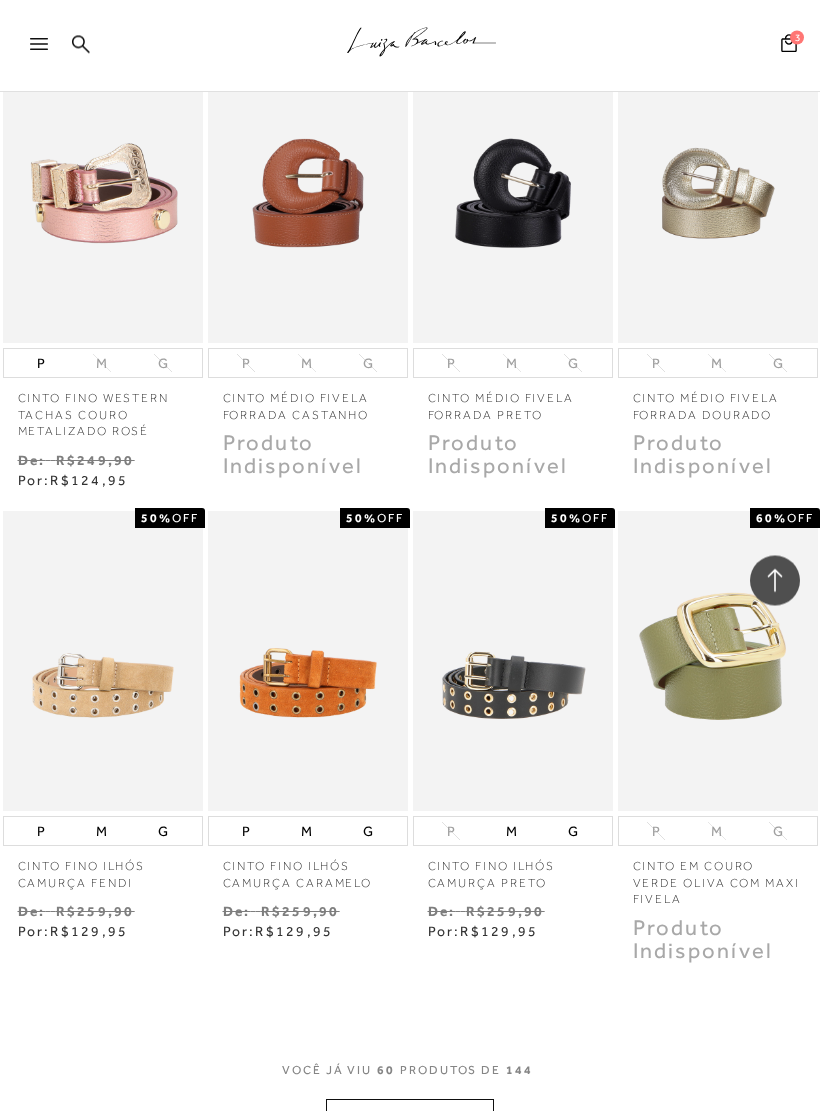 scroll, scrollTop: 6222, scrollLeft: 0, axis: vertical 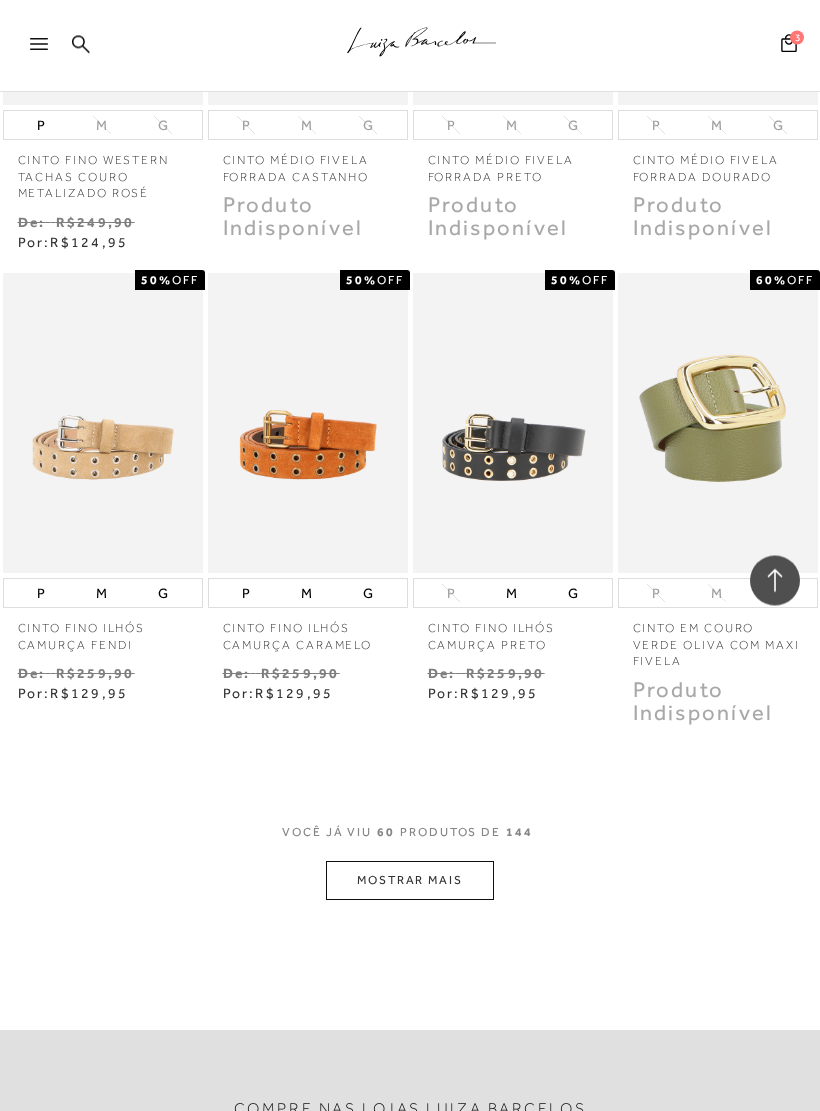 click on "MOSTRAR MAIS" at bounding box center (410, 881) 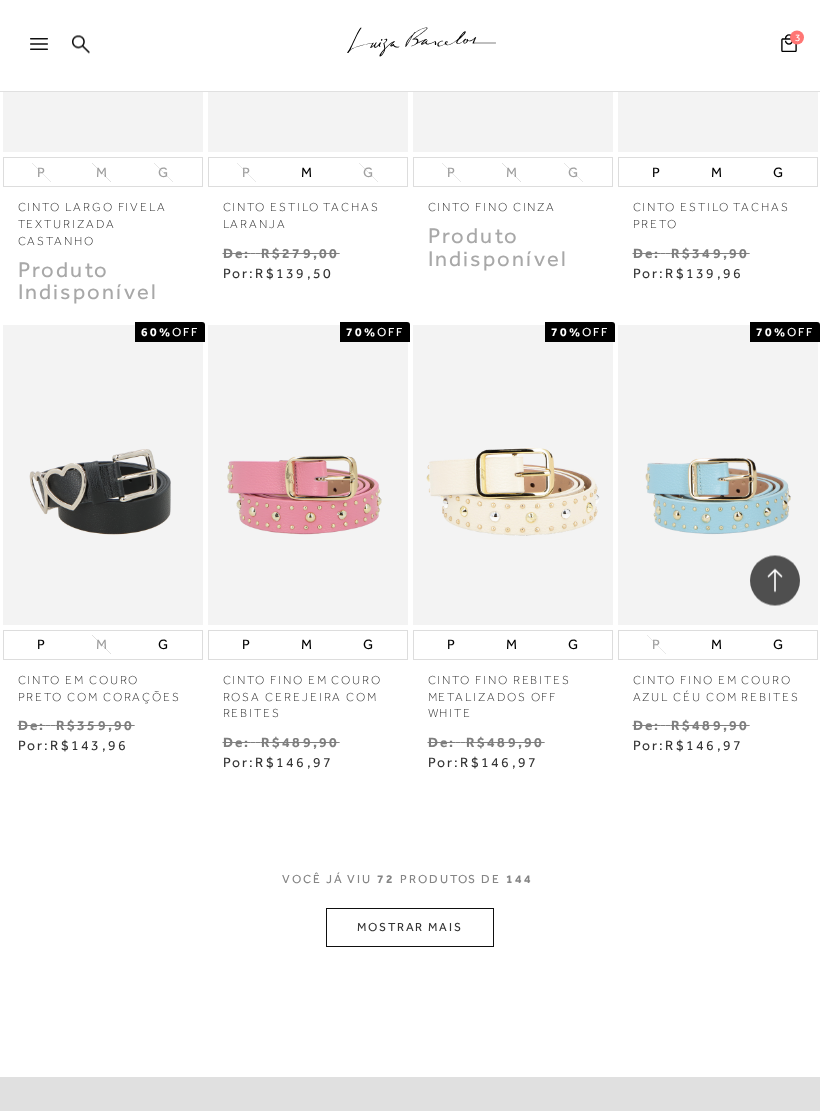 scroll, scrollTop: 7837, scrollLeft: 0, axis: vertical 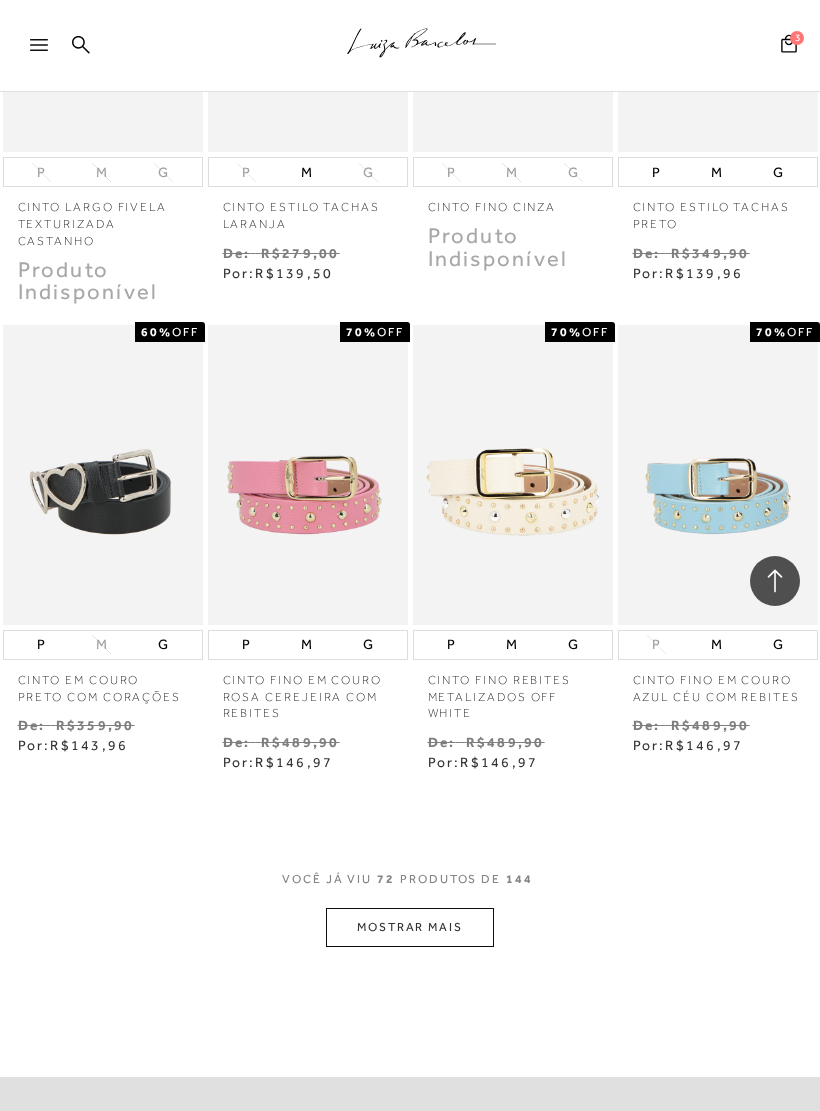 click on "MOSTRAR MAIS" at bounding box center [410, 927] 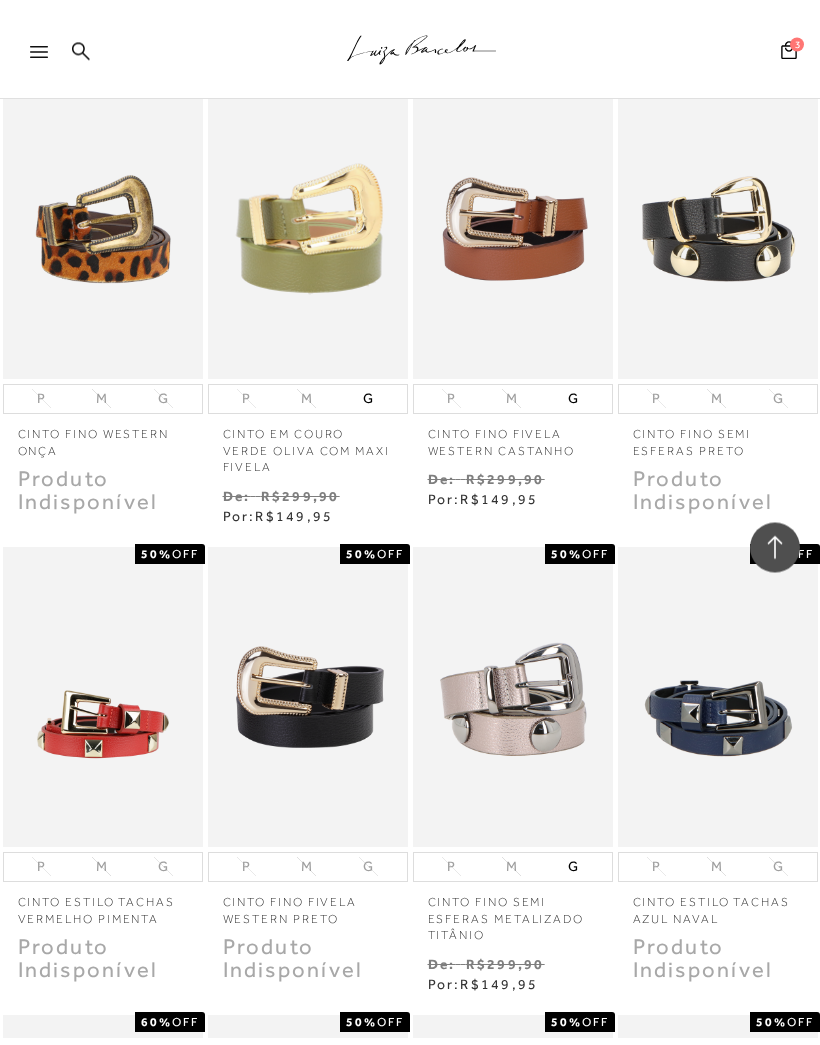 scroll, scrollTop: 8558, scrollLeft: 0, axis: vertical 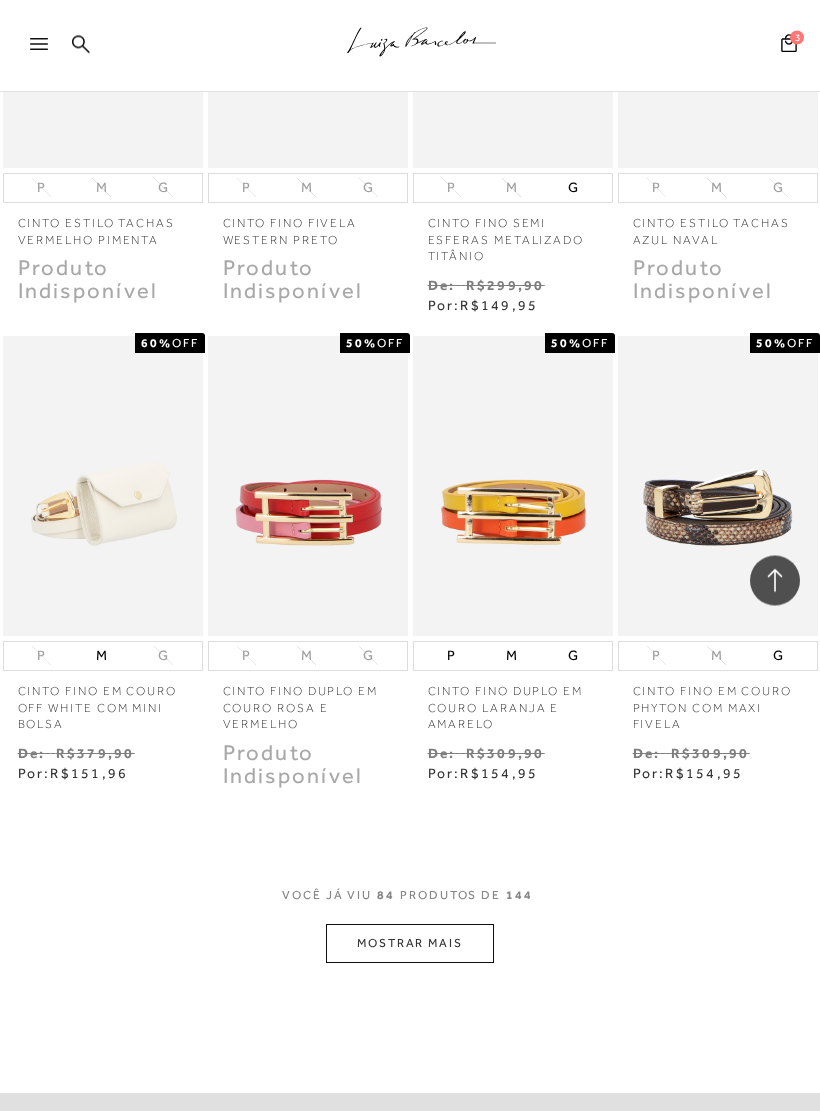click on "MOSTRAR MAIS" at bounding box center (410, 944) 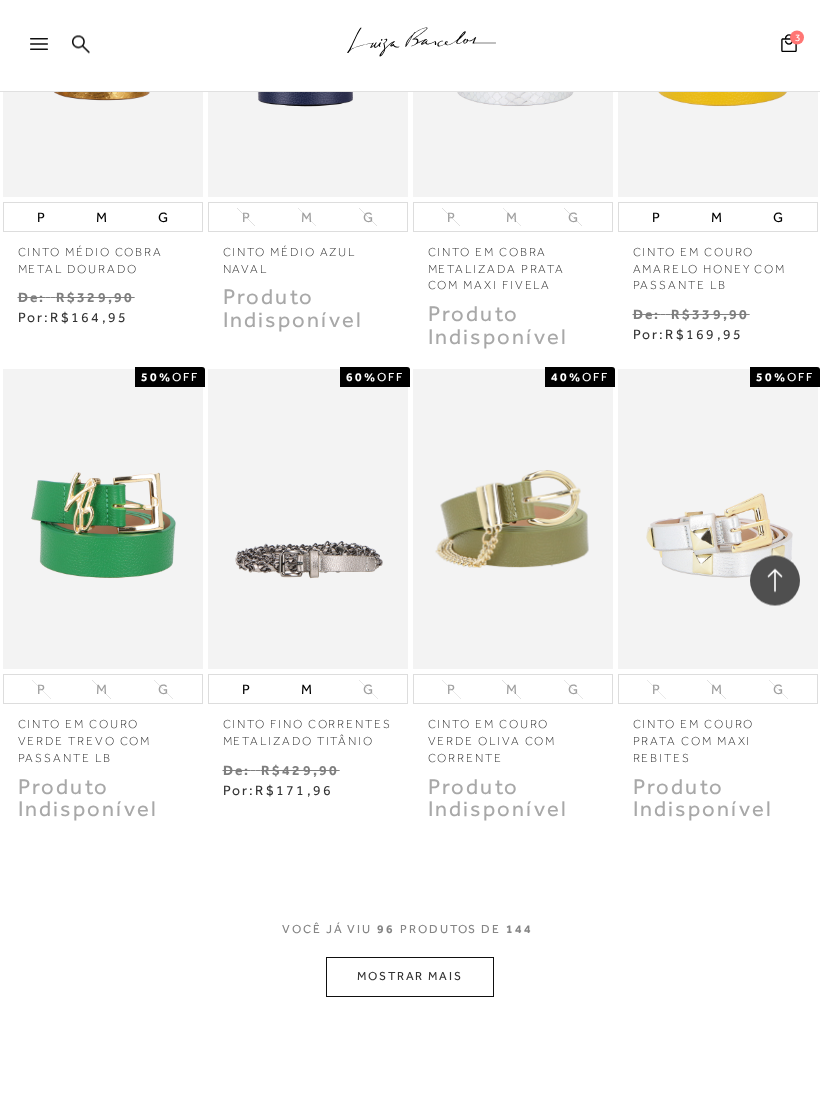 scroll, scrollTop: 10614, scrollLeft: 0, axis: vertical 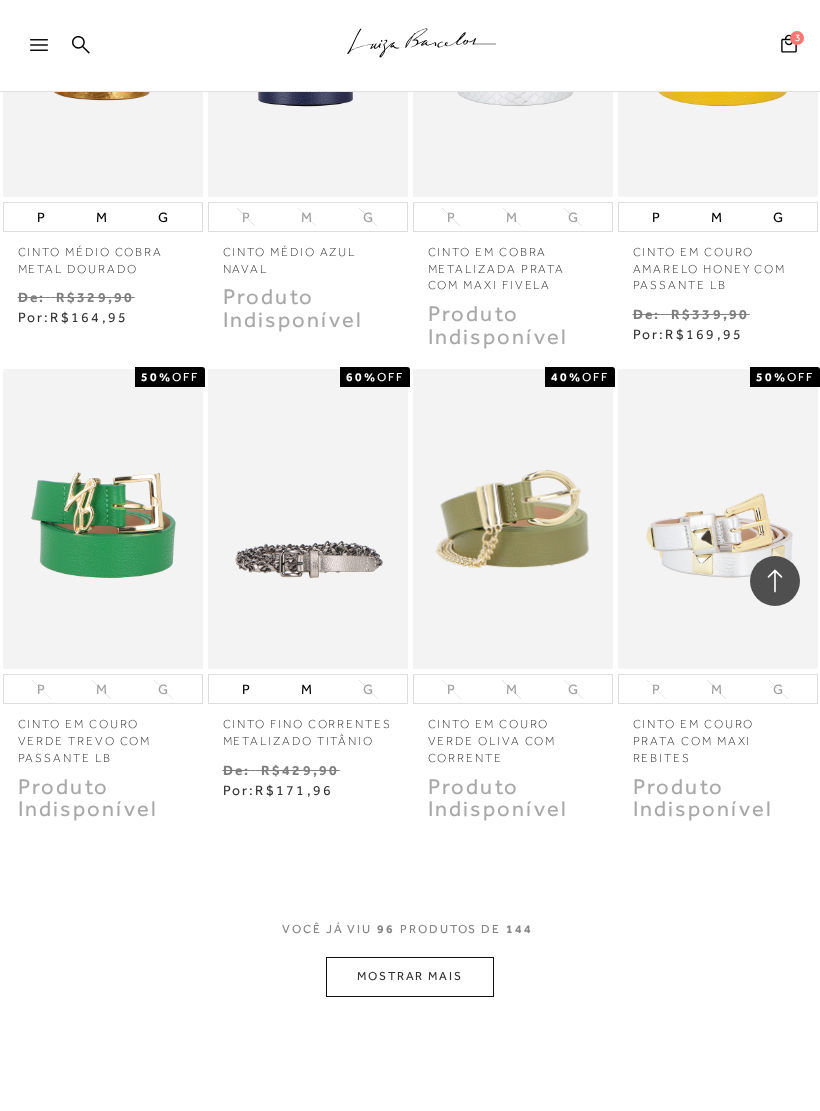 click on "MOSTRAR MAIS" at bounding box center (410, 976) 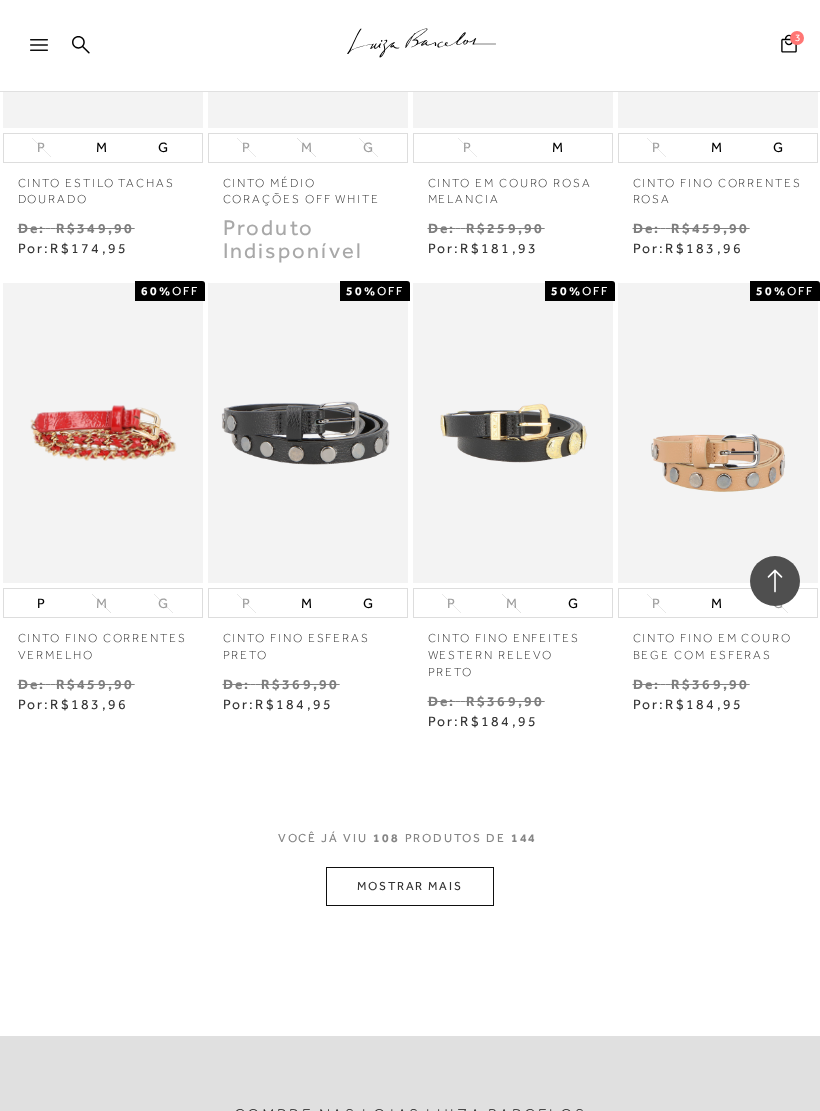 scroll, scrollTop: 12105, scrollLeft: 0, axis: vertical 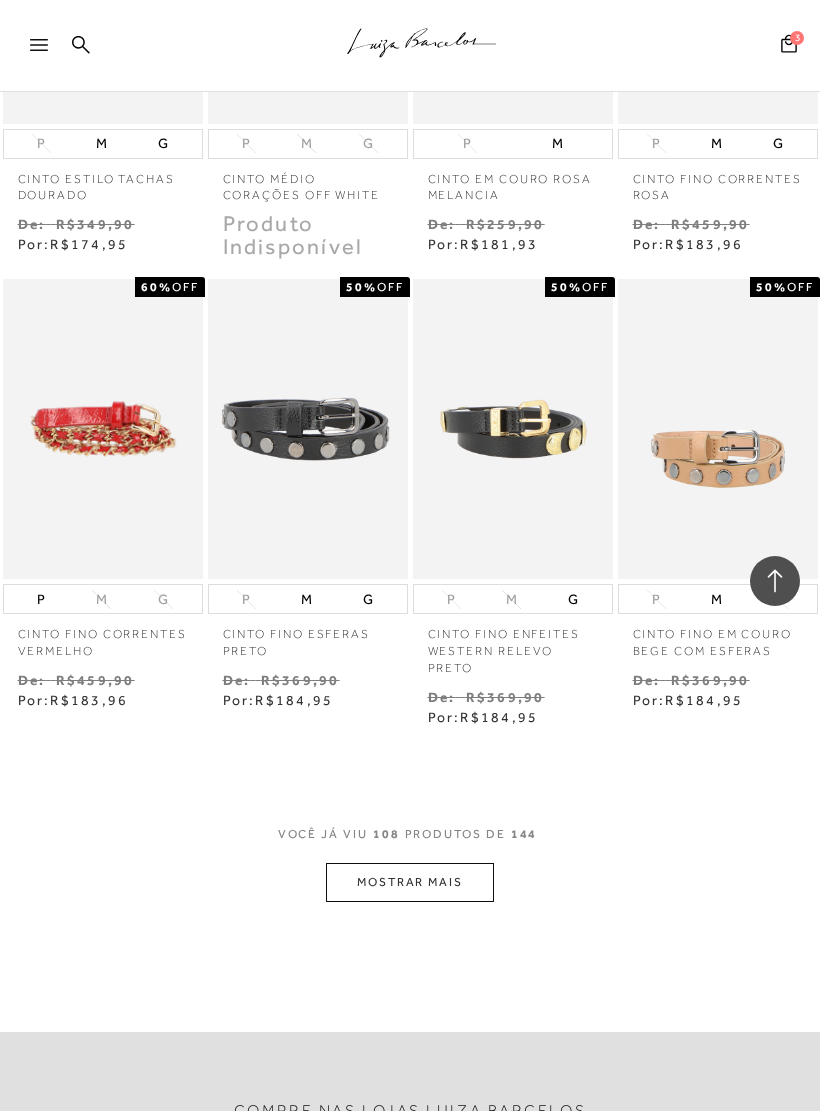 click on "MOSTRAR MAIS" at bounding box center (410, 882) 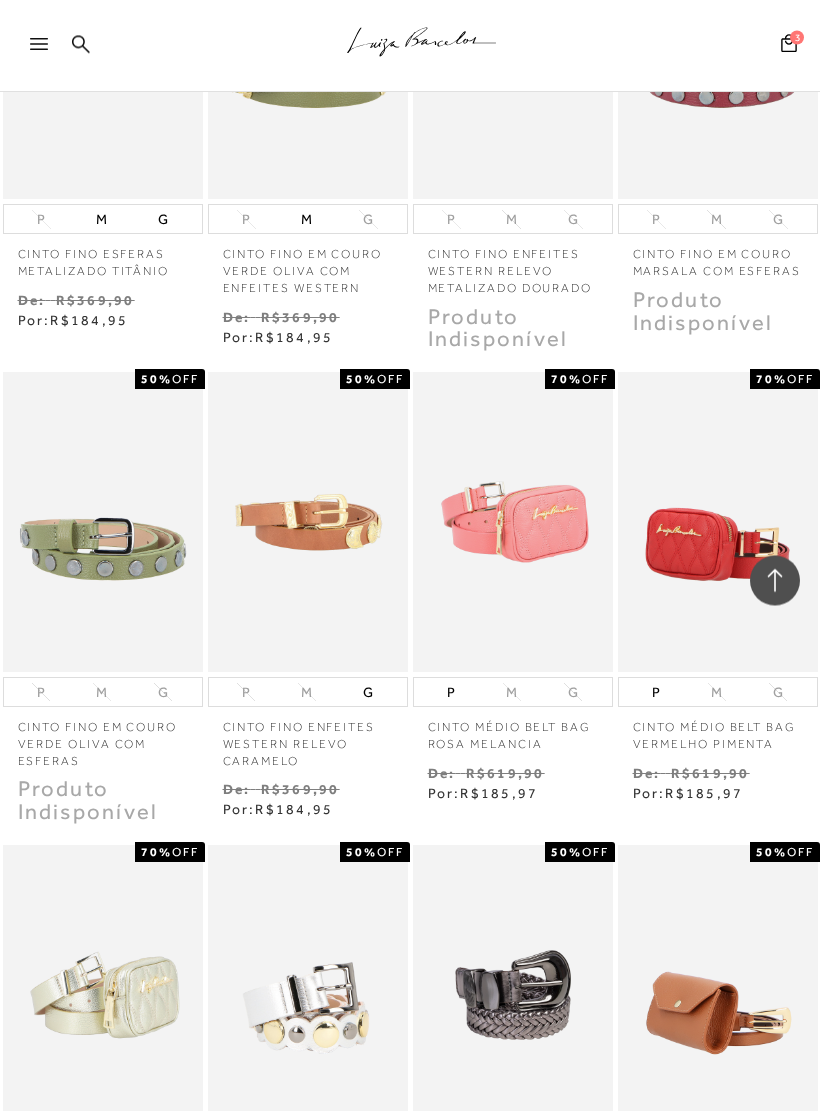 scroll, scrollTop: 12954, scrollLeft: 0, axis: vertical 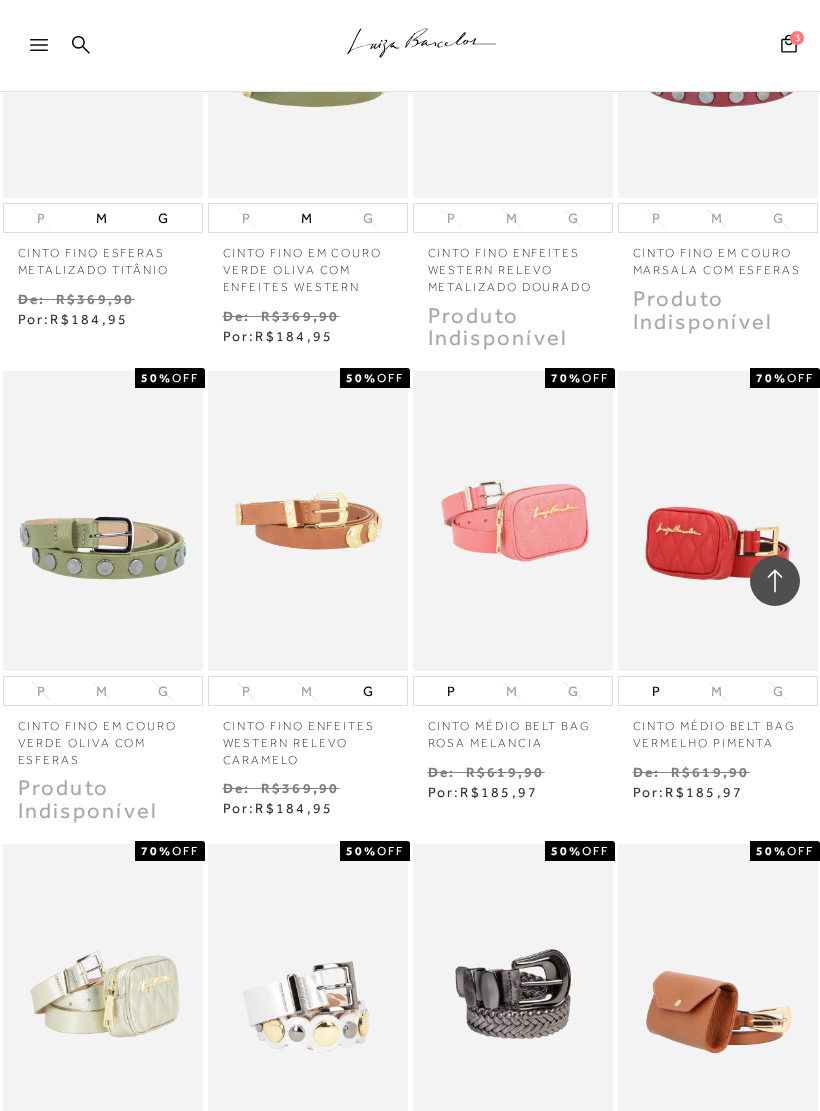 click on "CINTO FINO ENFEITES WESTERN RELEVO CARAMELO" at bounding box center [308, 737] 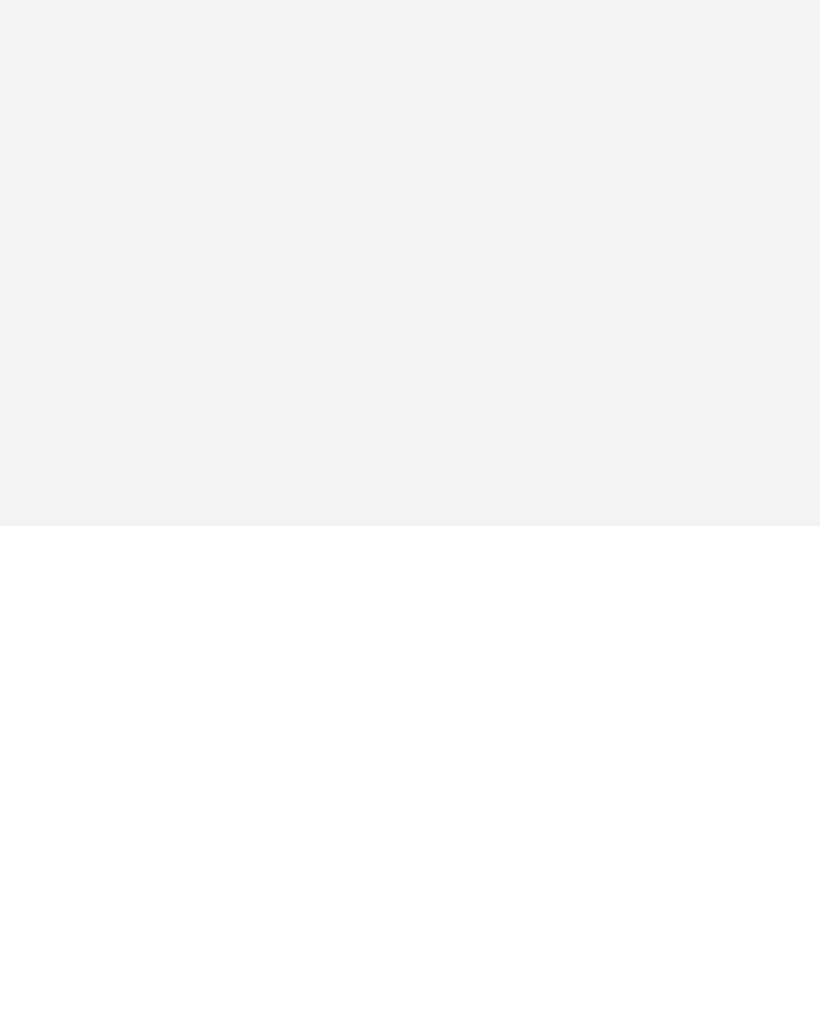 scroll, scrollTop: 0, scrollLeft: 0, axis: both 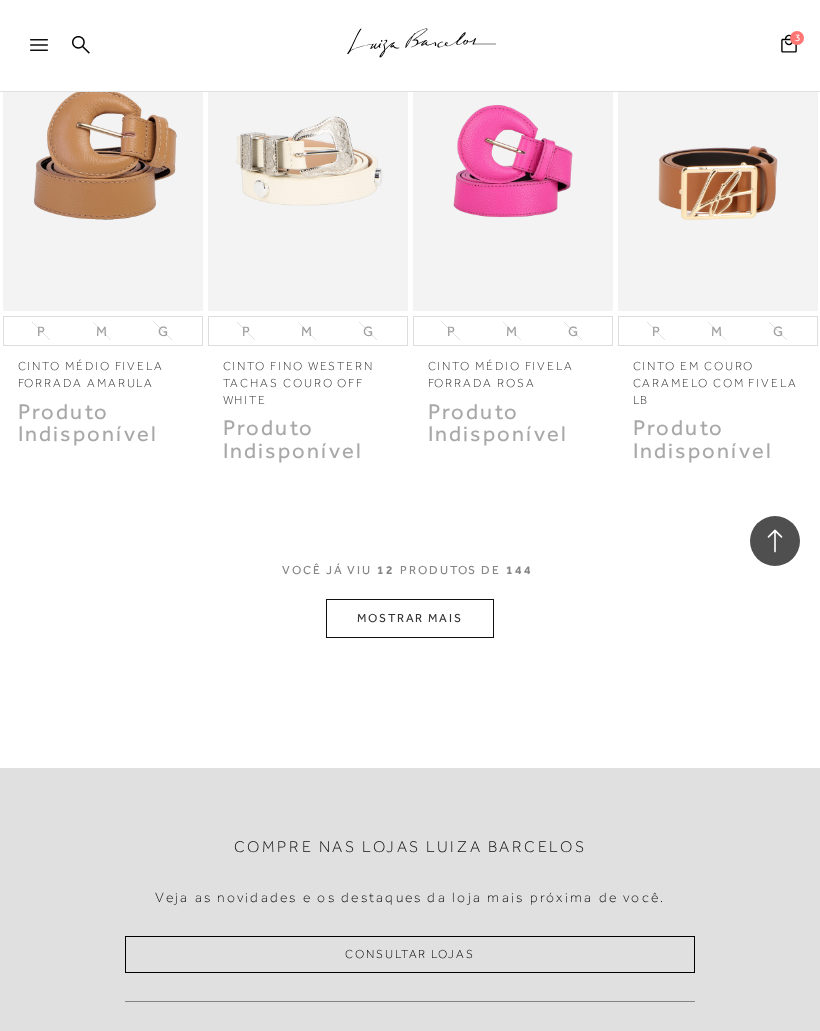 click on "MOSTRAR MAIS" at bounding box center (410, 618) 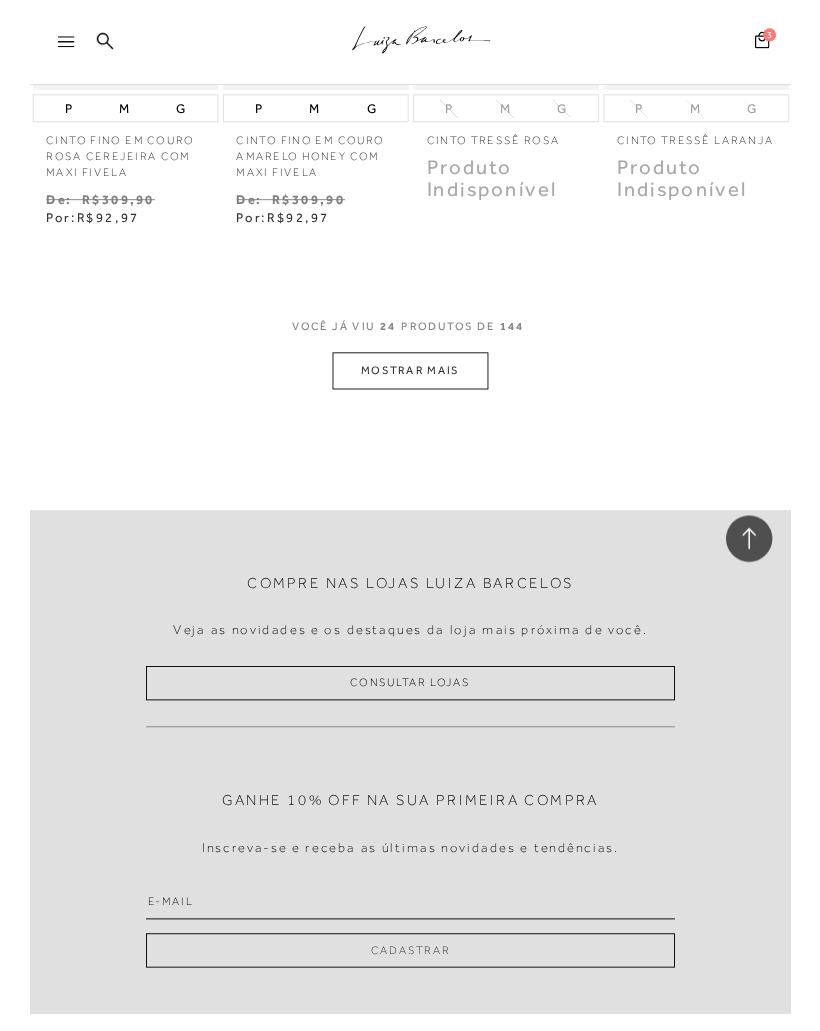 scroll, scrollTop: 2789, scrollLeft: 0, axis: vertical 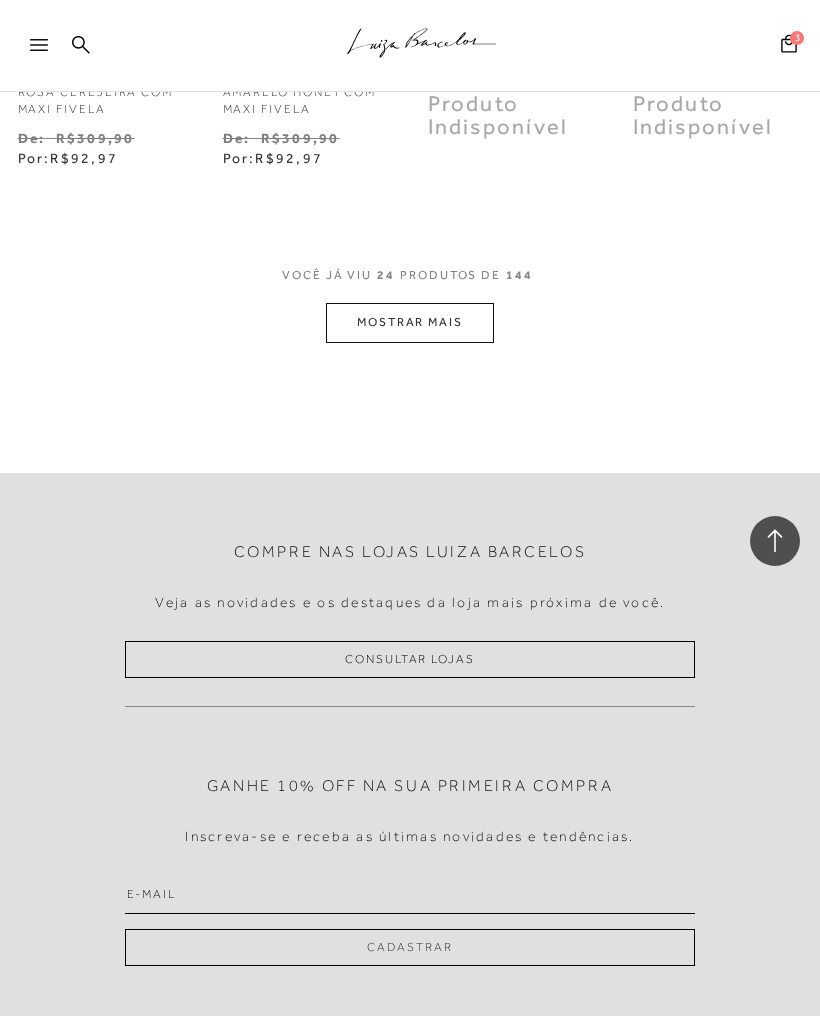 click on "VOCê JÁ VIU
24
PRODUTOS DE
144
MOSTRAR MAIS" at bounding box center [410, 305] 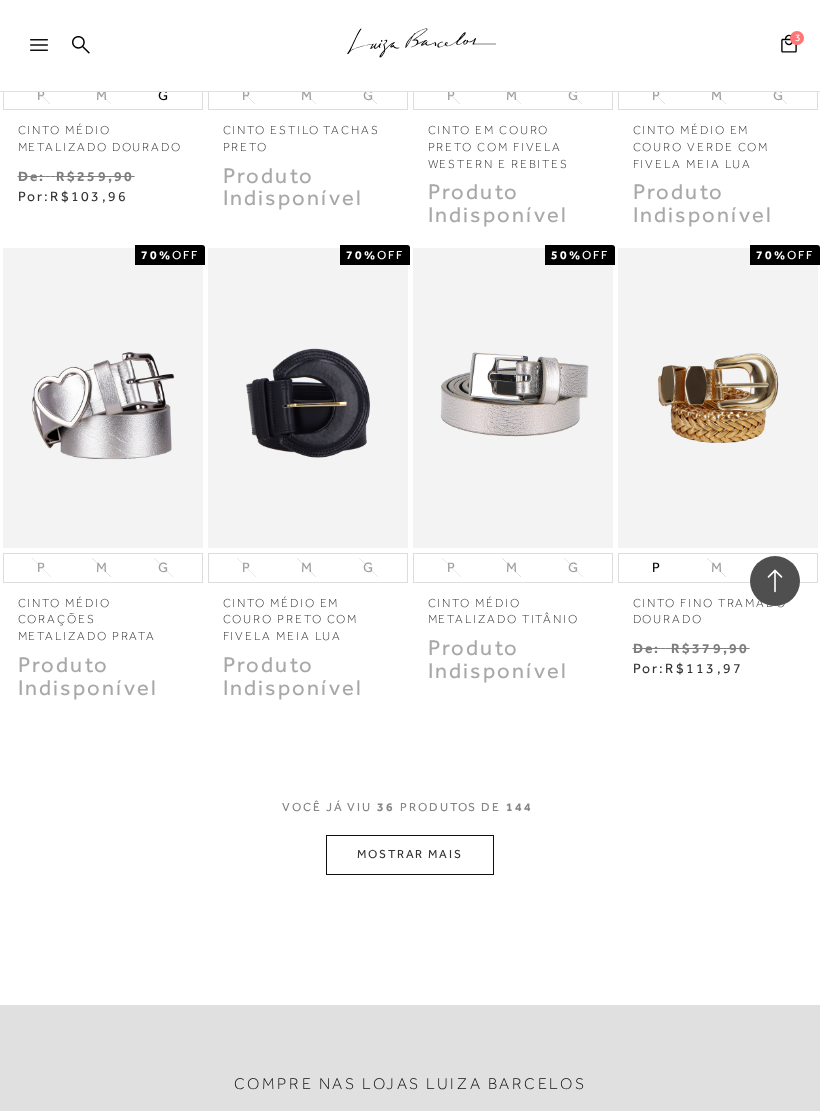 scroll, scrollTop: 3663, scrollLeft: 0, axis: vertical 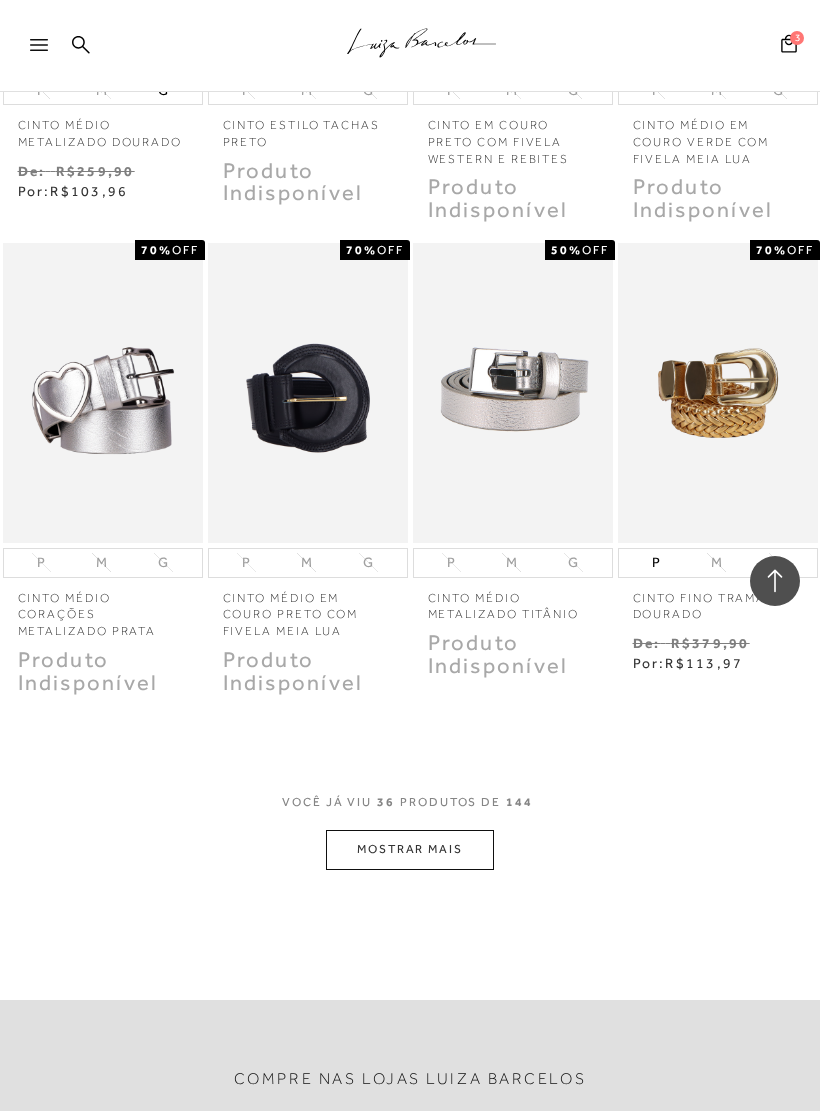 click on "Resultados da pesquisa
Acessórios
Resultados: 25 - 36 (de 144)
Opções de exibição
144
resultados encontrados
Menor Preço Padrão Estoque 1" at bounding box center [410, -1356] 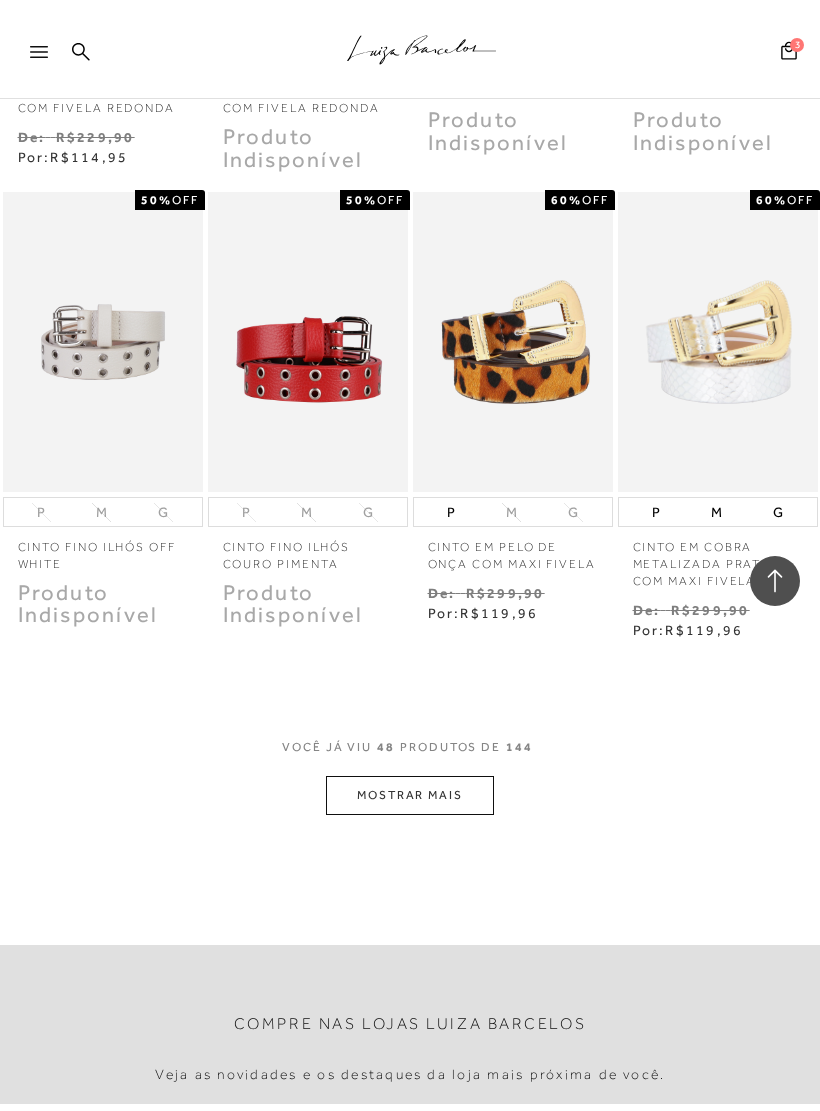 scroll, scrollTop: 5157, scrollLeft: 0, axis: vertical 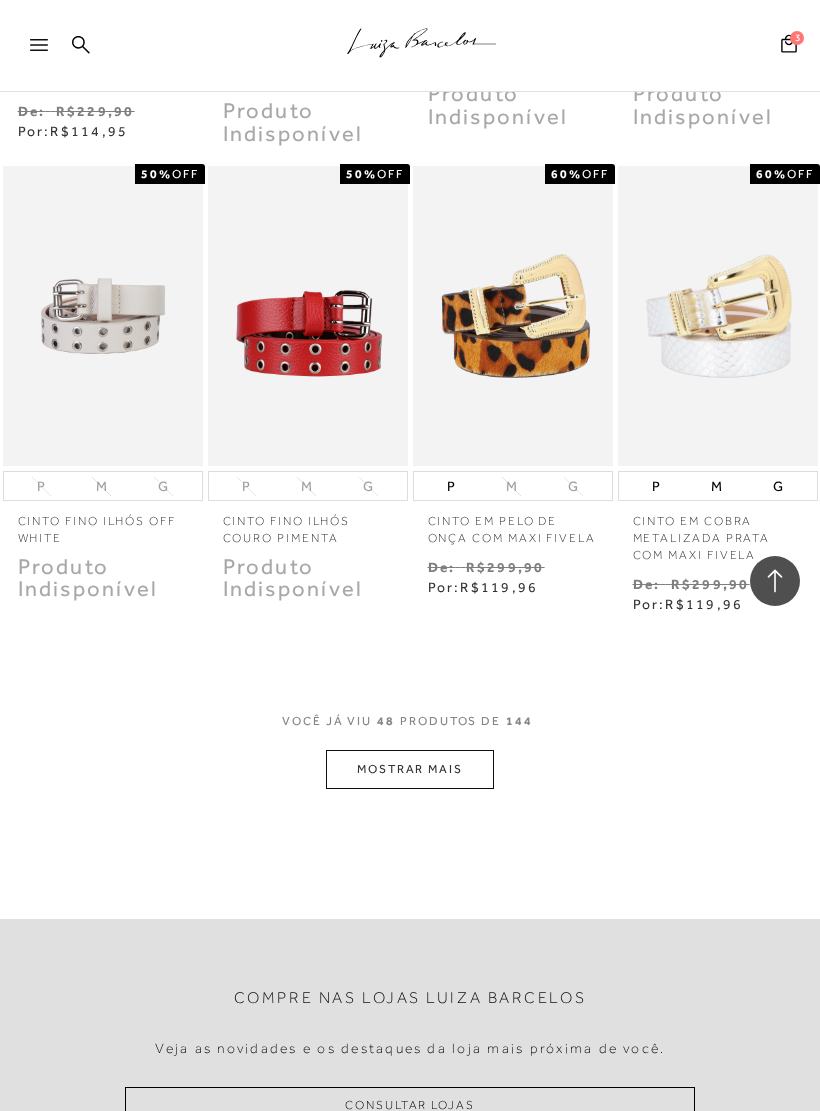 click on "MOSTRAR MAIS" at bounding box center [410, 769] 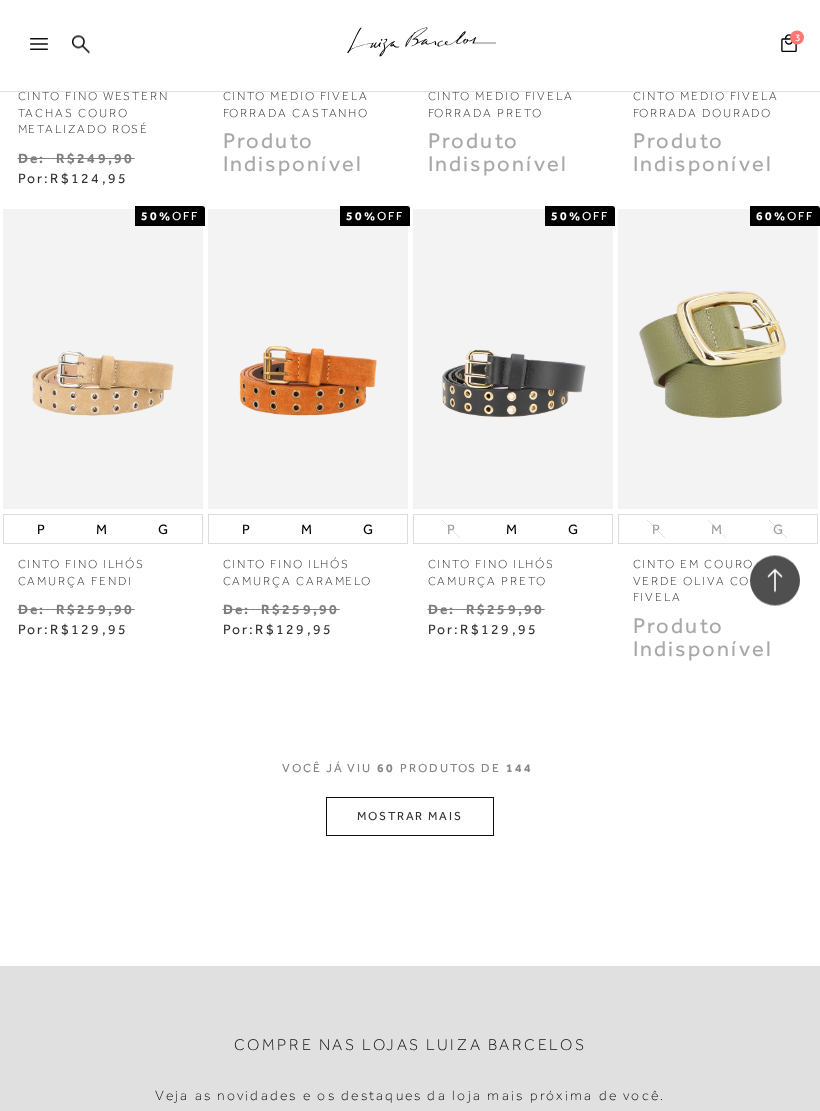 click on "MOSTRAR MAIS" at bounding box center (410, 817) 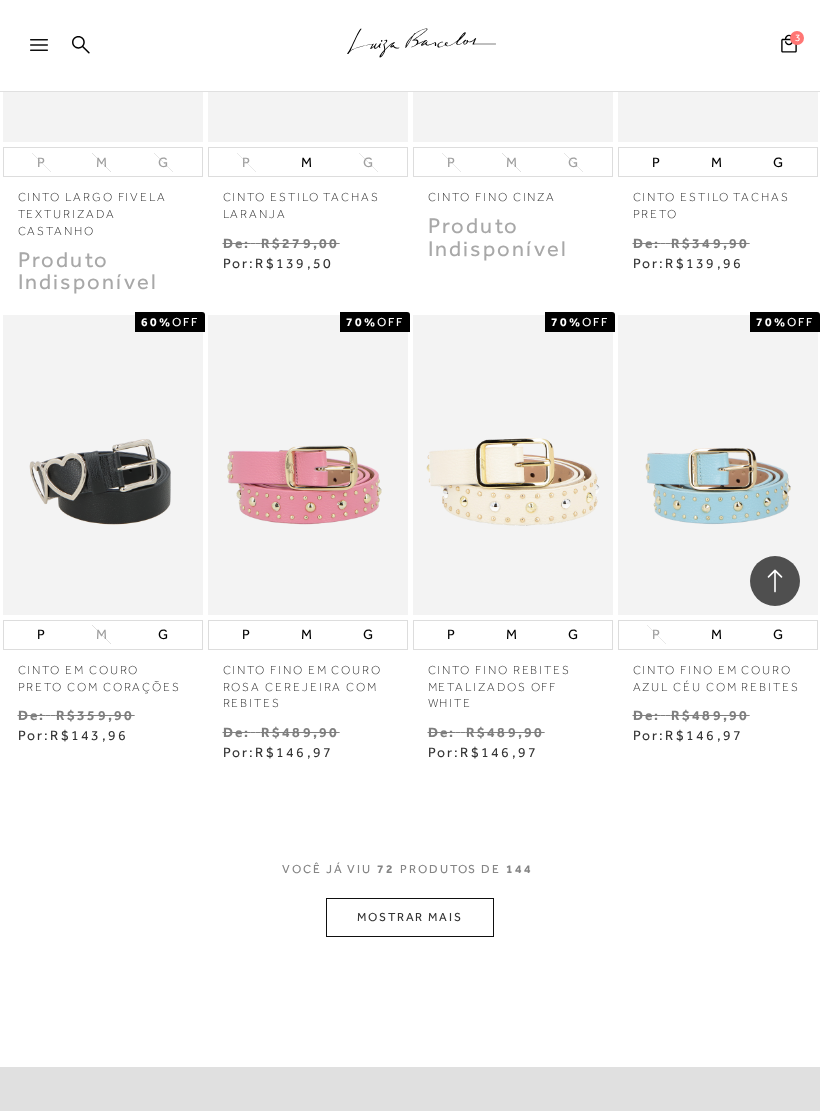 scroll, scrollTop: 7868, scrollLeft: 0, axis: vertical 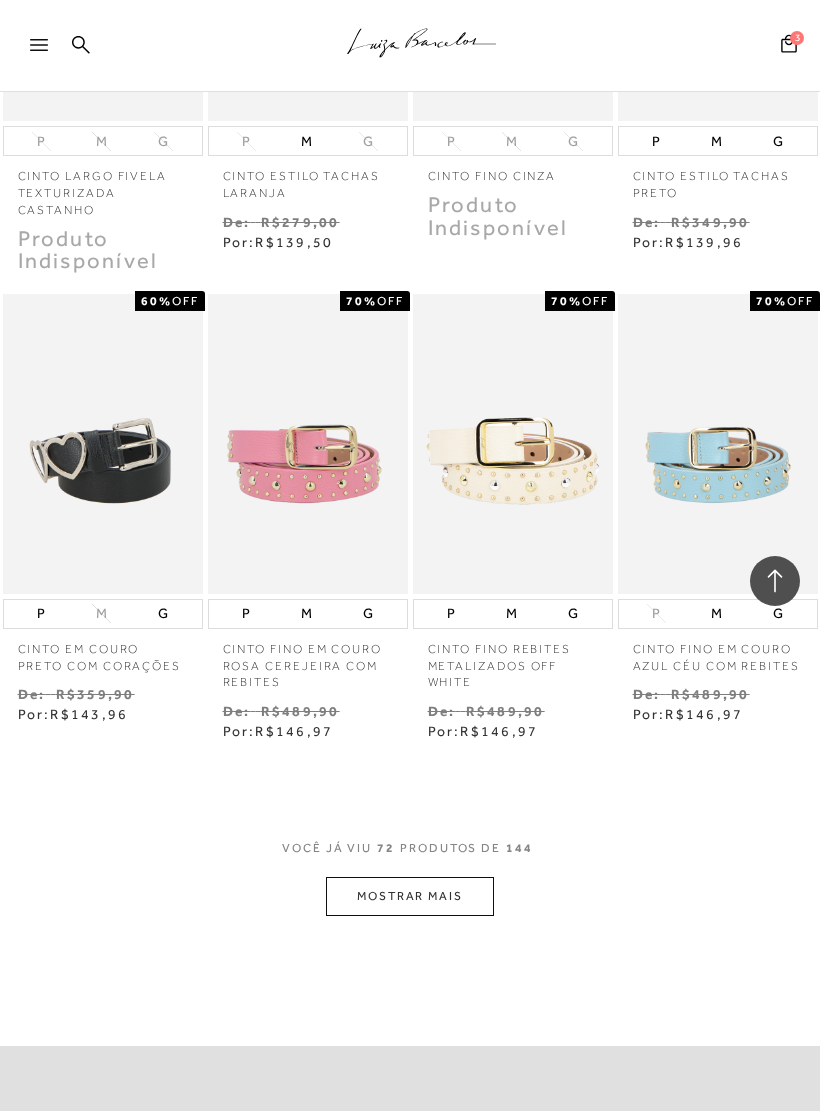 click on "MOSTRAR MAIS" at bounding box center [410, 896] 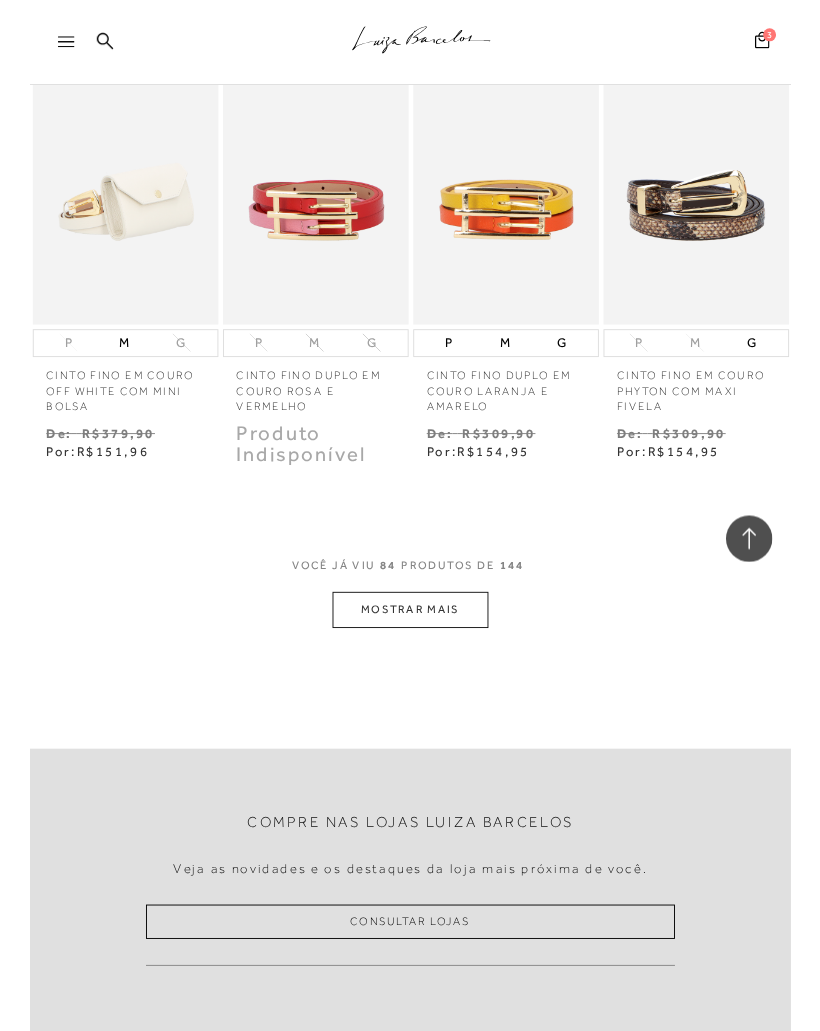 scroll, scrollTop: 9566, scrollLeft: 0, axis: vertical 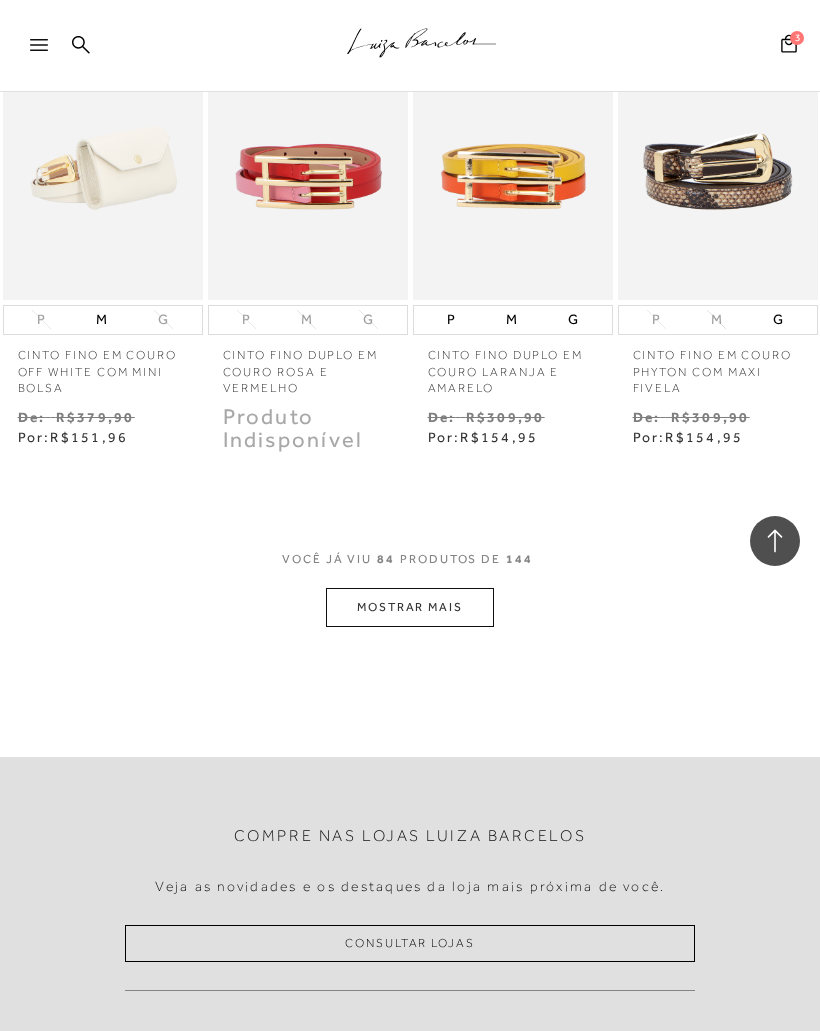 click on "MOSTRAR MAIS" at bounding box center [410, 607] 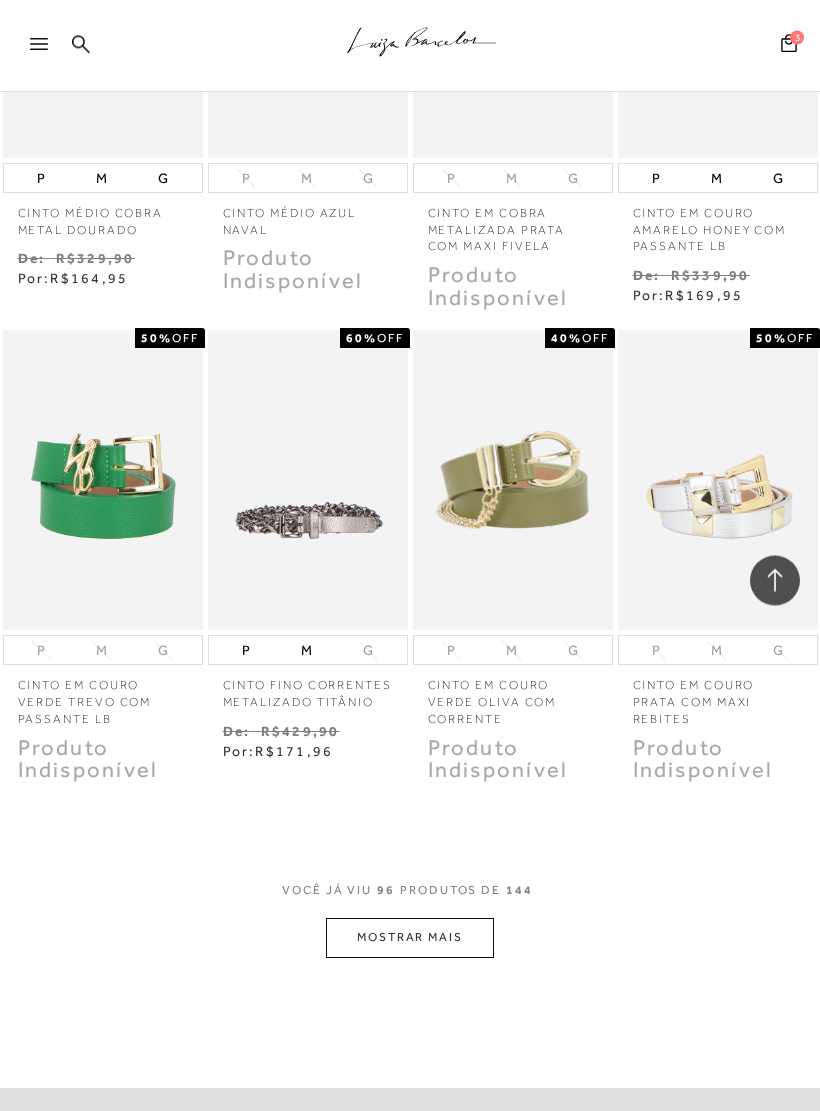 scroll, scrollTop: 10655, scrollLeft: 0, axis: vertical 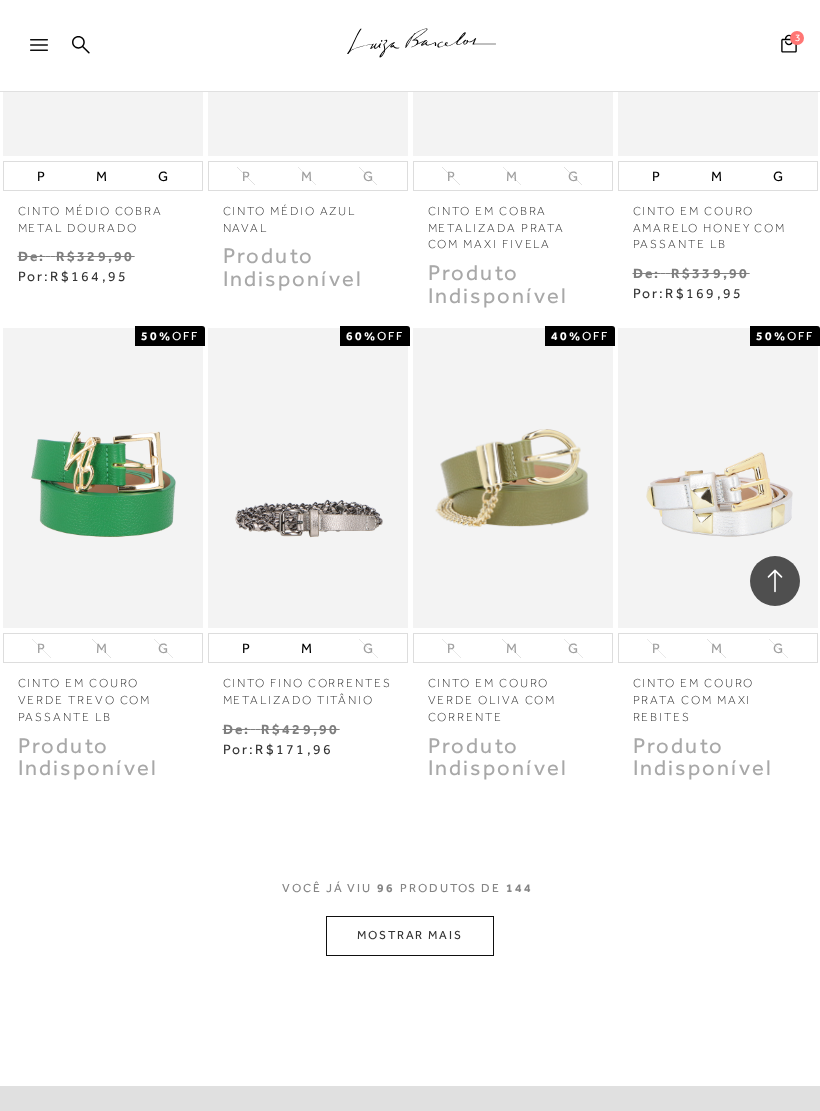 click on "MOSTRAR MAIS" at bounding box center [410, 935] 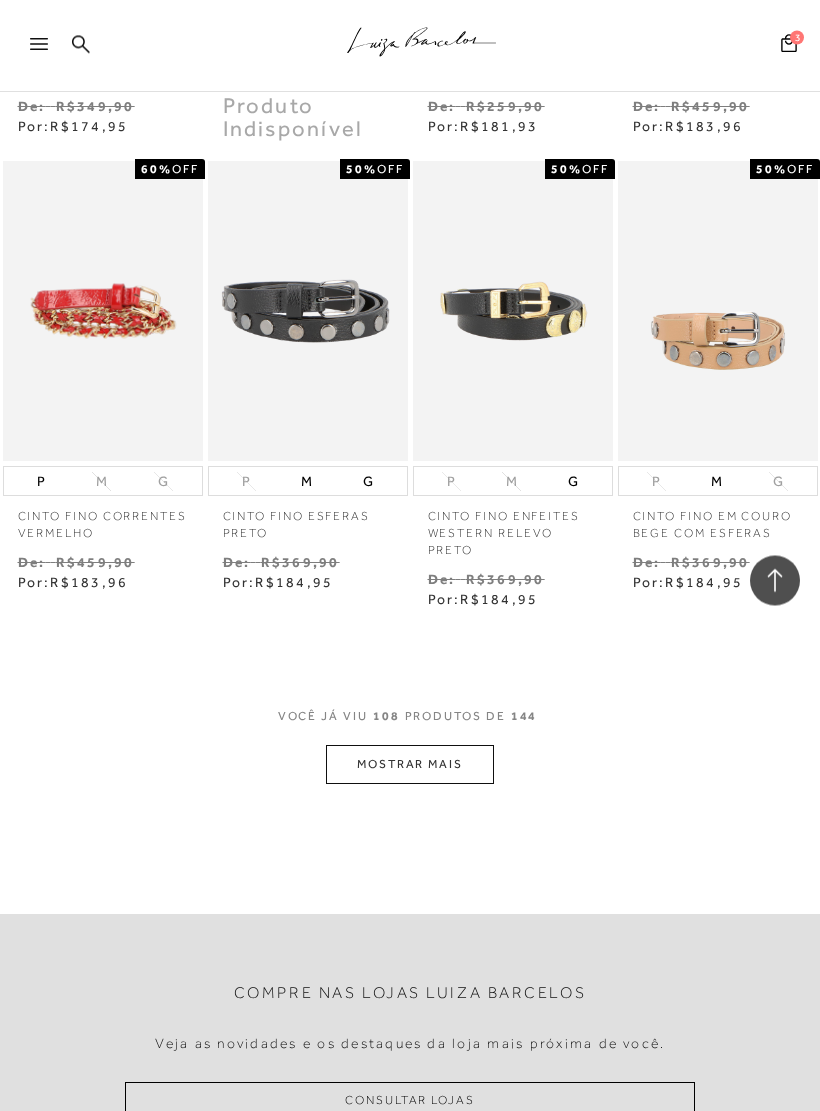 click on "MOSTRAR MAIS" at bounding box center (410, 765) 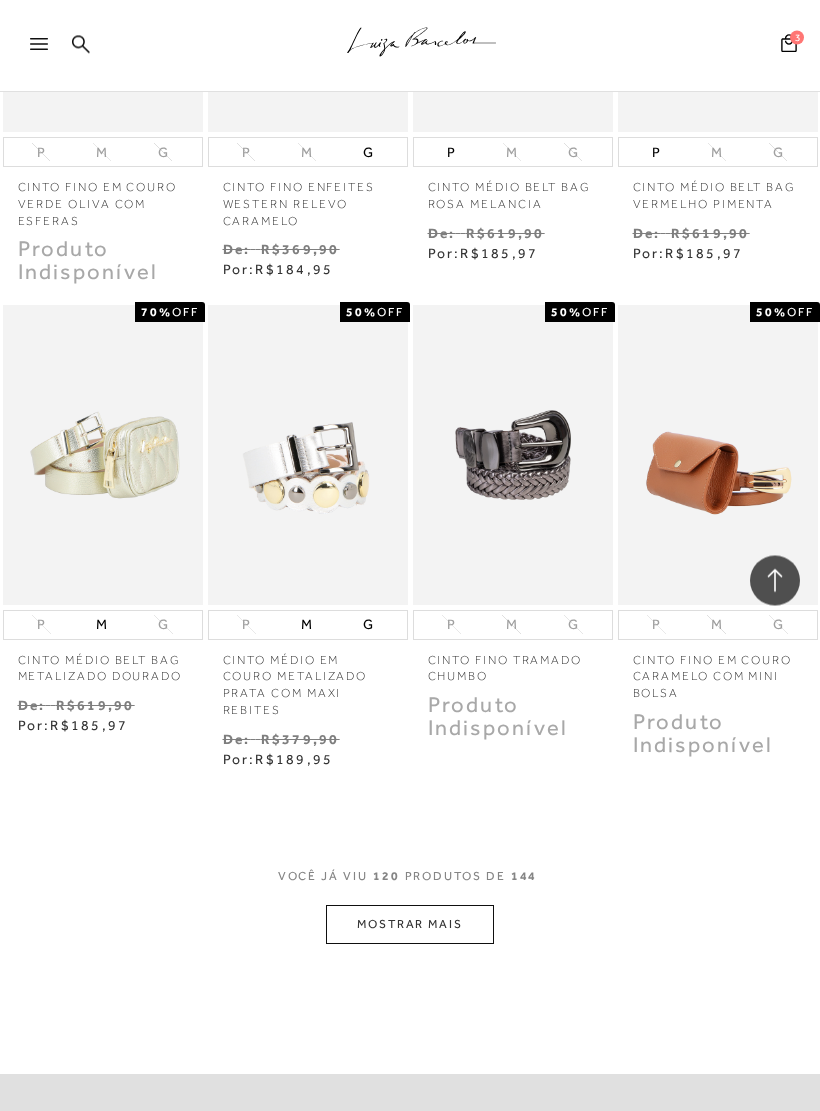 scroll, scrollTop: 13496, scrollLeft: 0, axis: vertical 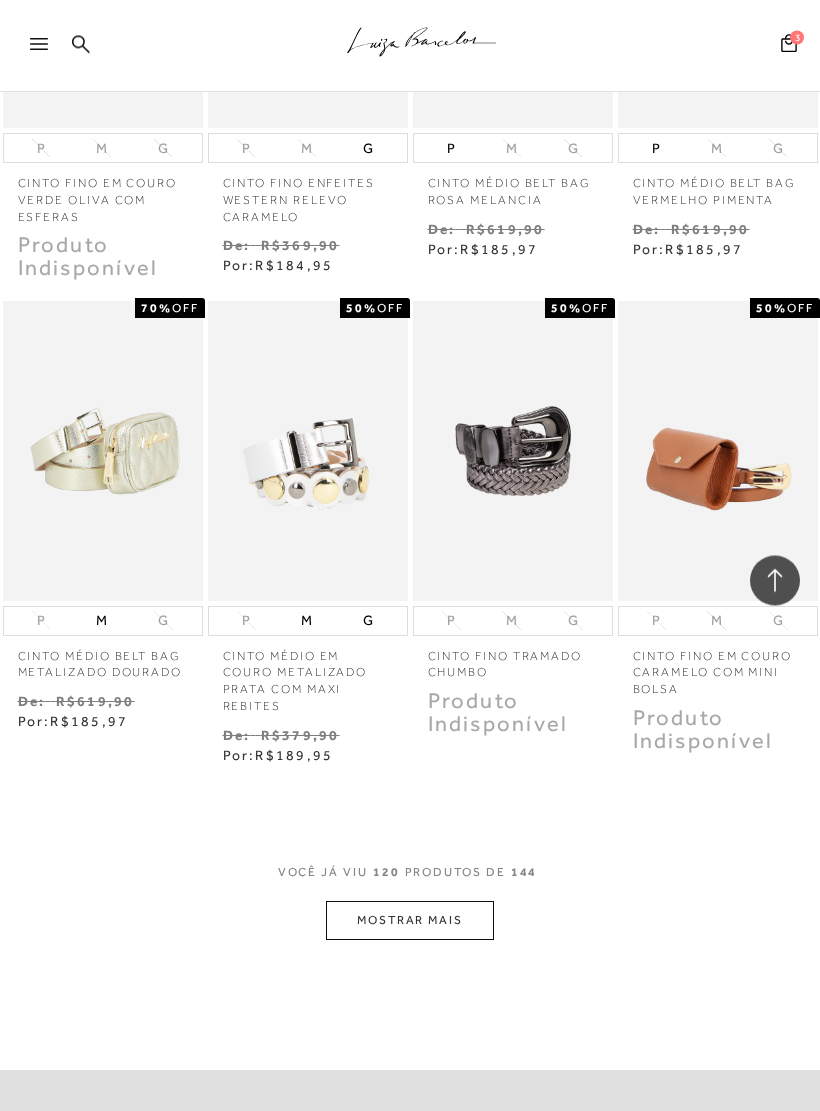 click on "MOSTRAR MAIS" at bounding box center (410, 921) 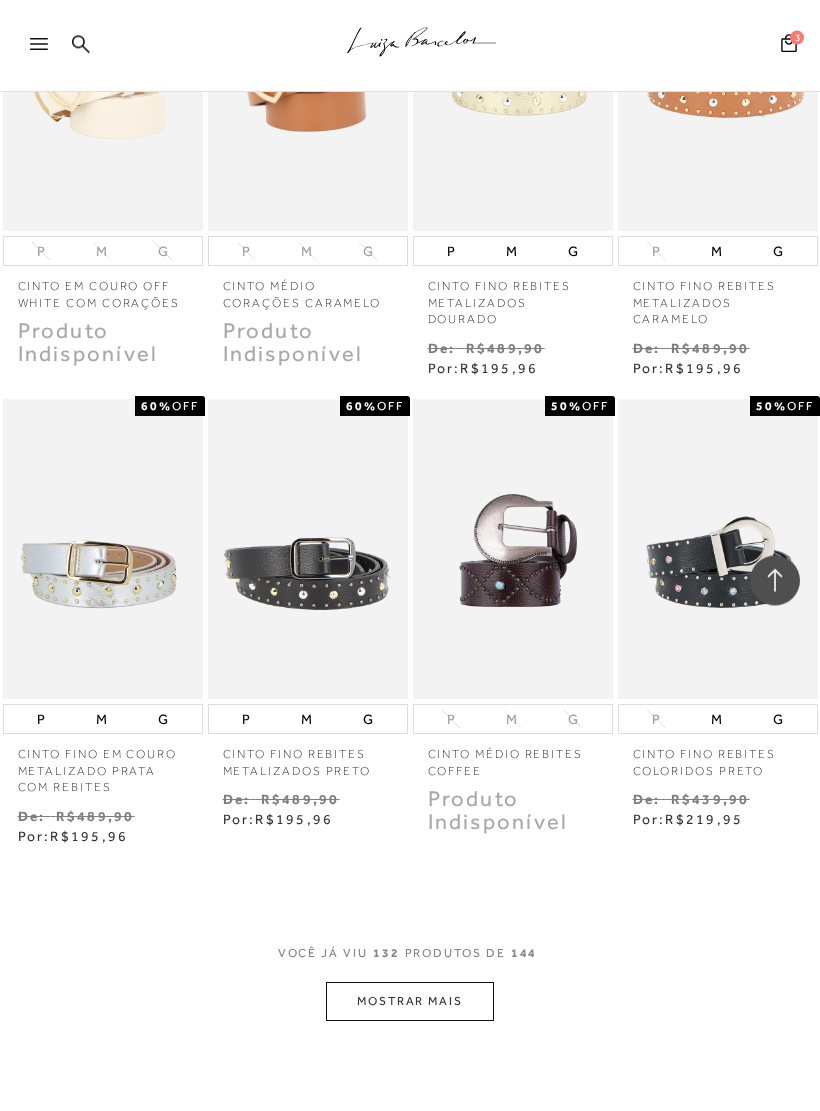 scroll, scrollTop: 14824, scrollLeft: 0, axis: vertical 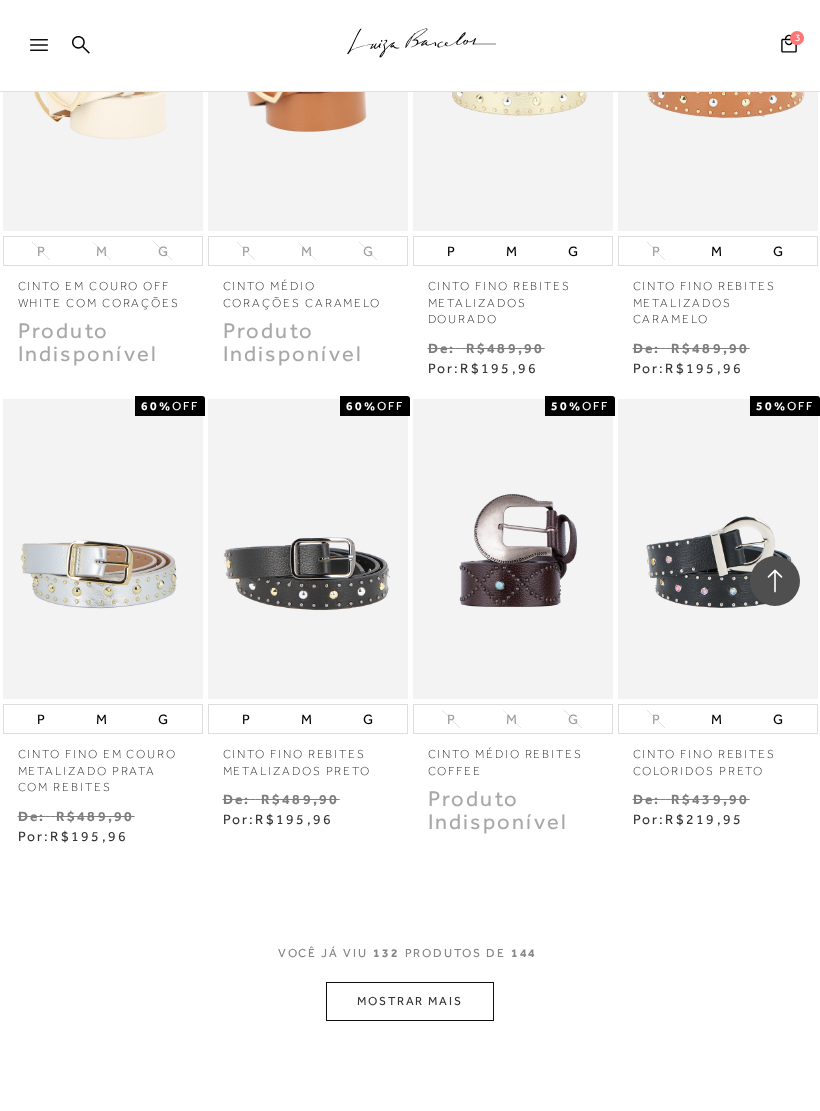 click on "MOSTRAR MAIS" at bounding box center (410, 1001) 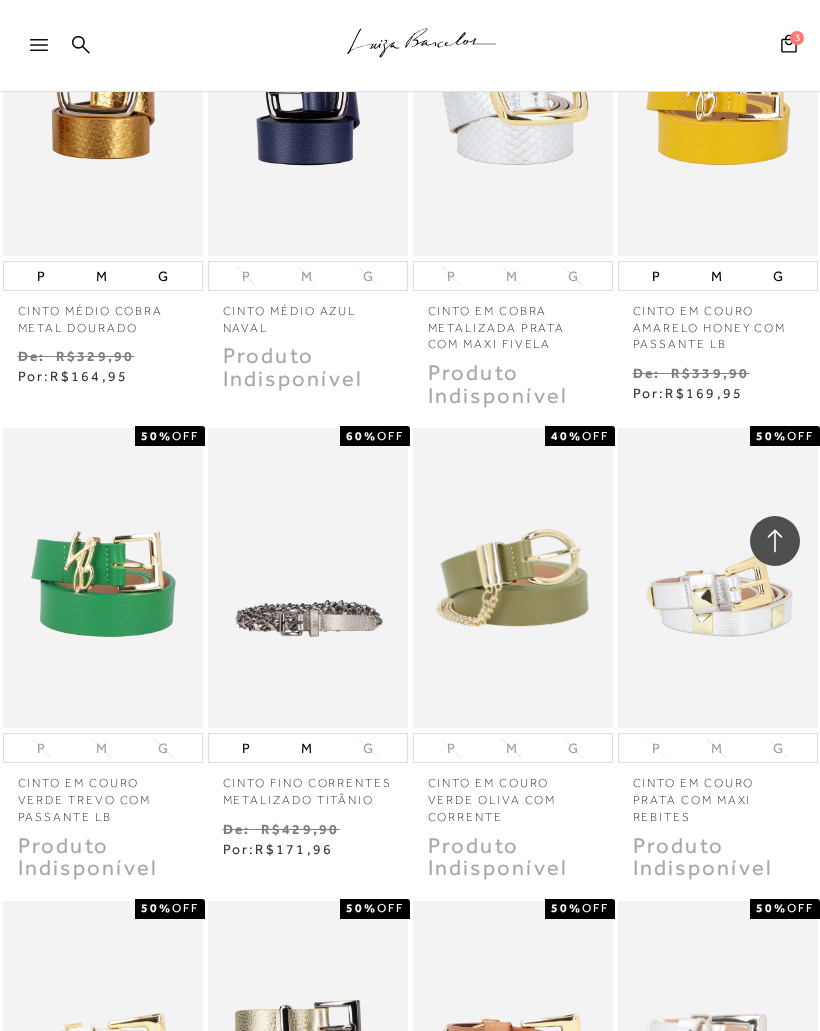 scroll, scrollTop: 10545, scrollLeft: 0, axis: vertical 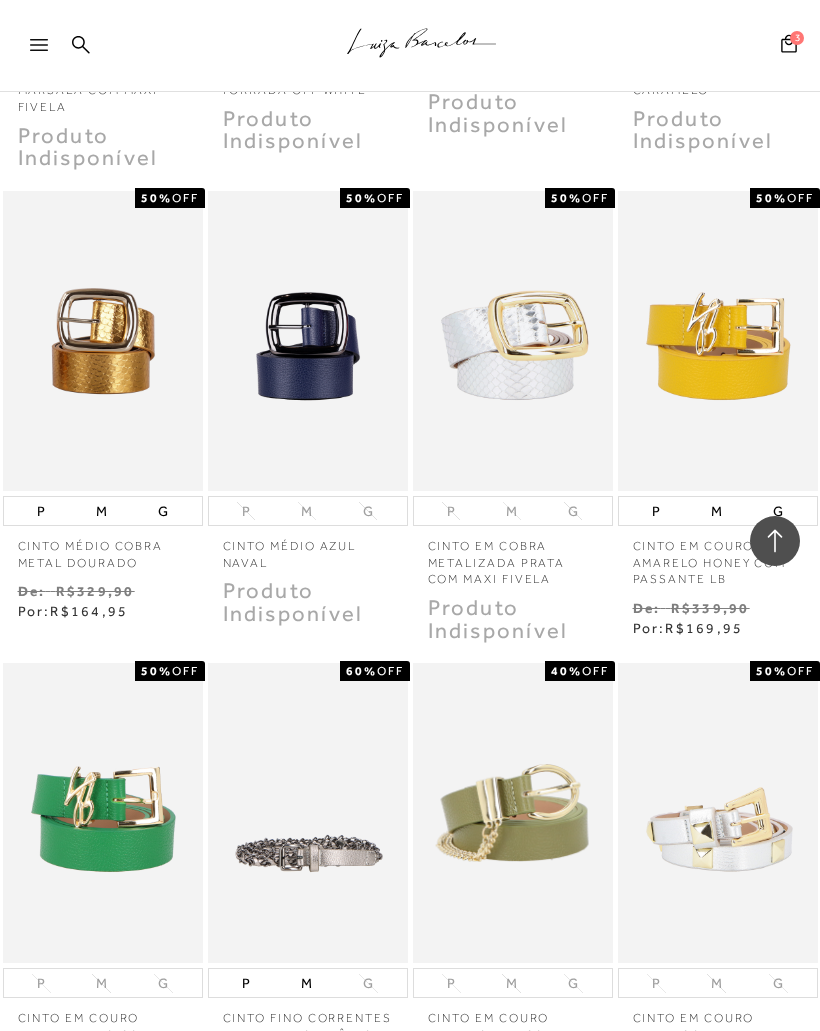 click at bounding box center (718, 341) 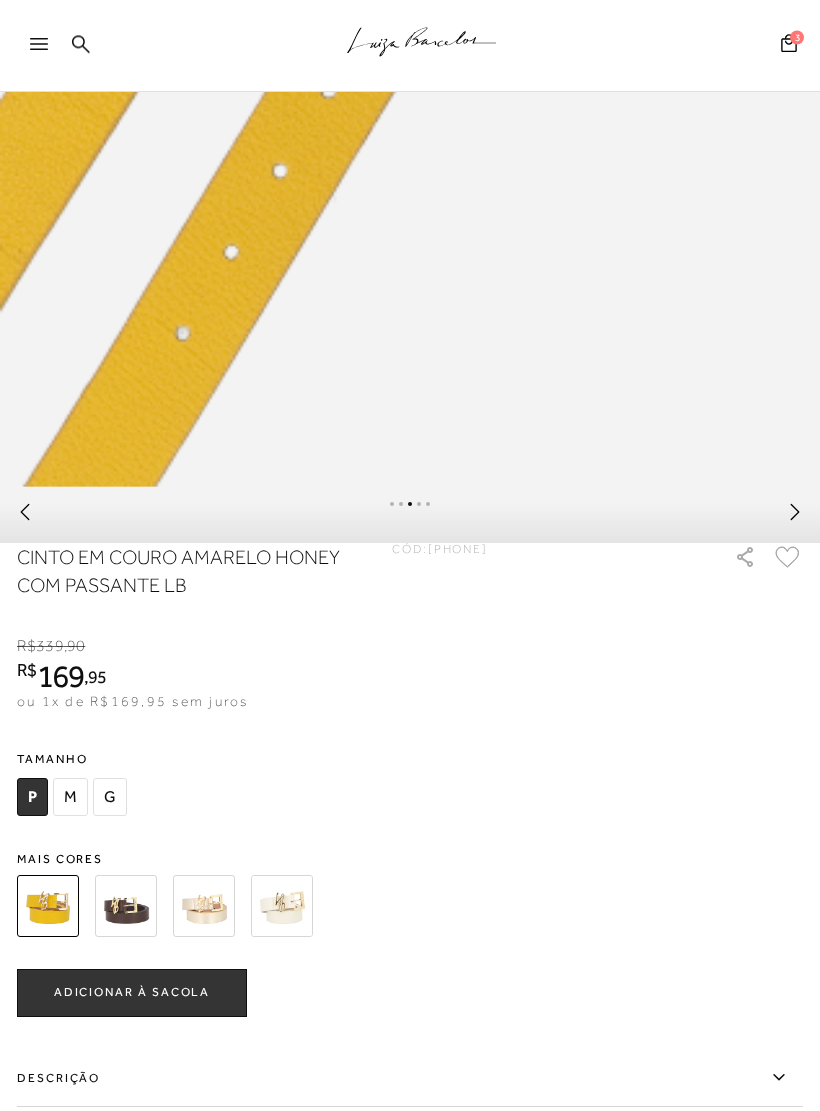 scroll, scrollTop: 895, scrollLeft: 0, axis: vertical 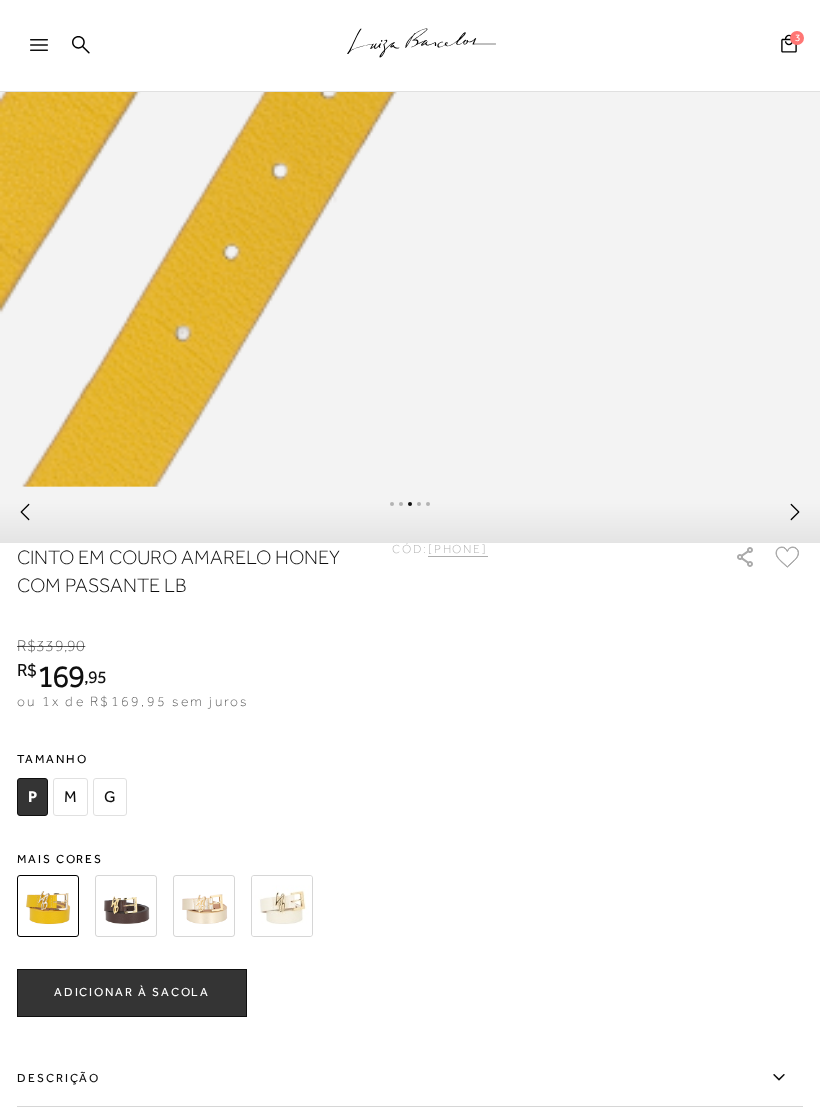 click at bounding box center (204, 906) 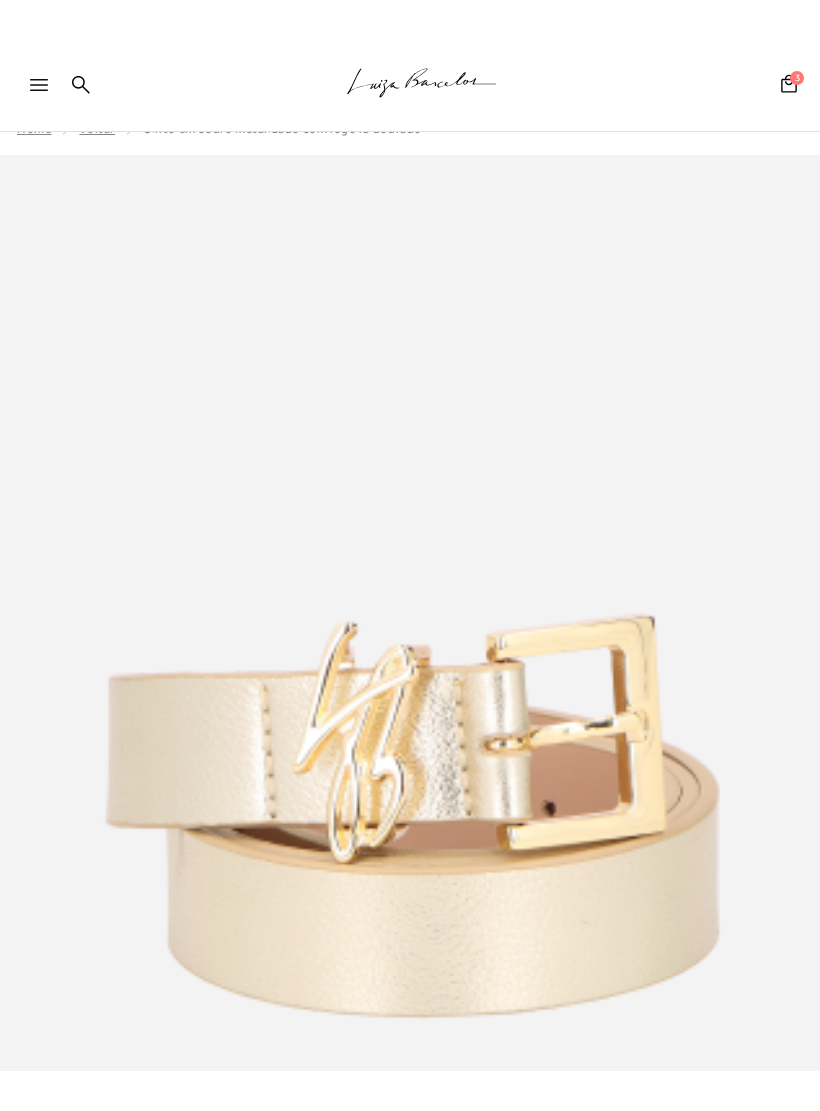 scroll, scrollTop: 0, scrollLeft: 0, axis: both 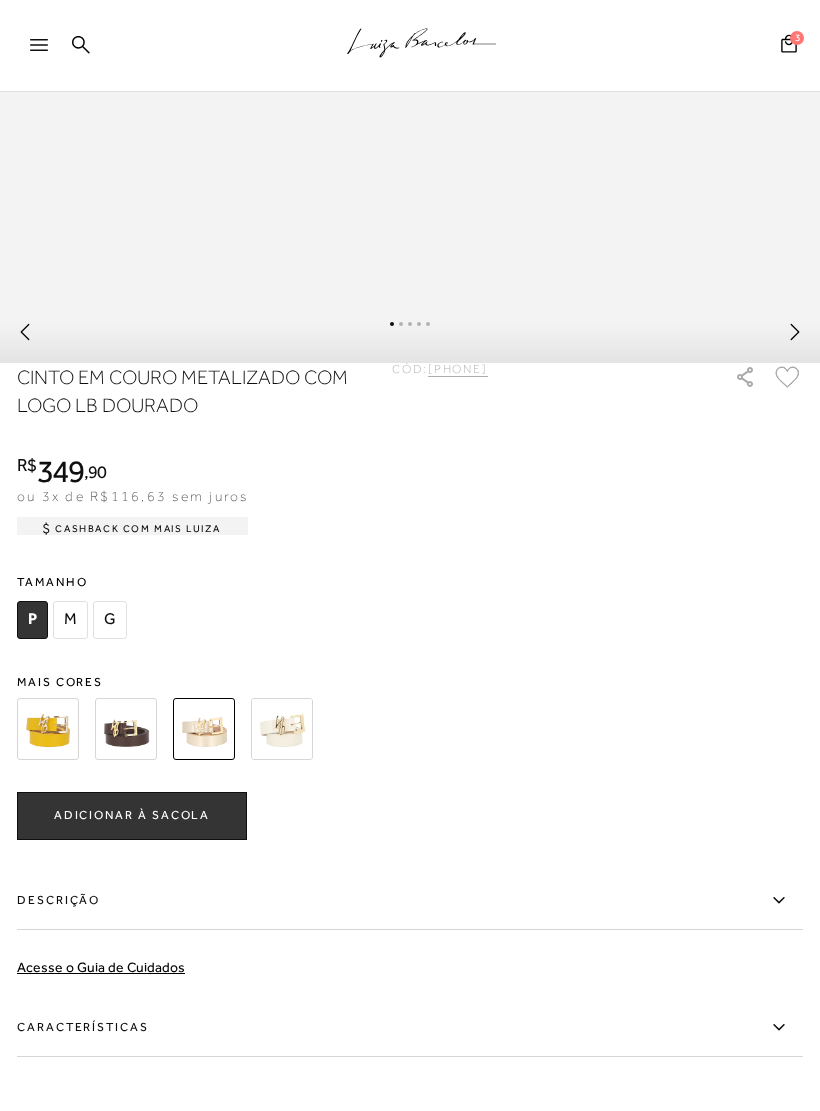 click at bounding box center [126, 729] 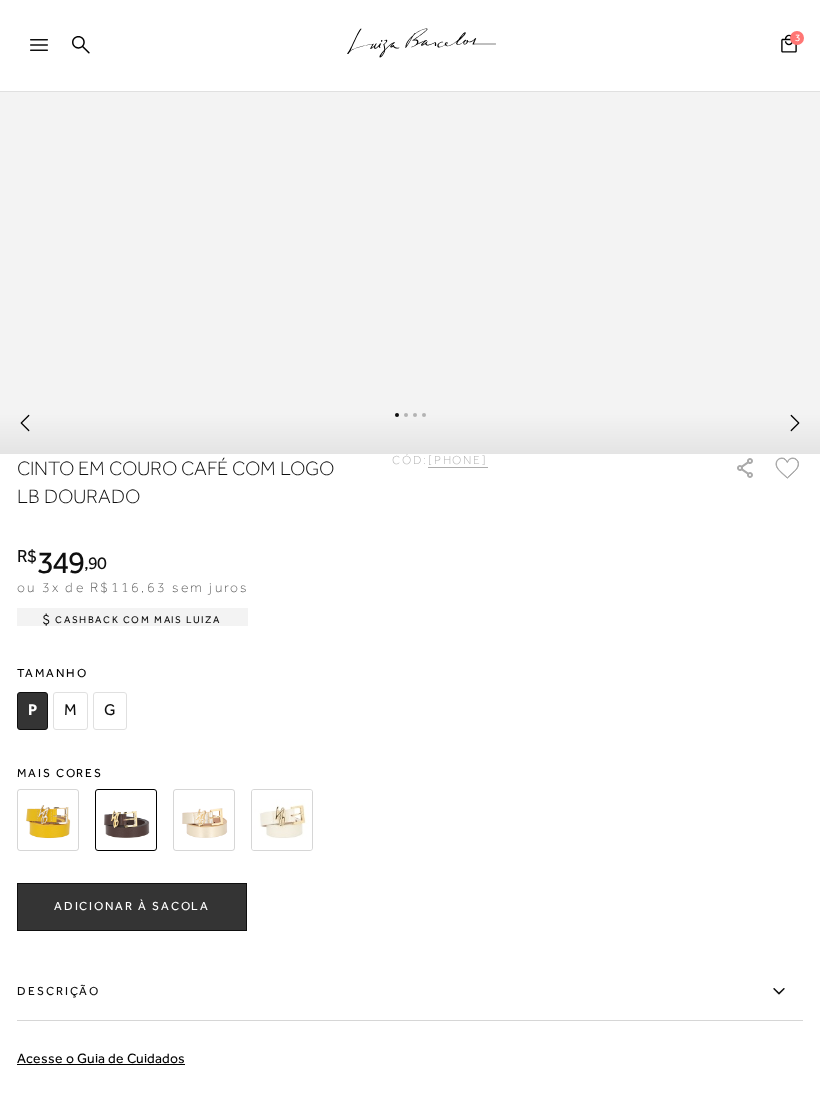 scroll, scrollTop: 984, scrollLeft: 0, axis: vertical 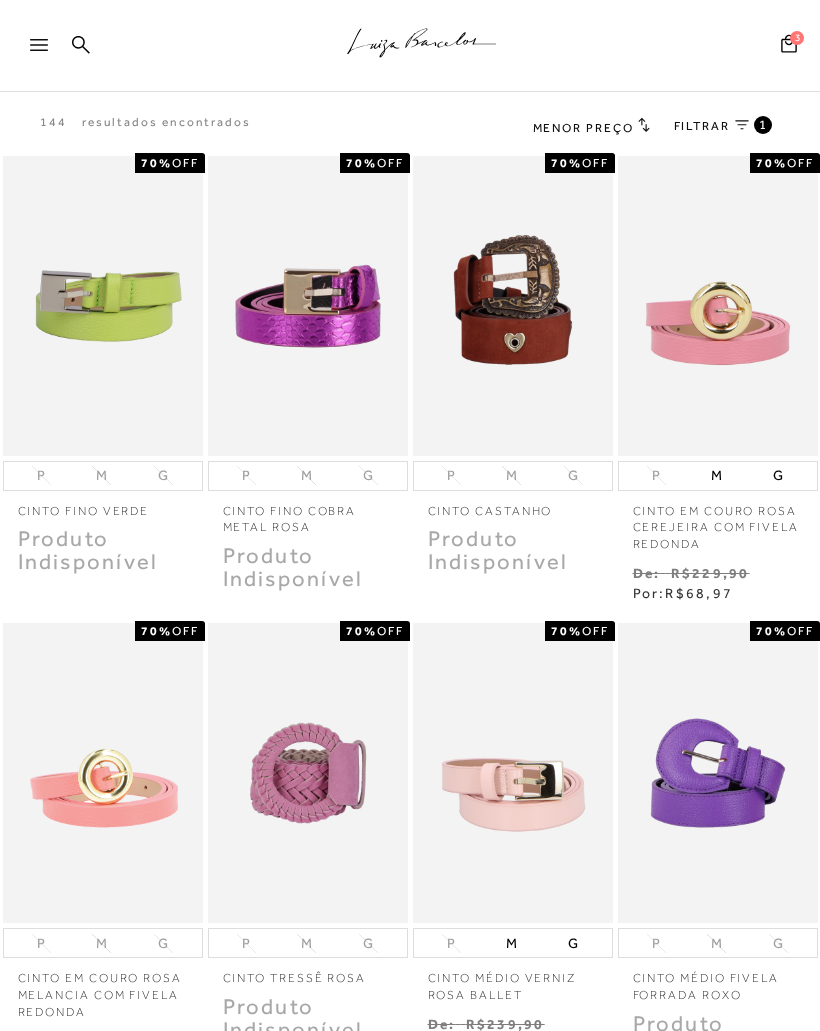 click at bounding box center (48, 51) 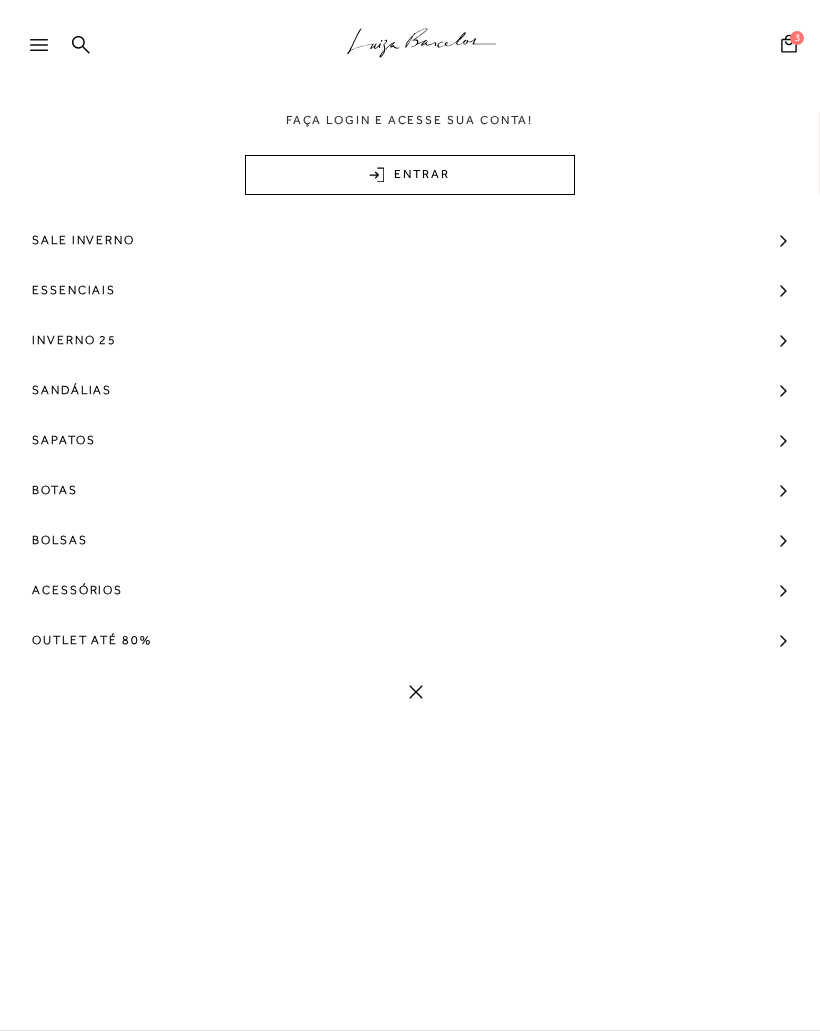 click on "Essenciais" at bounding box center (410, 290) 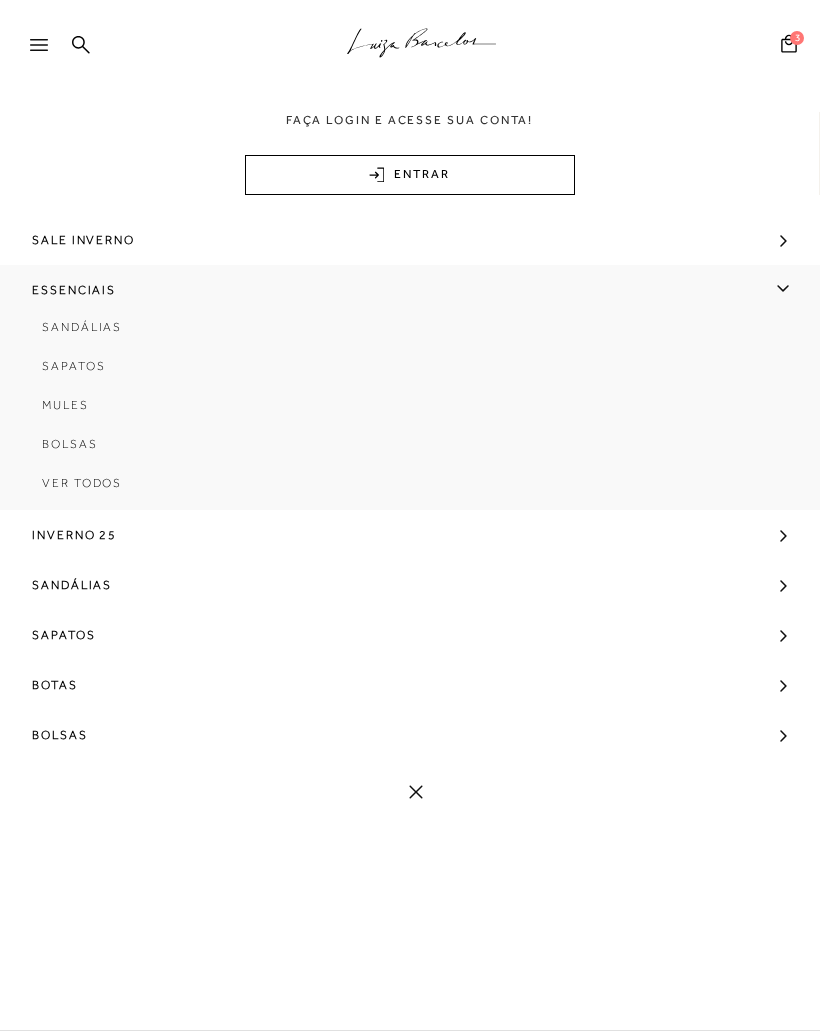 click on "Sale Inverno" at bounding box center (410, 240) 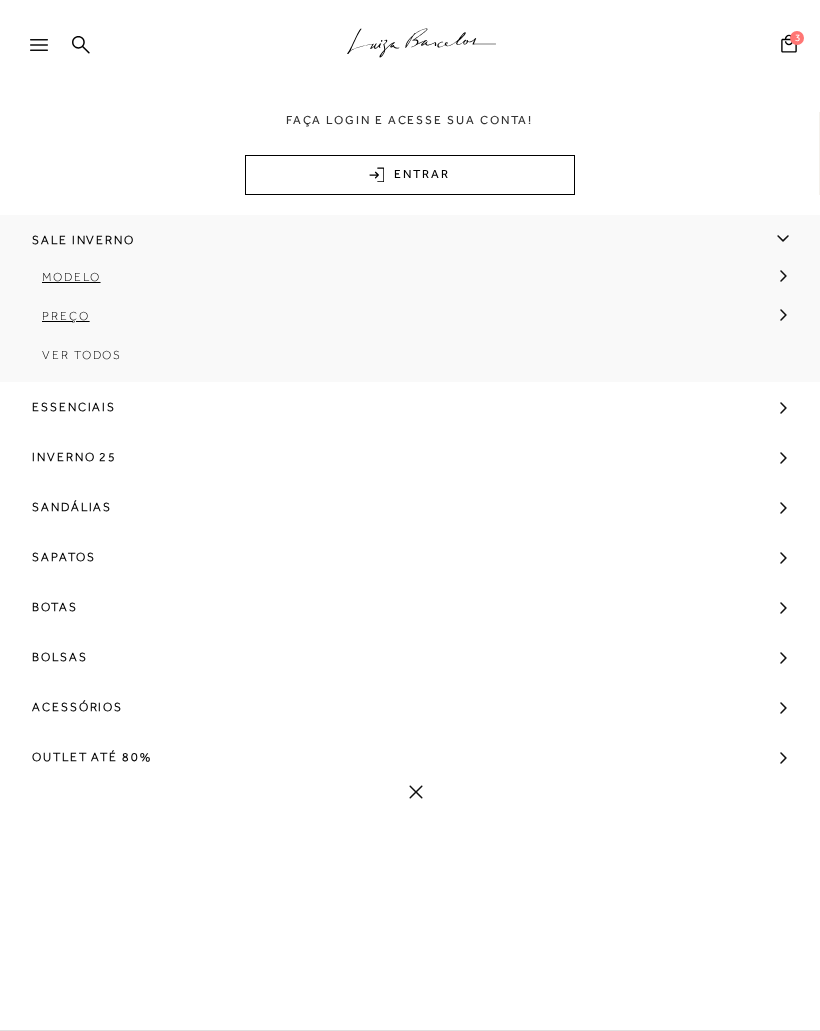click on "Modelo" at bounding box center [403, 284] 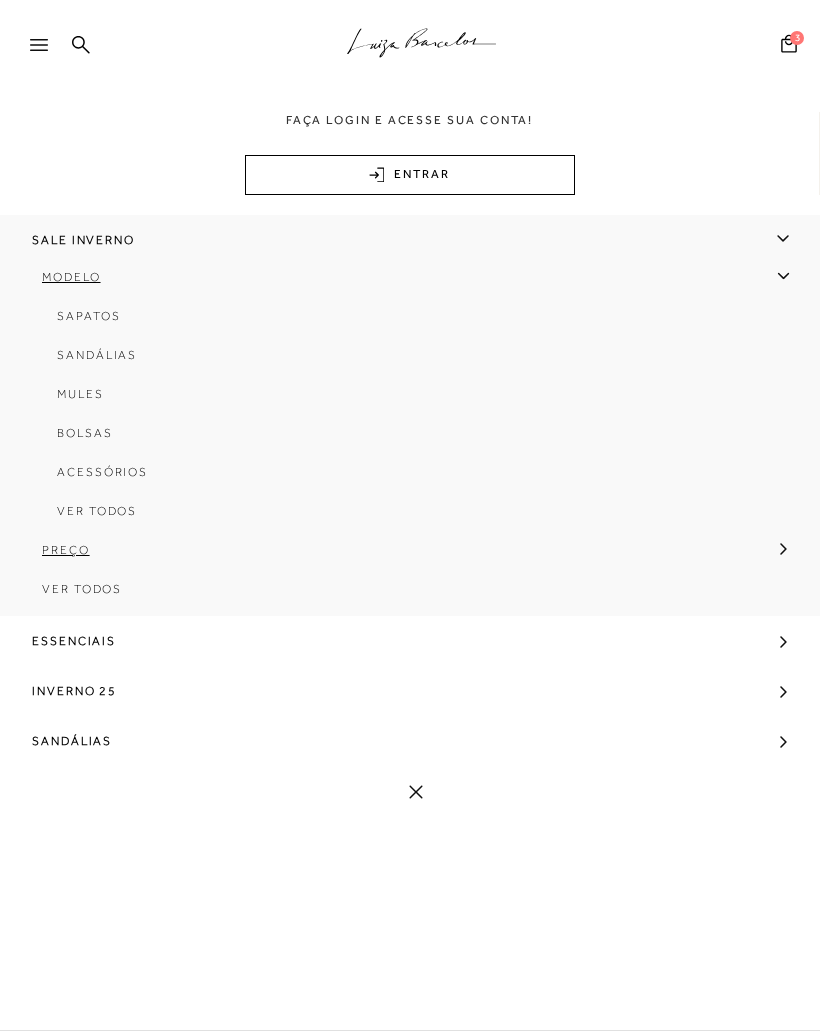 click on "Acessórios" at bounding box center (102, 472) 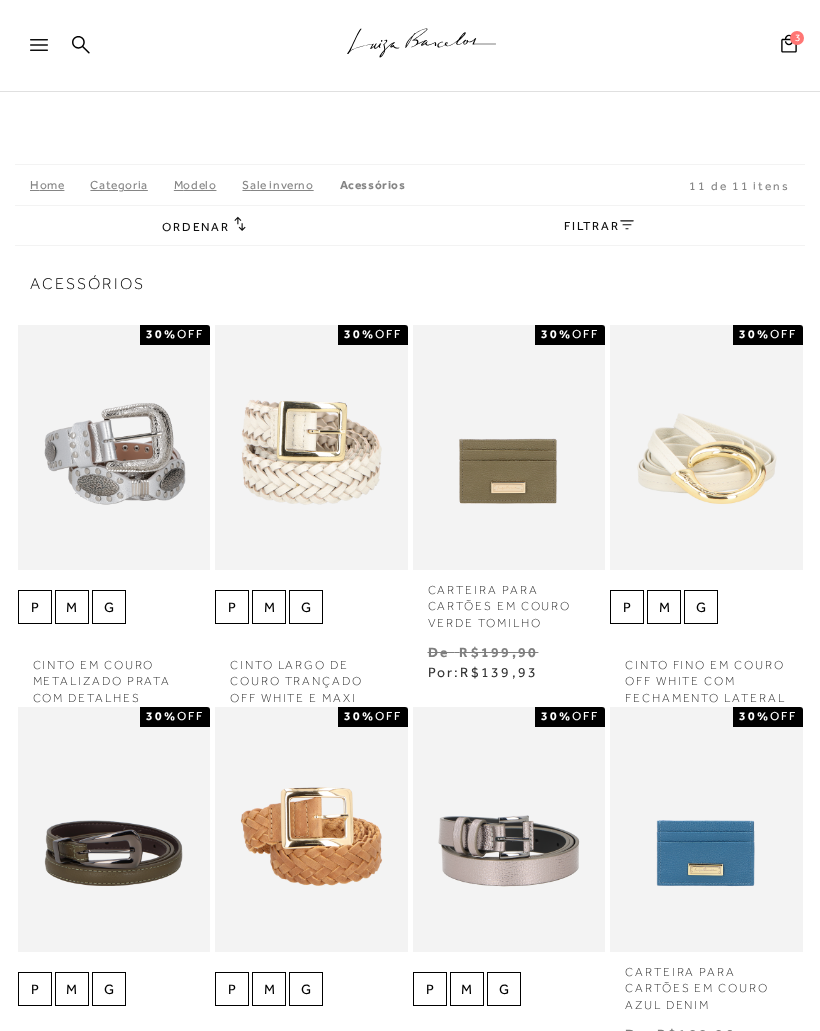 scroll, scrollTop: 0, scrollLeft: 0, axis: both 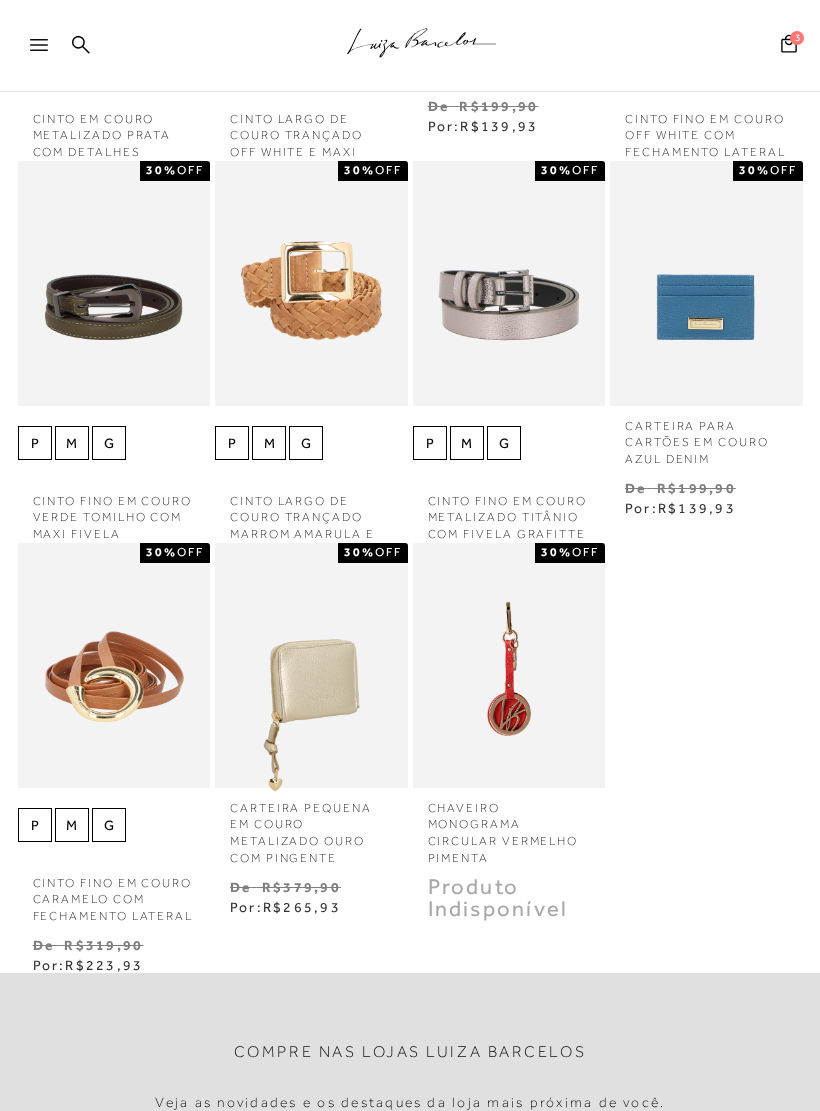 click at bounding box center (114, 665) 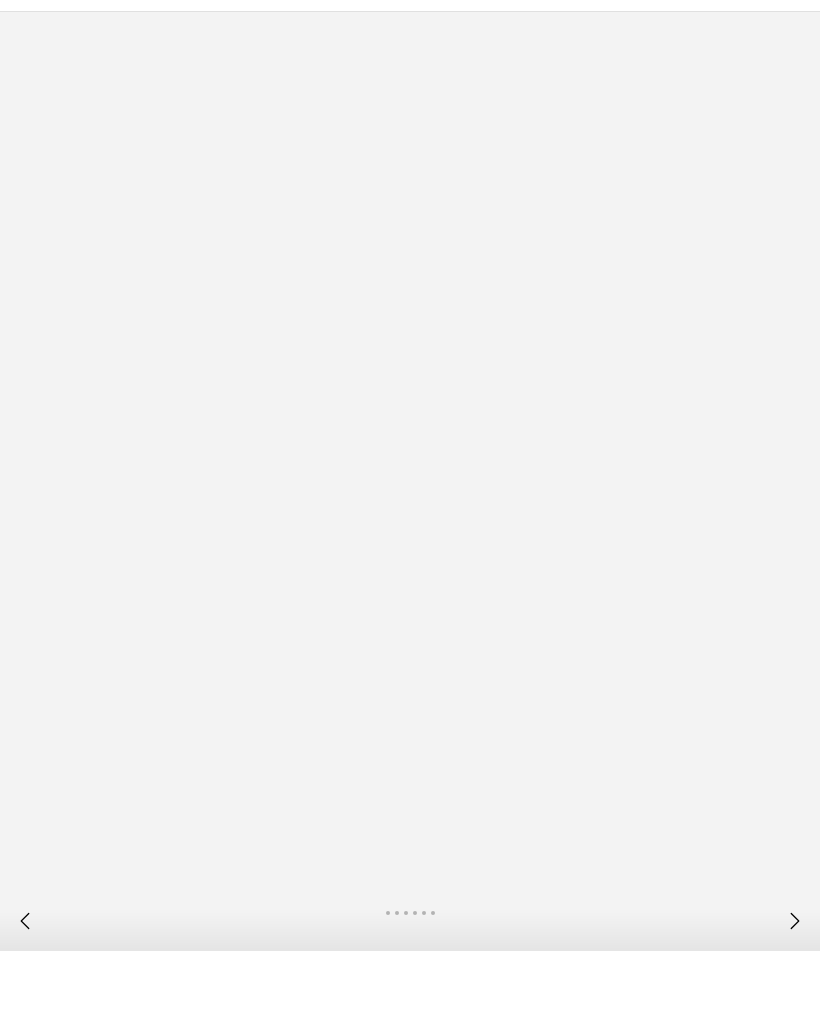 scroll, scrollTop: 486, scrollLeft: 0, axis: vertical 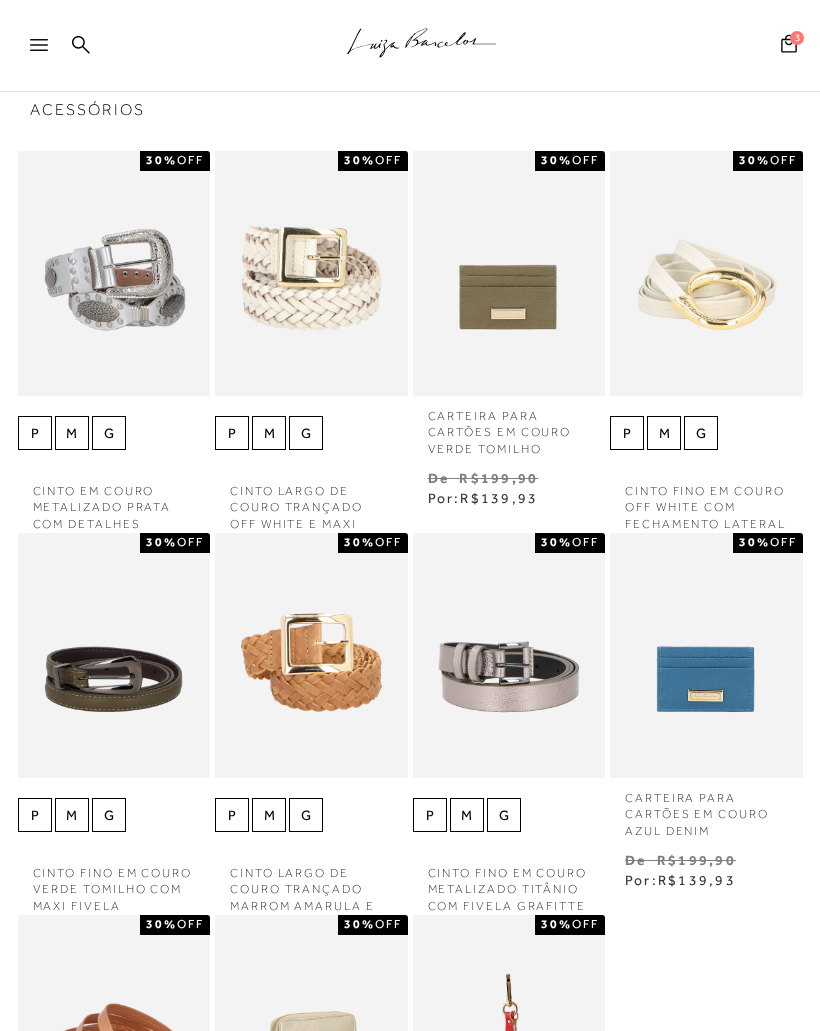 click at bounding box center [311, 655] 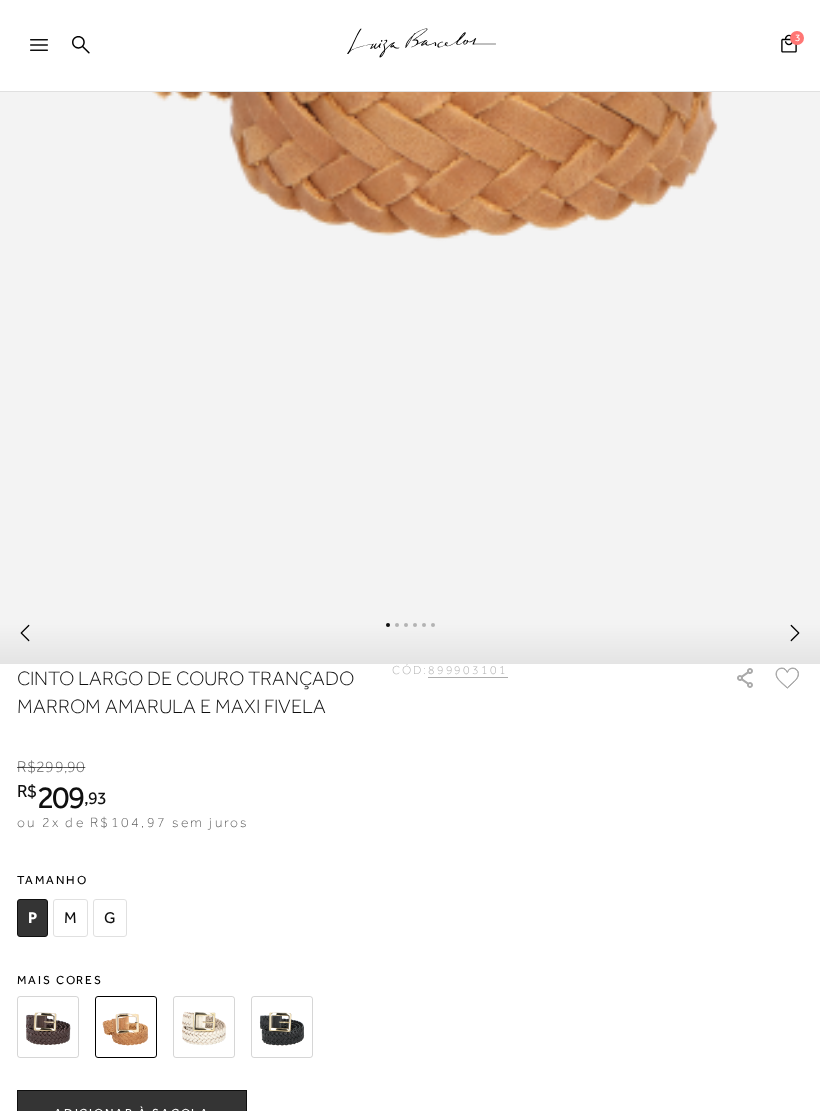 scroll, scrollTop: 776, scrollLeft: 0, axis: vertical 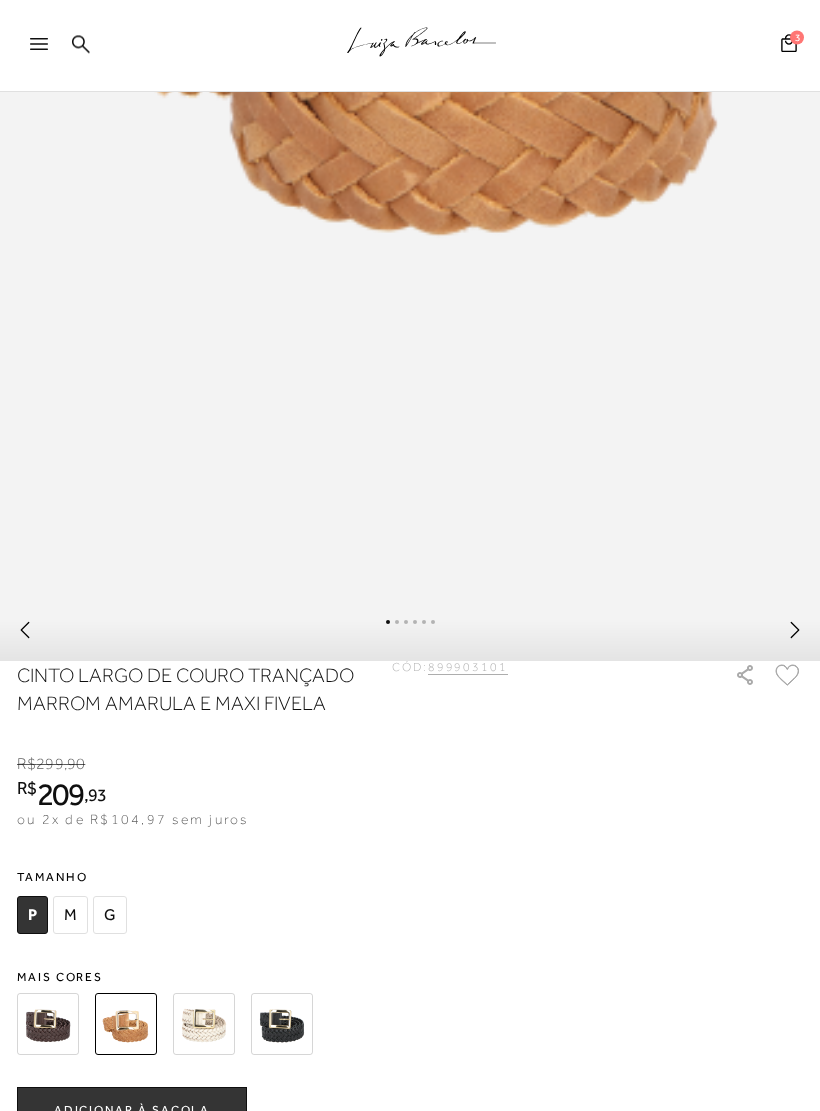 click on "M" at bounding box center (32, 916) 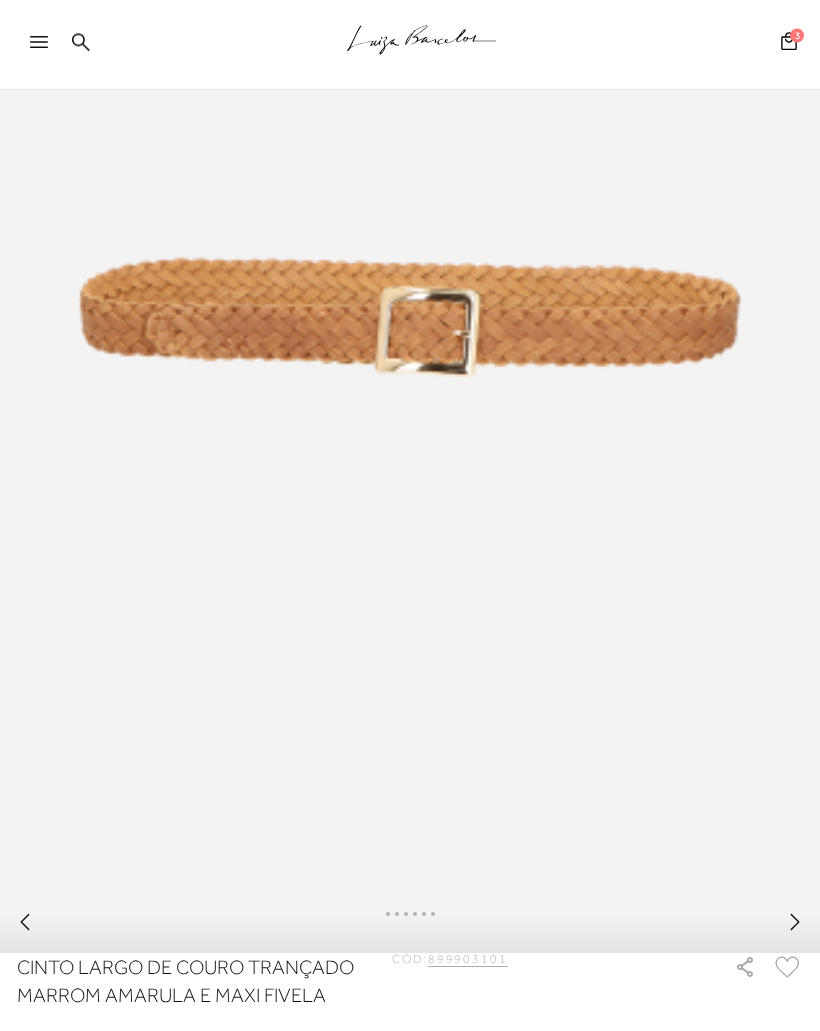 scroll, scrollTop: 485, scrollLeft: 0, axis: vertical 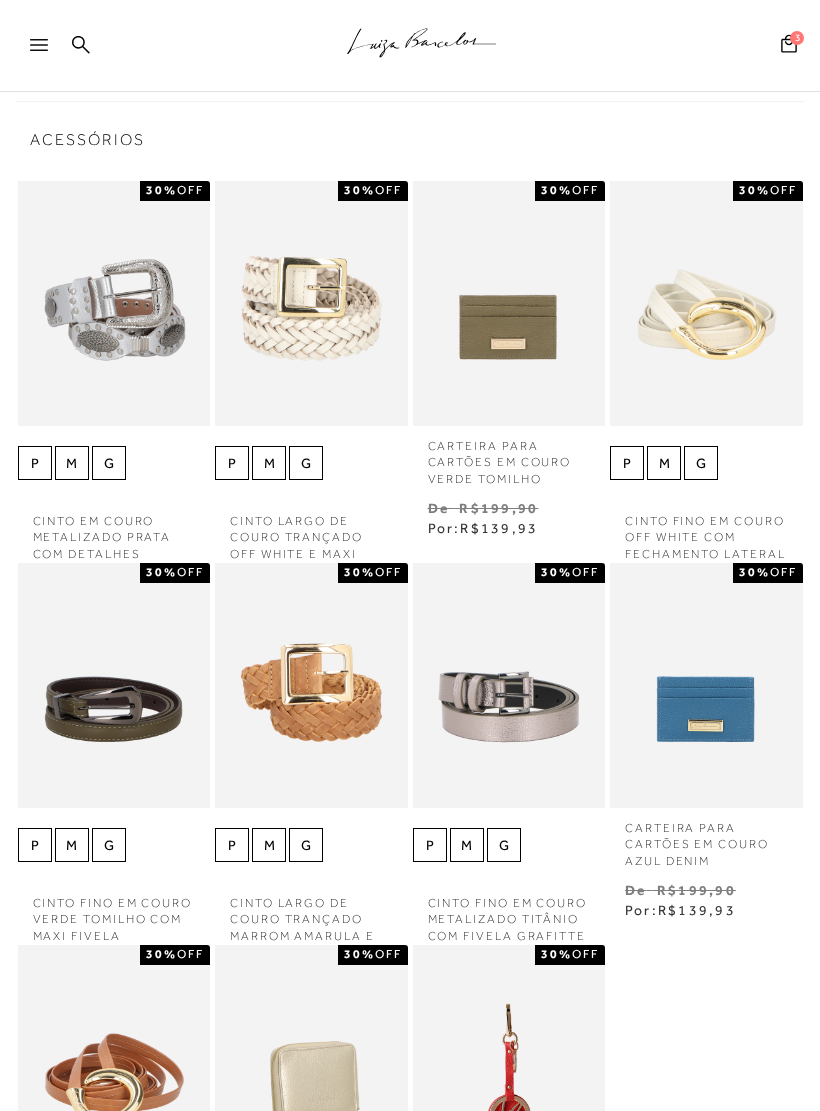 click at bounding box center (509, 685) 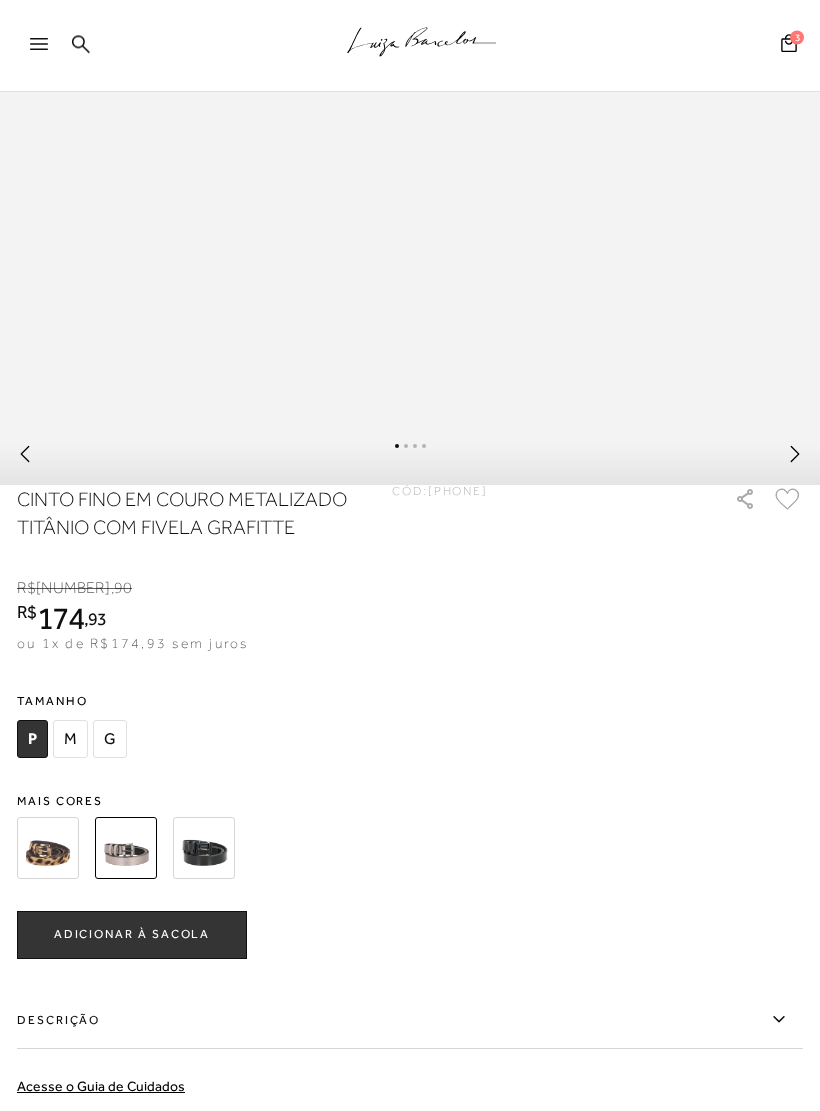 scroll, scrollTop: 953, scrollLeft: 0, axis: vertical 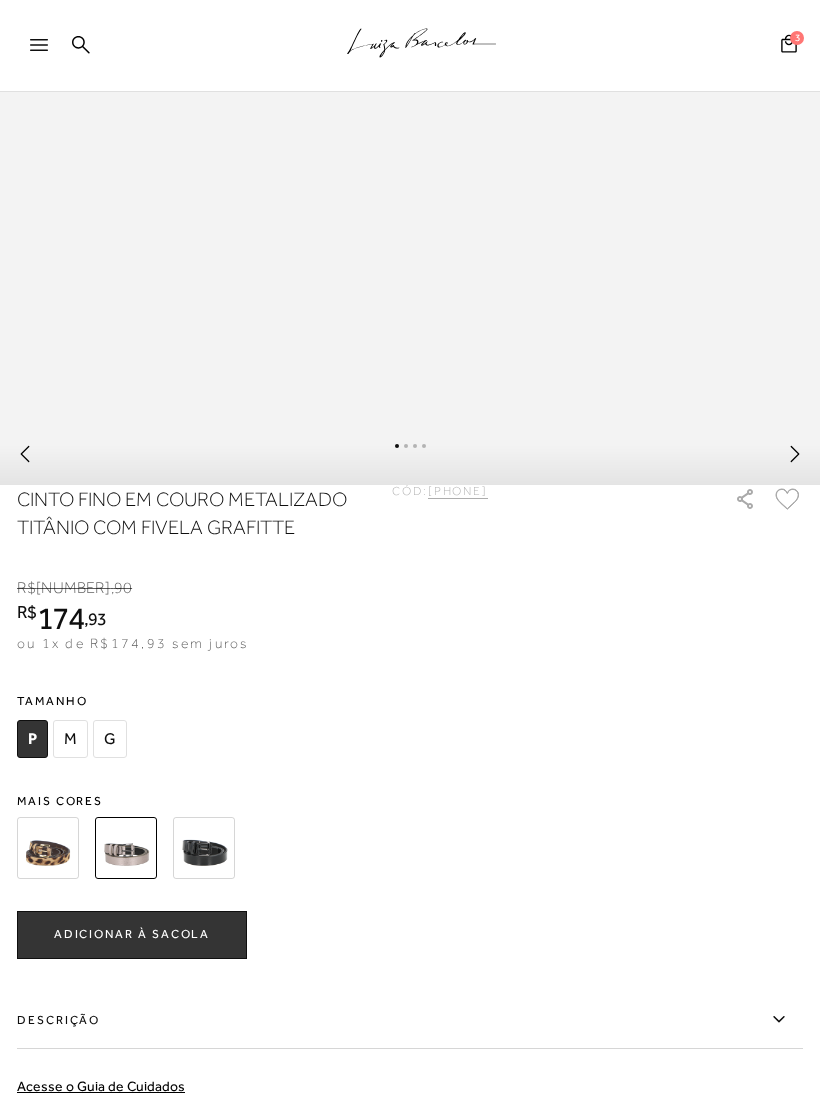 click at bounding box center [204, 848] 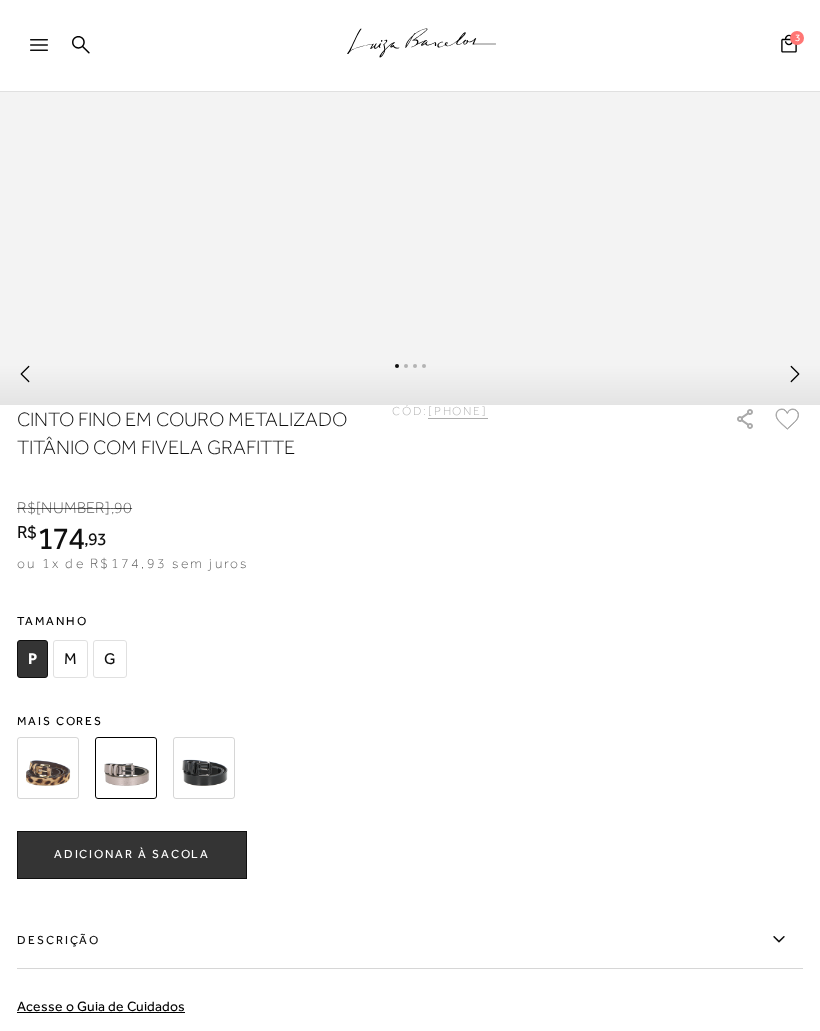 scroll, scrollTop: 0, scrollLeft: 0, axis: both 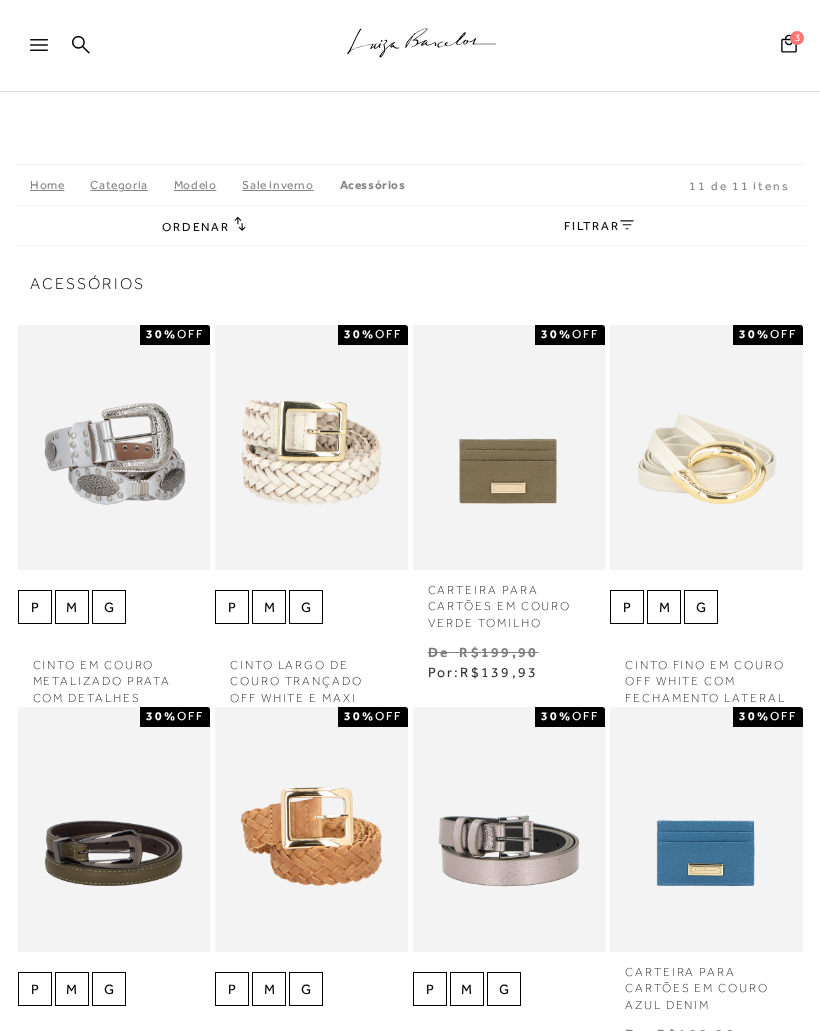 click at bounding box center [114, 447] 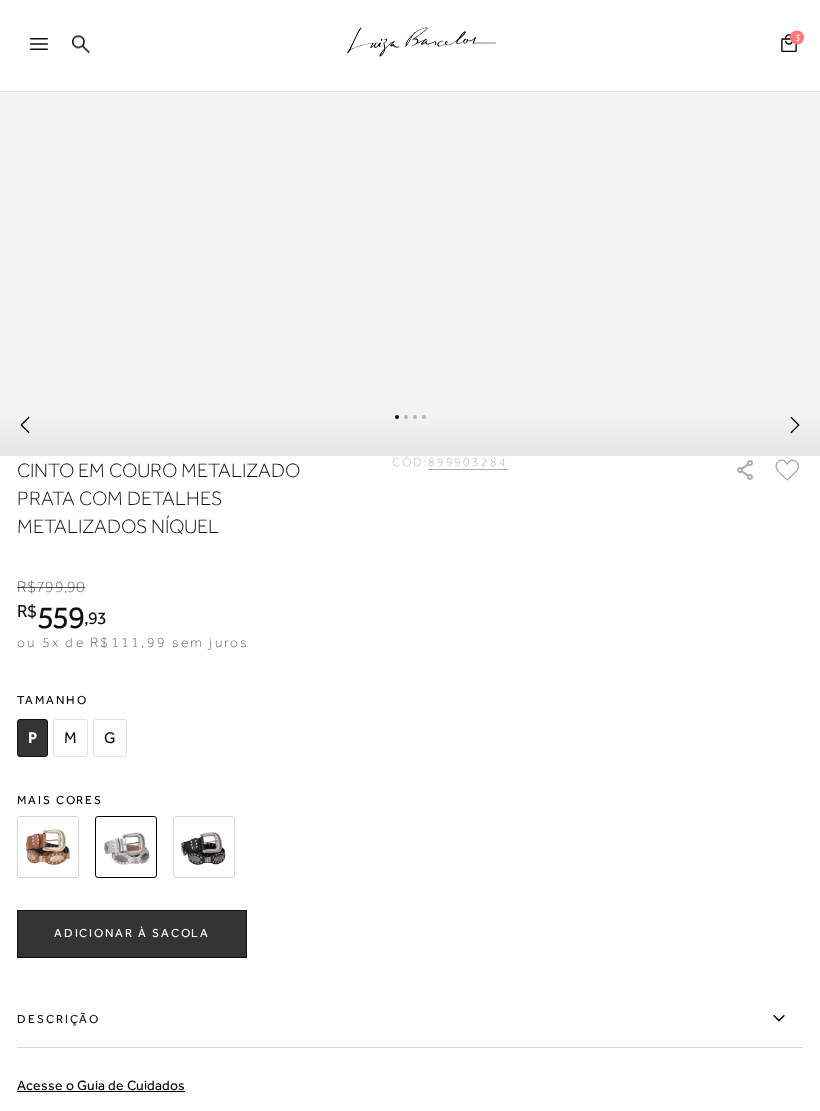 click at bounding box center (204, 848) 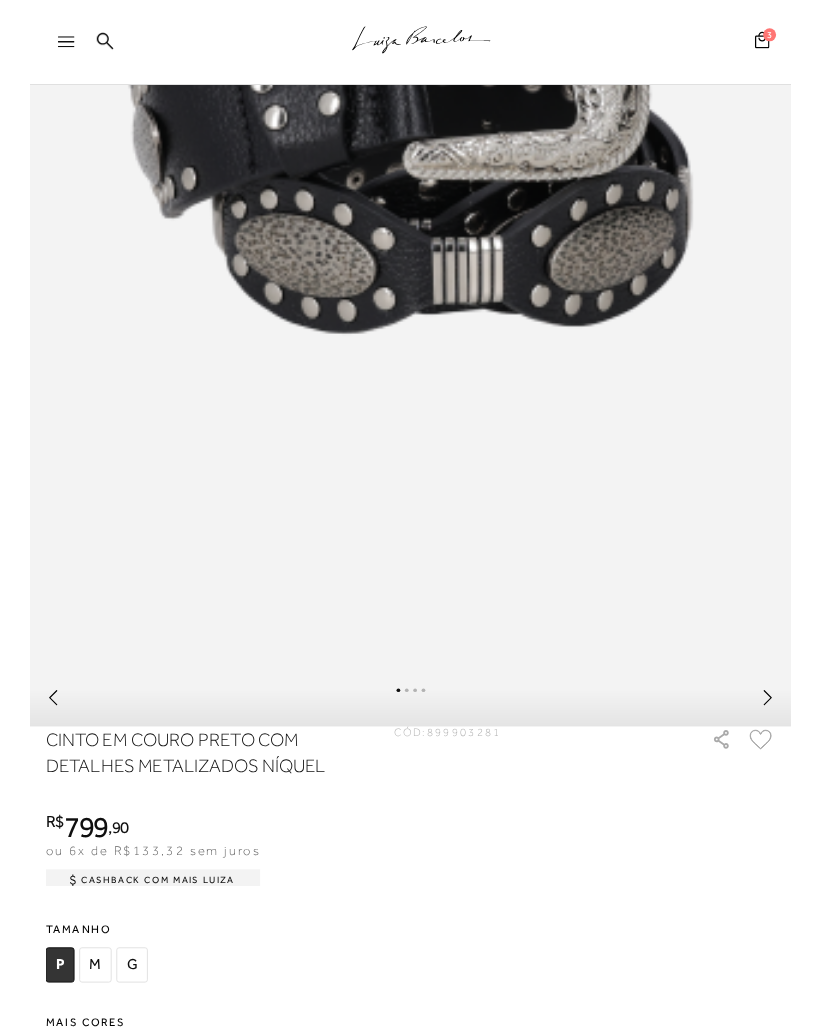 scroll, scrollTop: 736, scrollLeft: 0, axis: vertical 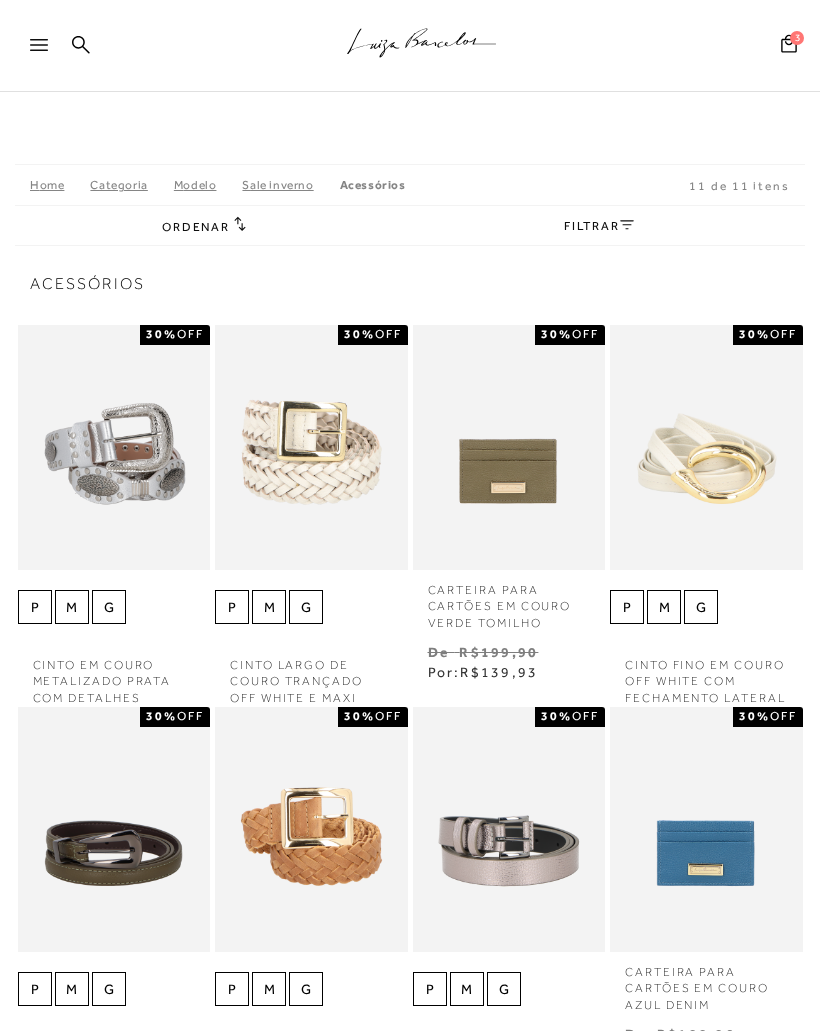click at bounding box center (48, 51) 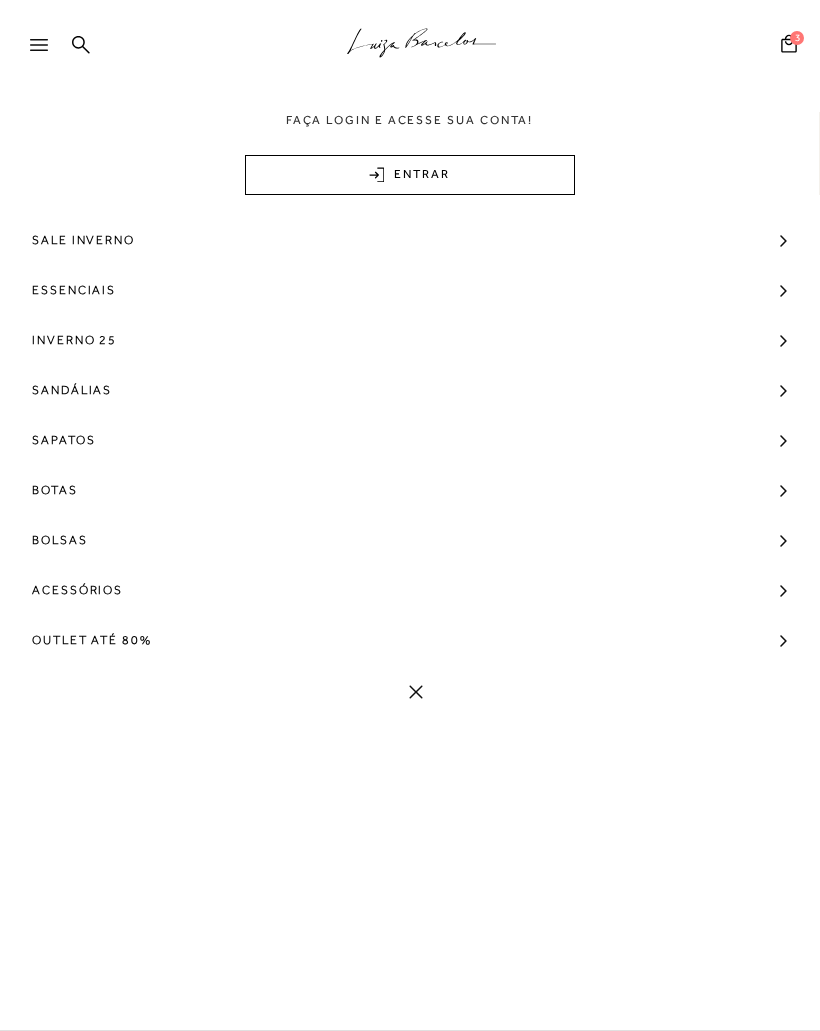 click on "Acessórios" at bounding box center (410, 590) 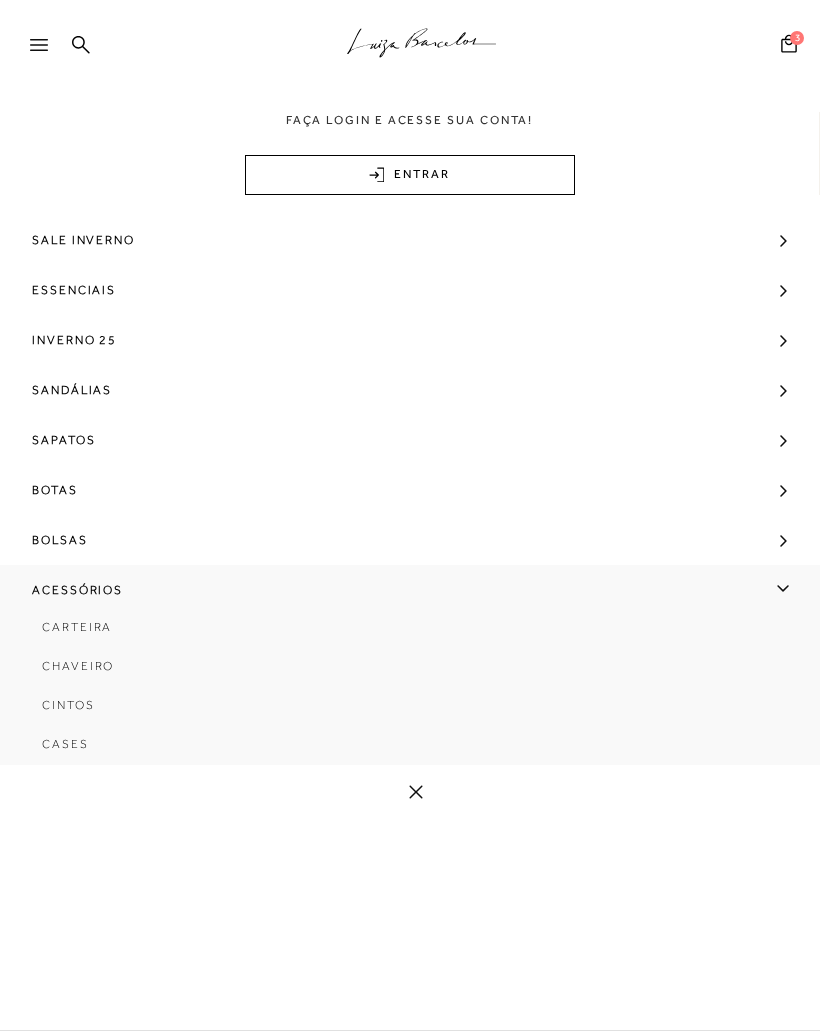 click on "Cintos" at bounding box center [68, 705] 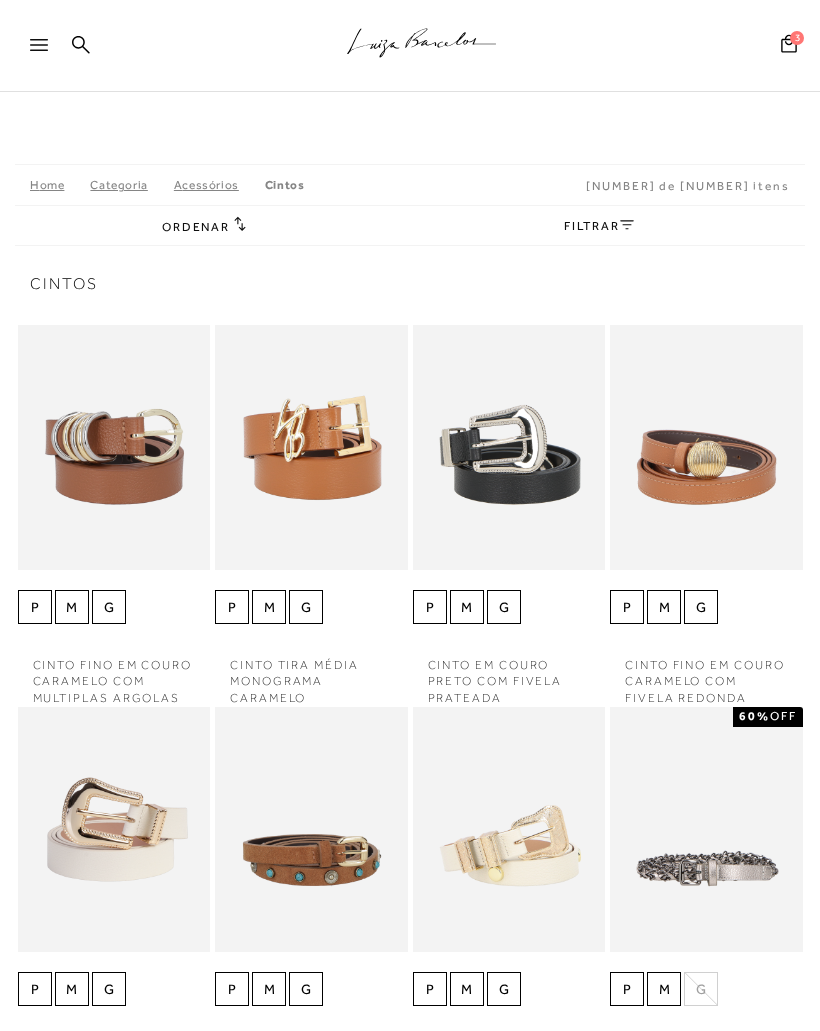 click at bounding box center (311, 447) 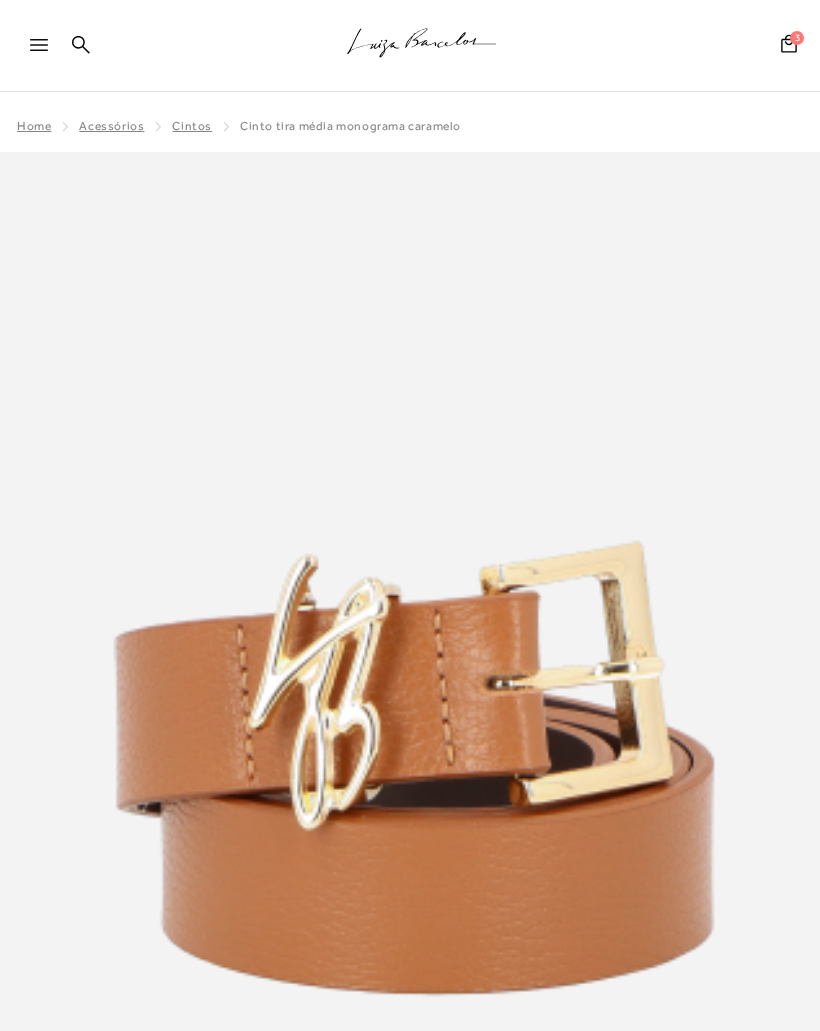 click at bounding box center (410, 767) 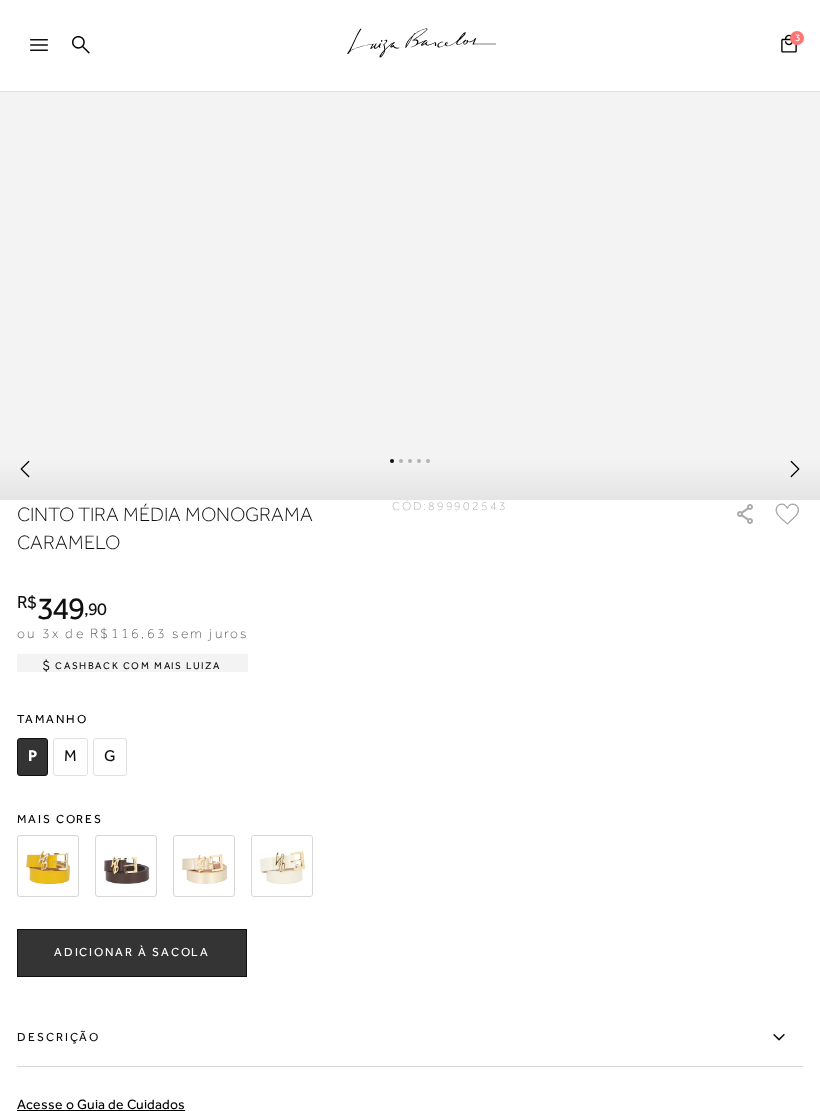scroll, scrollTop: 941, scrollLeft: 0, axis: vertical 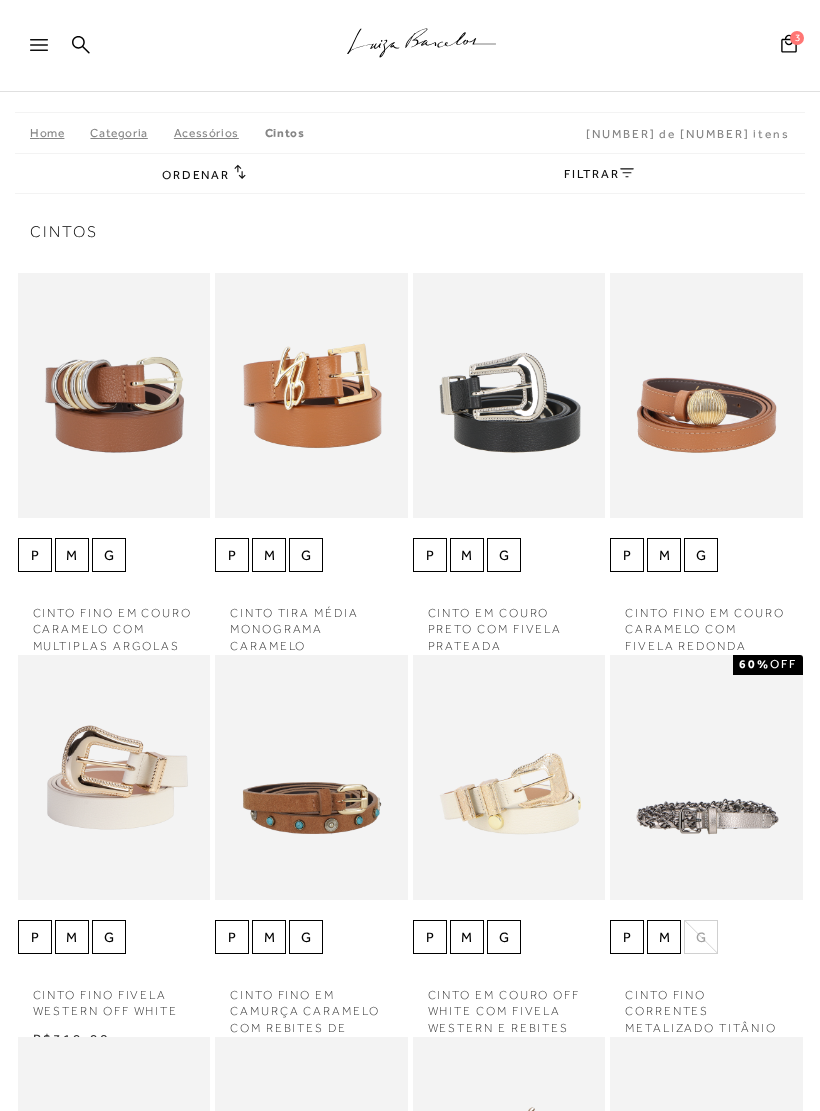 click at bounding box center [706, 395] 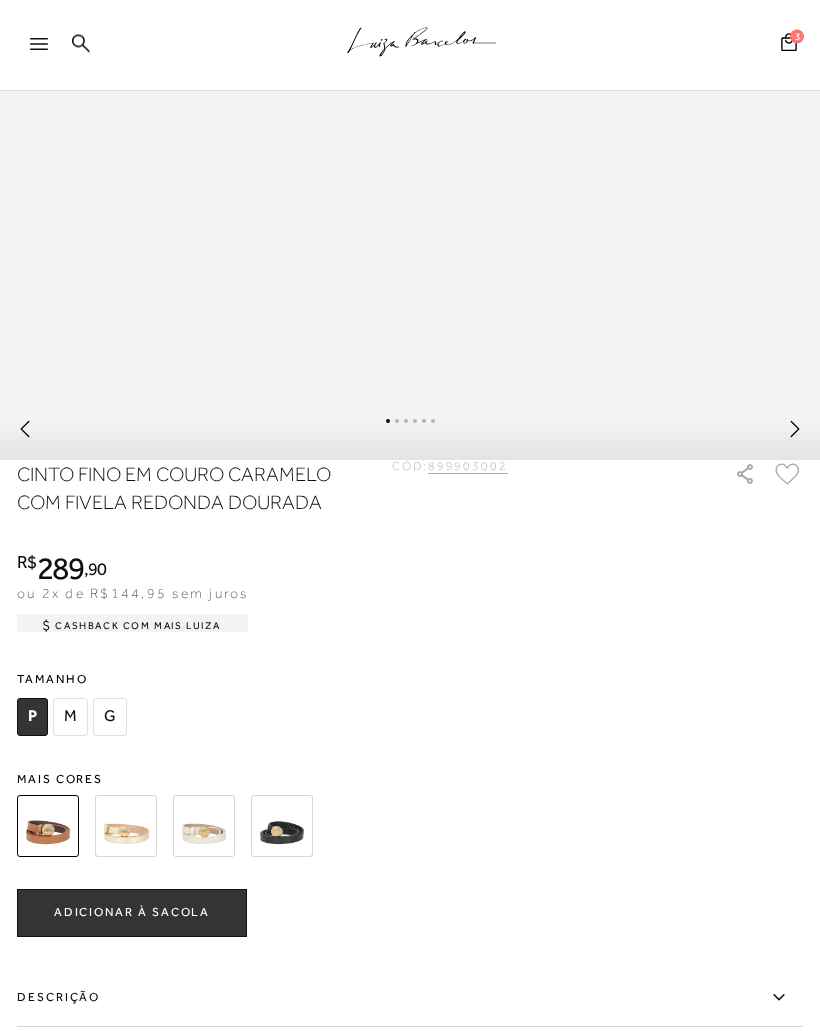 scroll, scrollTop: 1053, scrollLeft: 0, axis: vertical 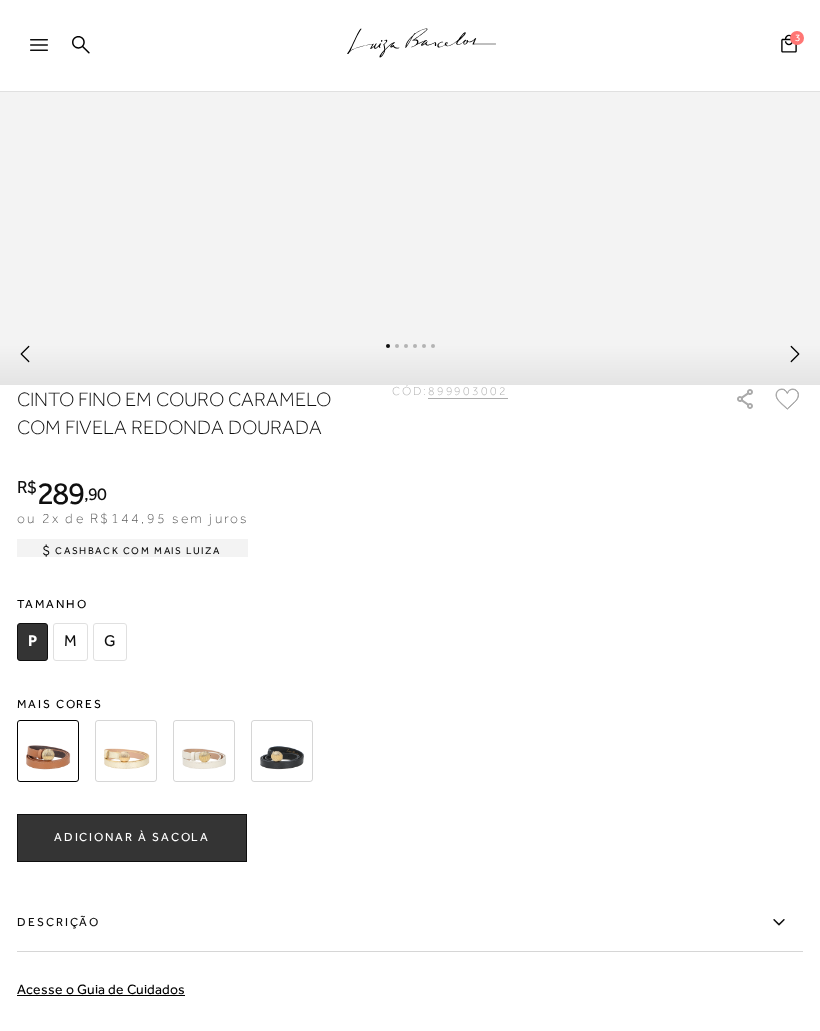 click at bounding box center [282, 751] 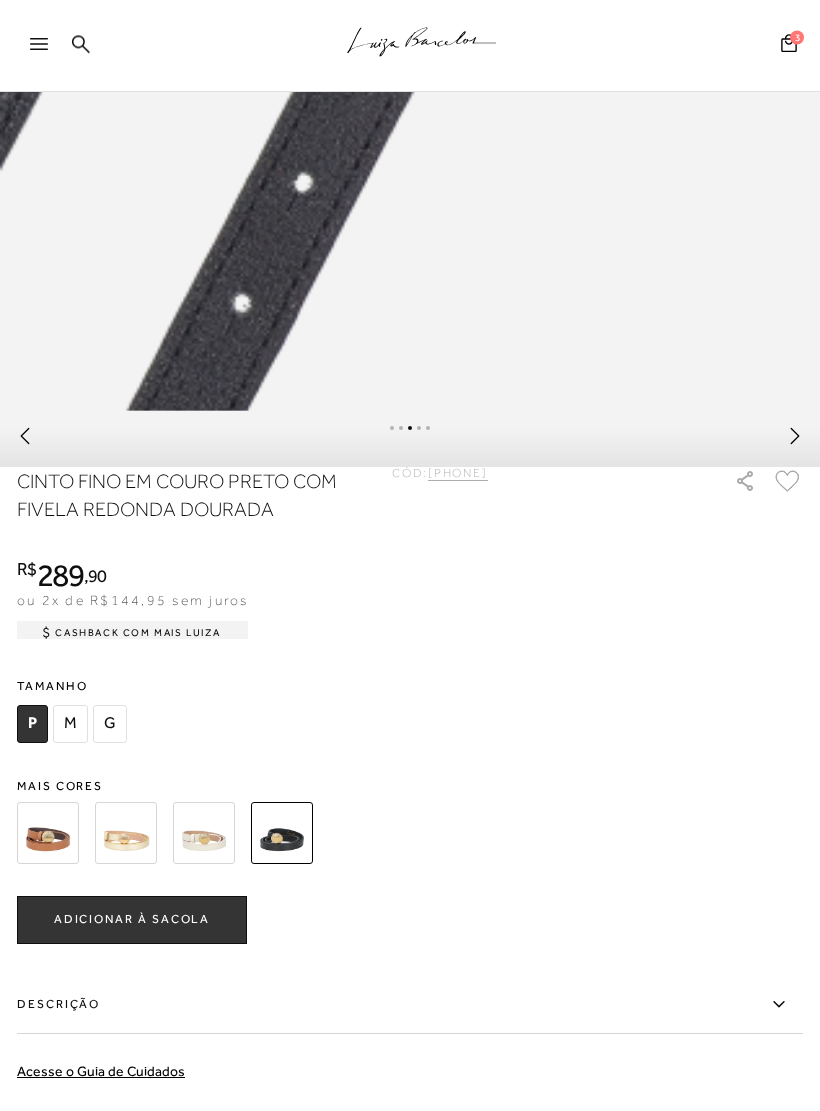 scroll, scrollTop: 971, scrollLeft: 0, axis: vertical 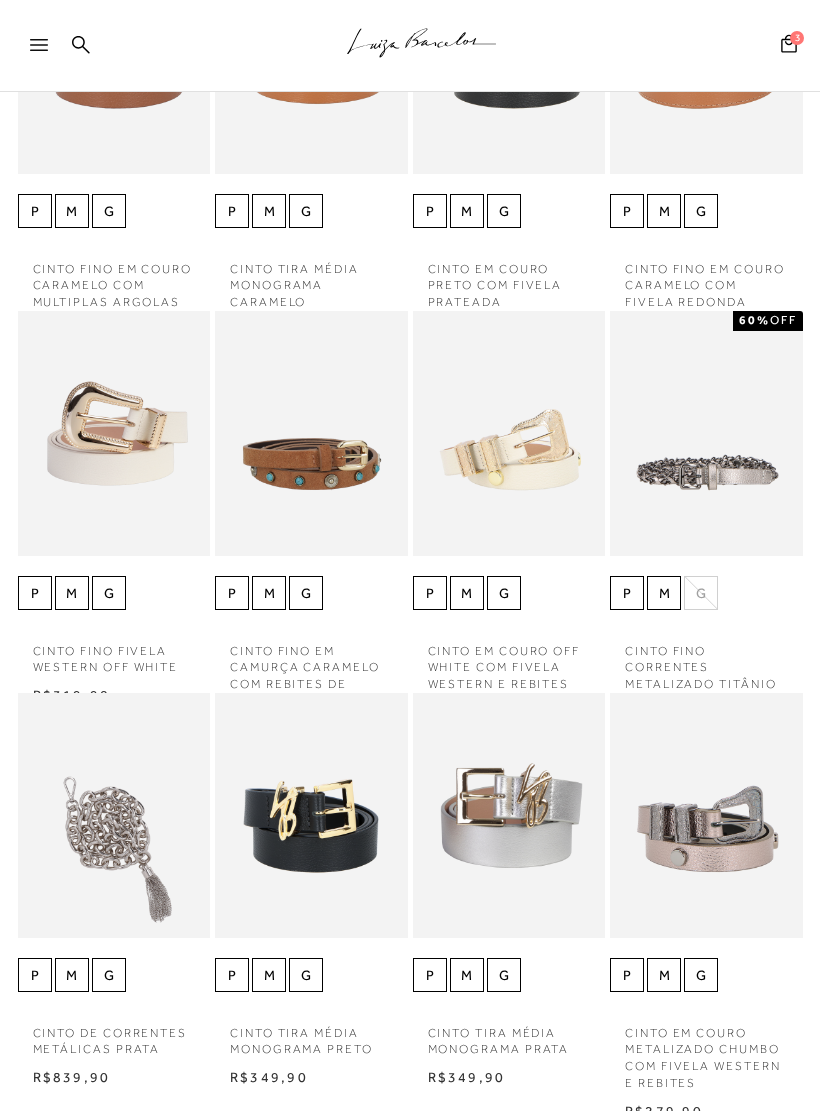 click at bounding box center (311, 815) 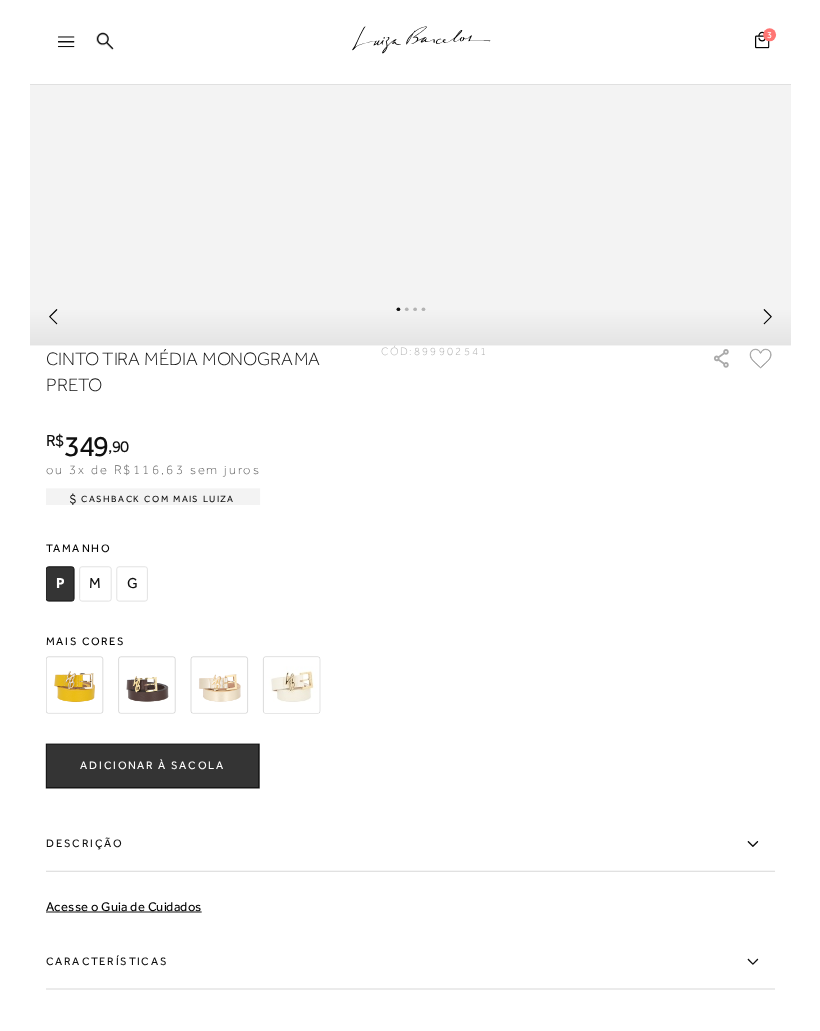 scroll, scrollTop: 1066, scrollLeft: 0, axis: vertical 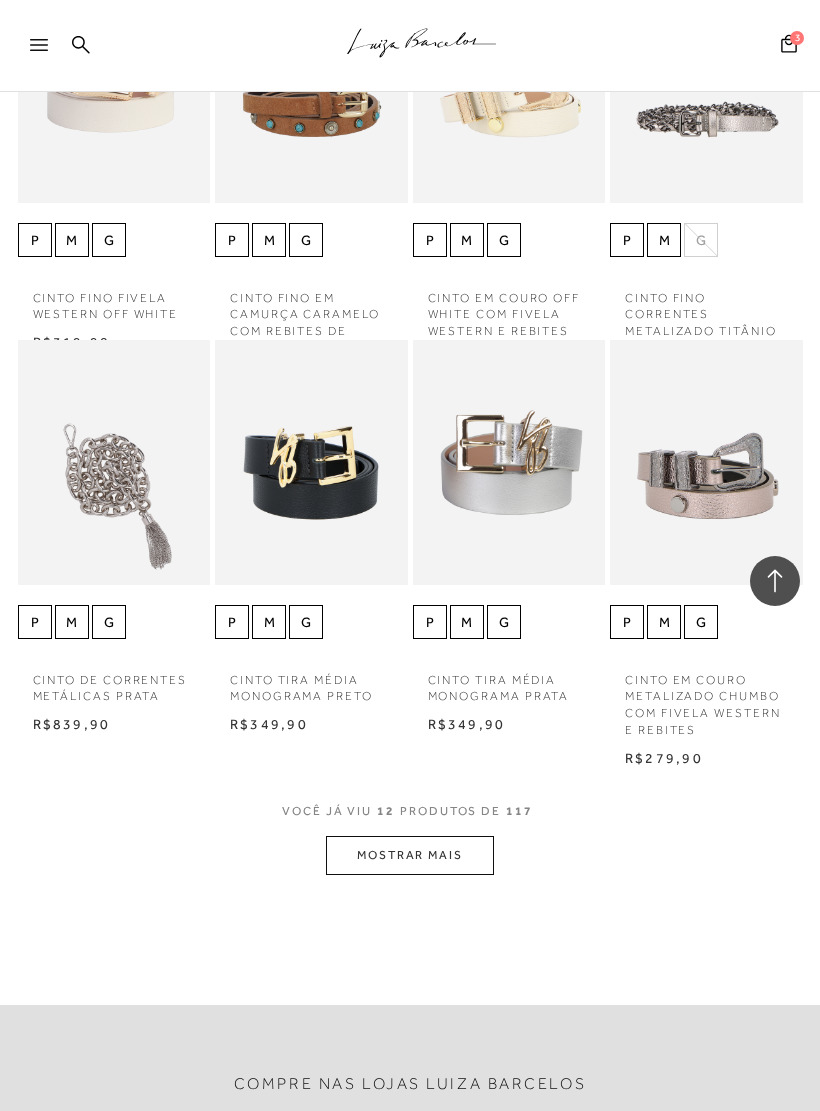 click on "MOSTRAR MAIS" at bounding box center (410, 855) 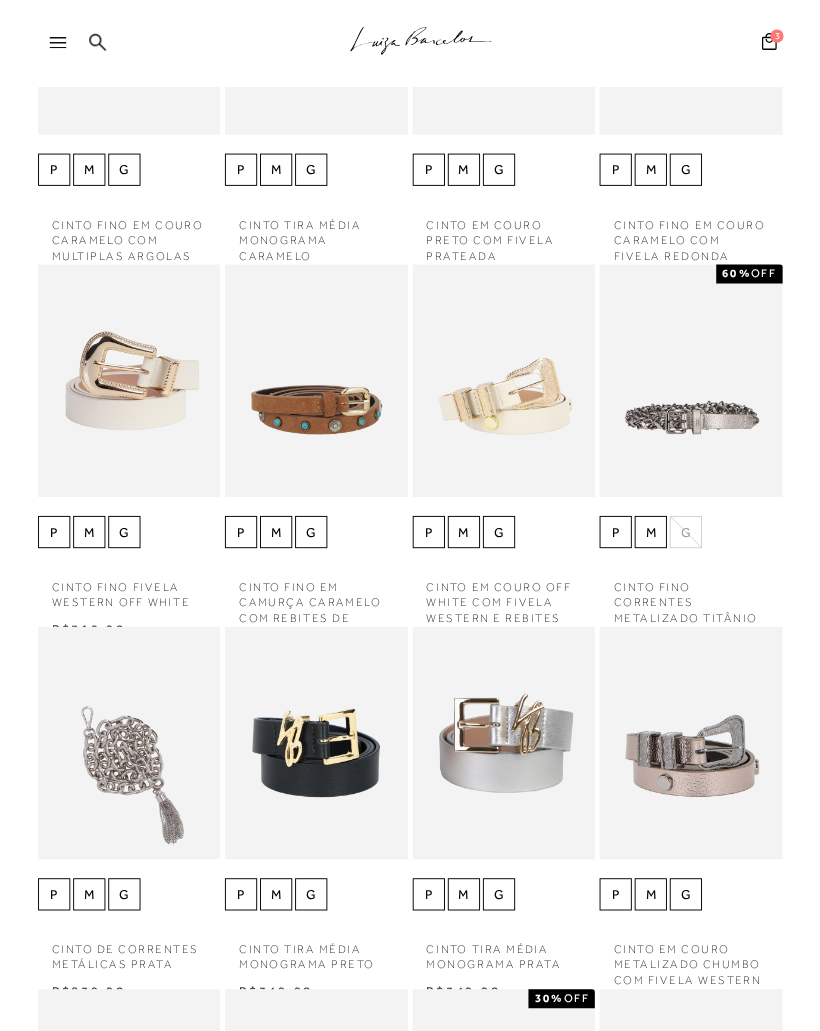 scroll, scrollTop: 404, scrollLeft: 0, axis: vertical 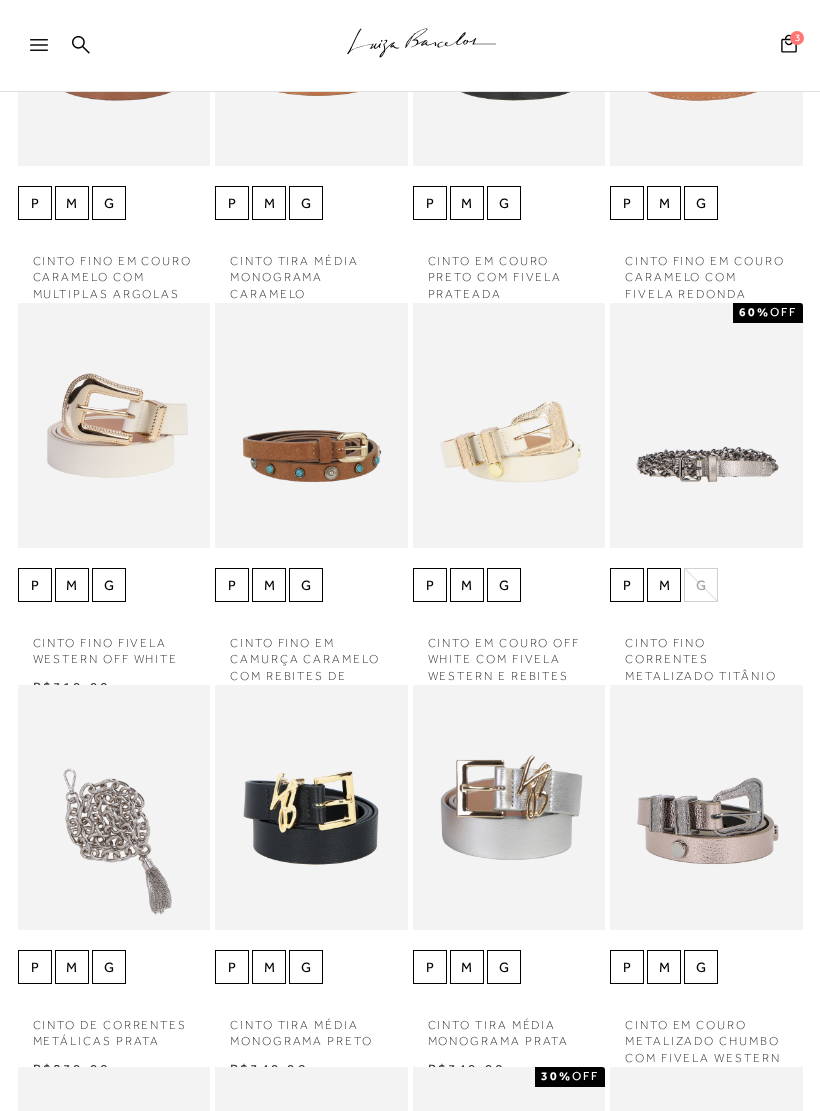 click at bounding box center (311, 807) 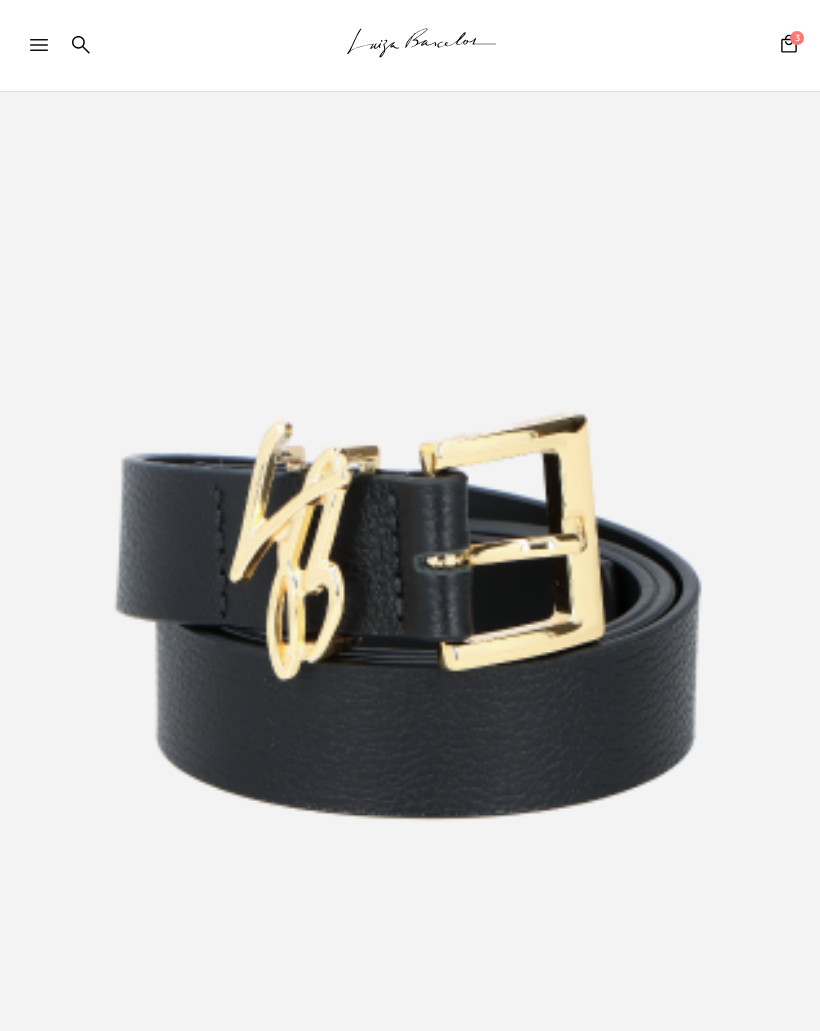 scroll, scrollTop: 0, scrollLeft: 0, axis: both 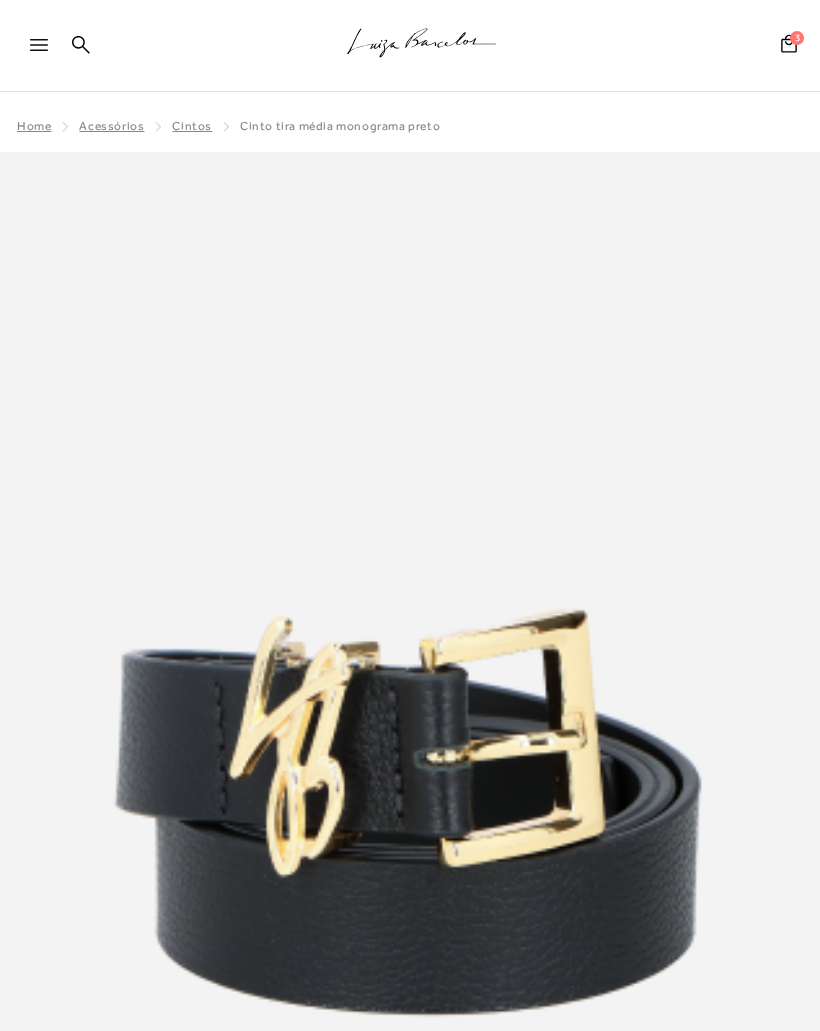 click at bounding box center [789, 43] 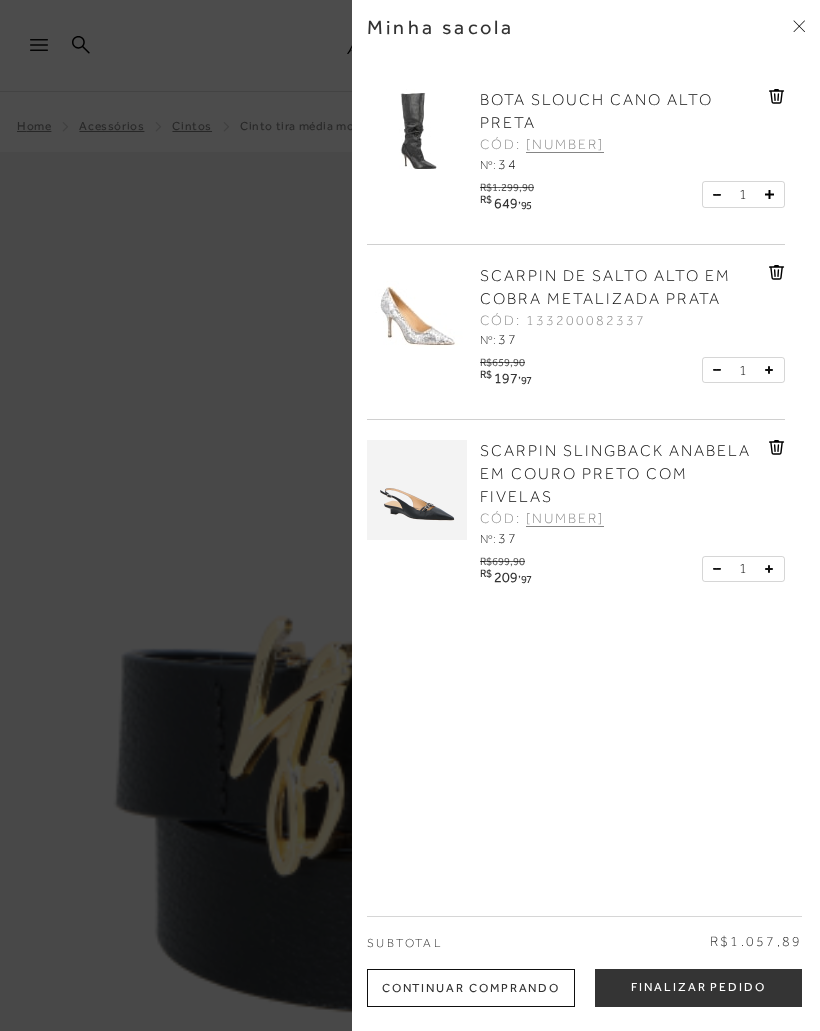 click on "Finalizar Pedido" at bounding box center (698, 988) 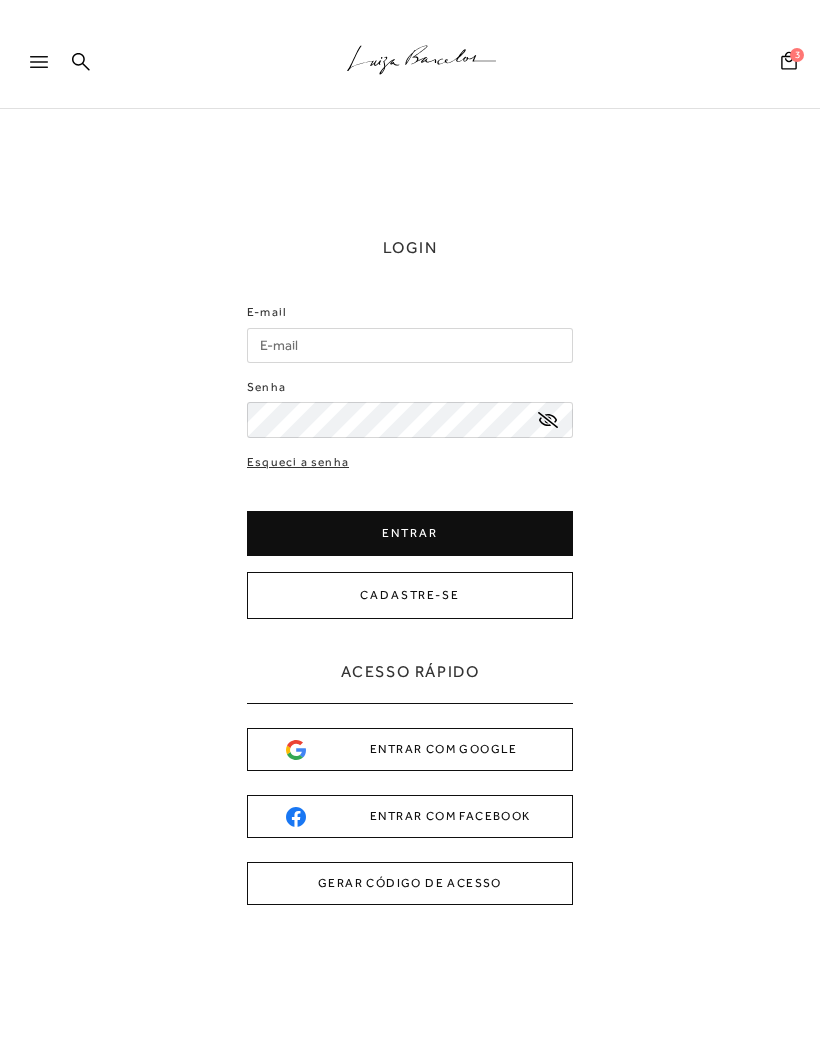 scroll, scrollTop: 0, scrollLeft: 0, axis: both 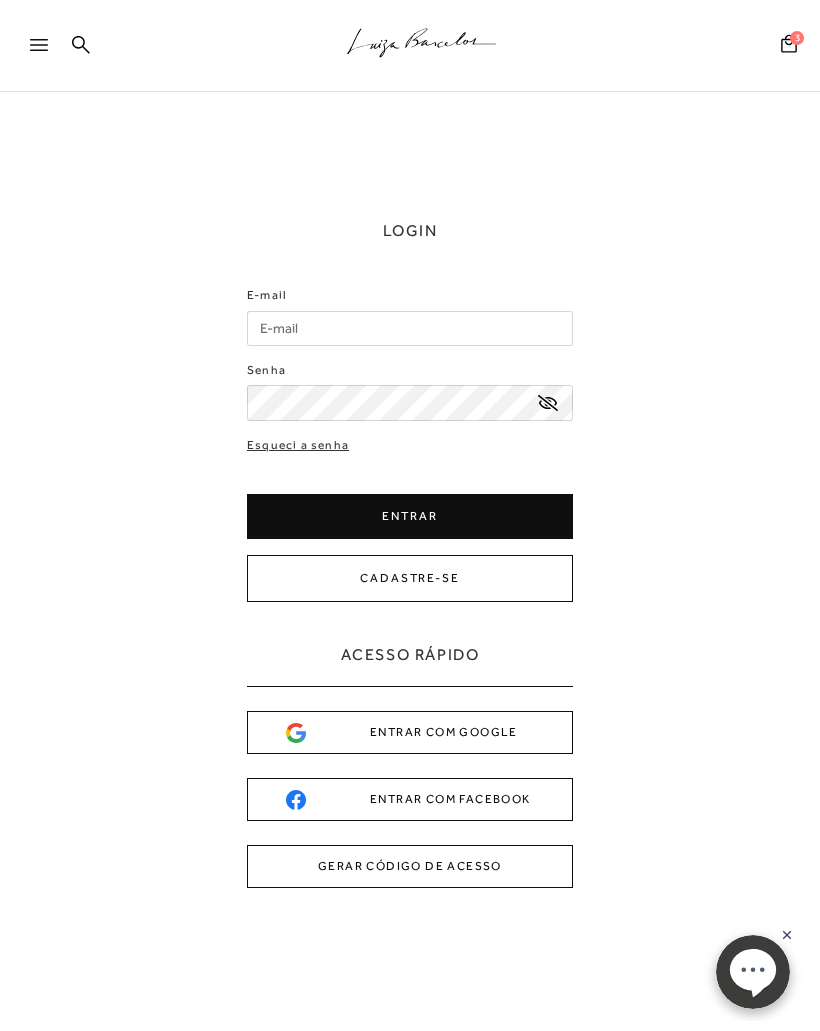 click on "E-mail" at bounding box center [410, 328] 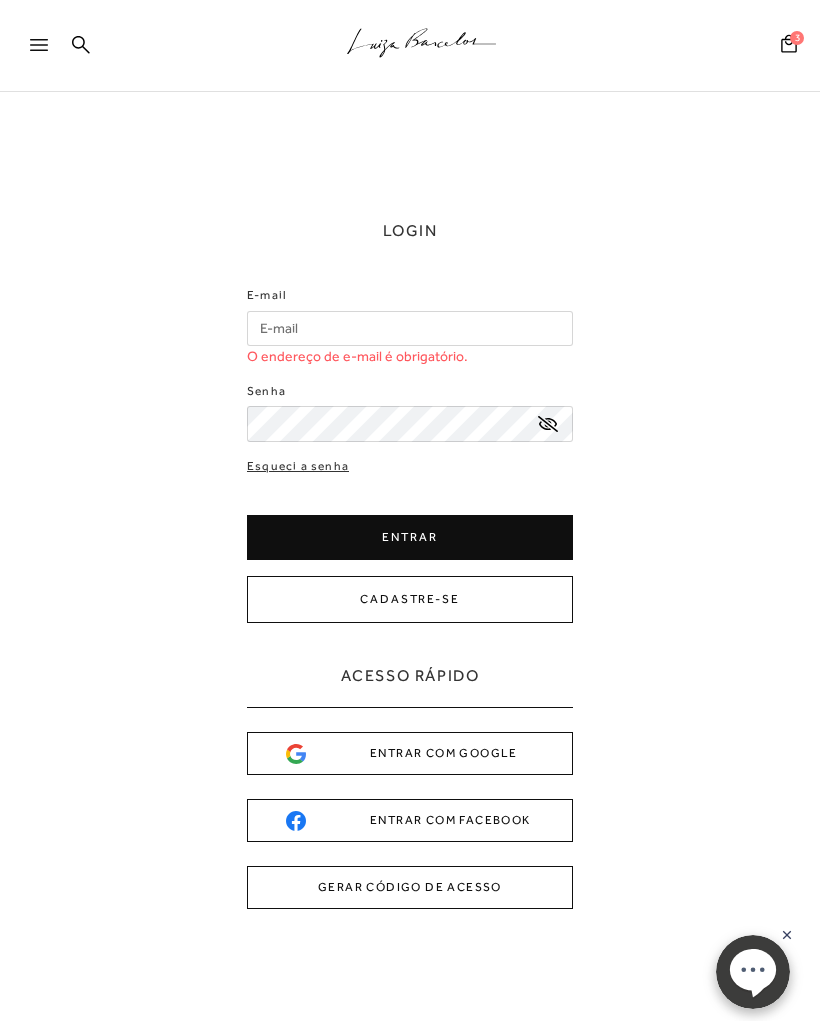 click on "E-mail" at bounding box center [410, 328] 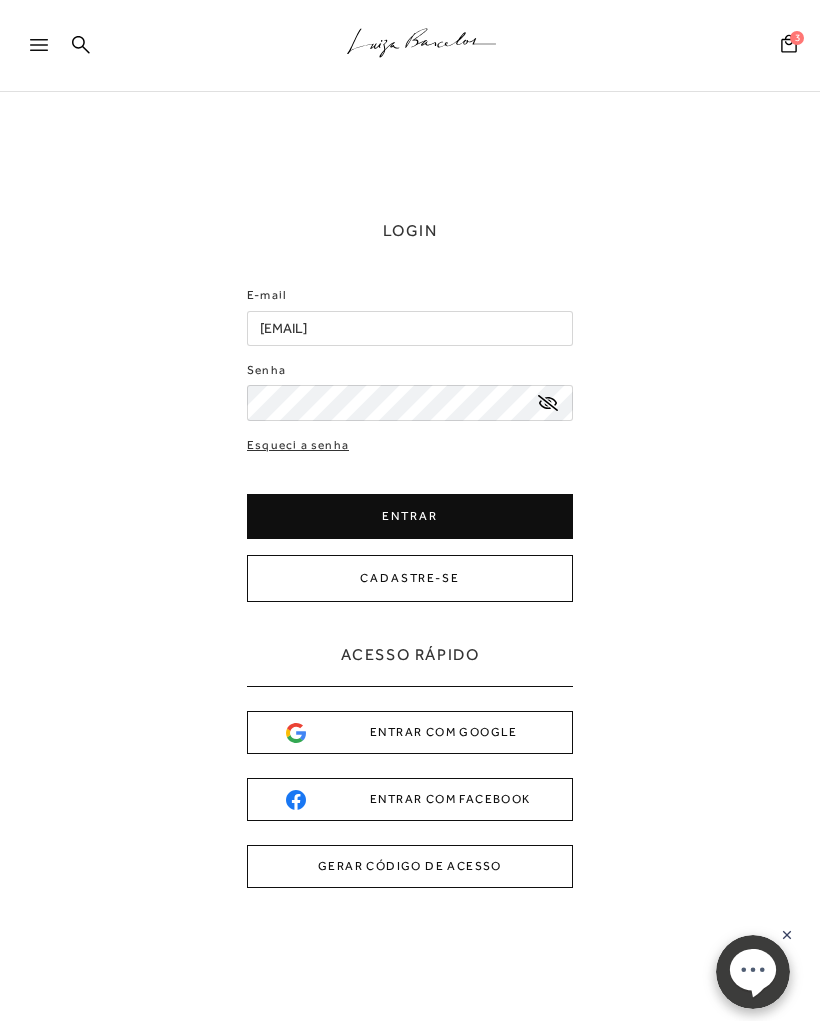 type on "[EMAIL]" 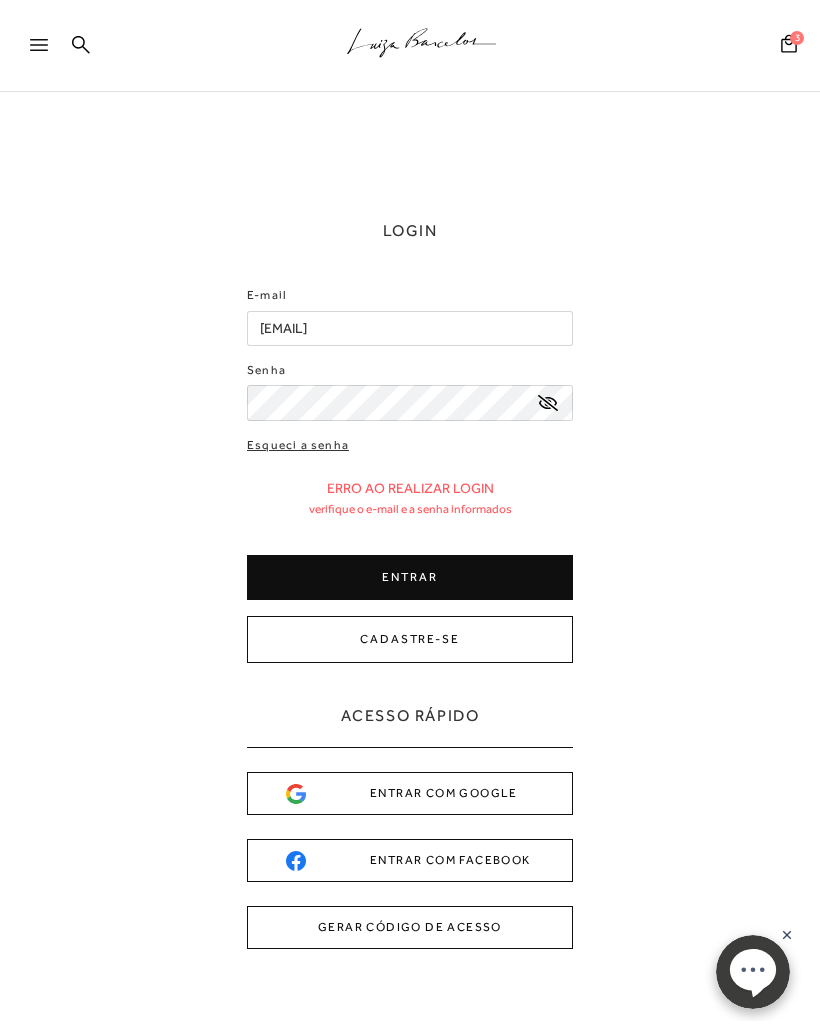 click at bounding box center (548, 403) 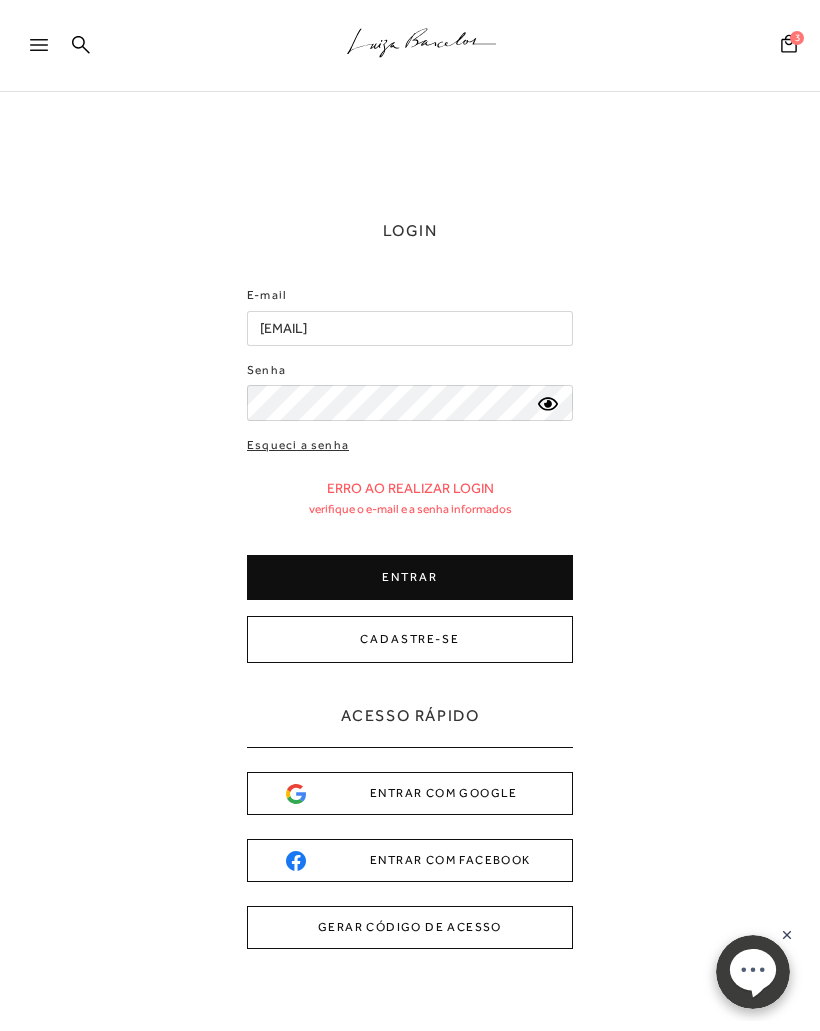 click on "ENTRAR" at bounding box center [410, 577] 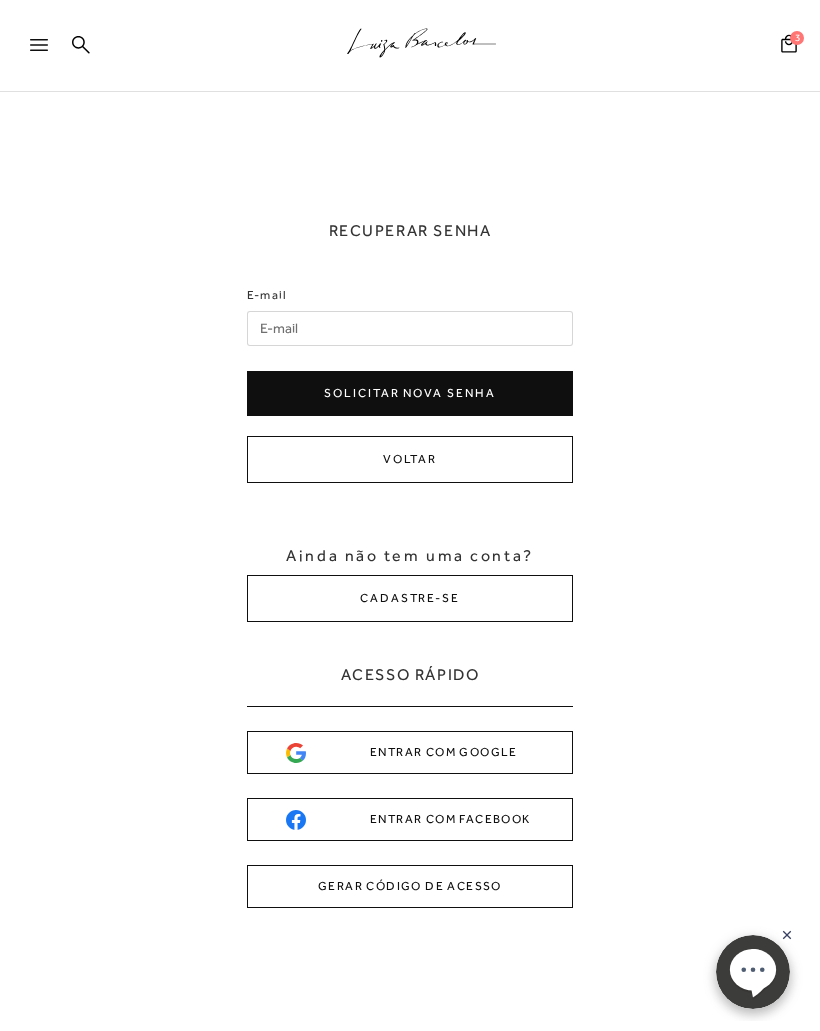 click on "E-mail" at bounding box center [410, 328] 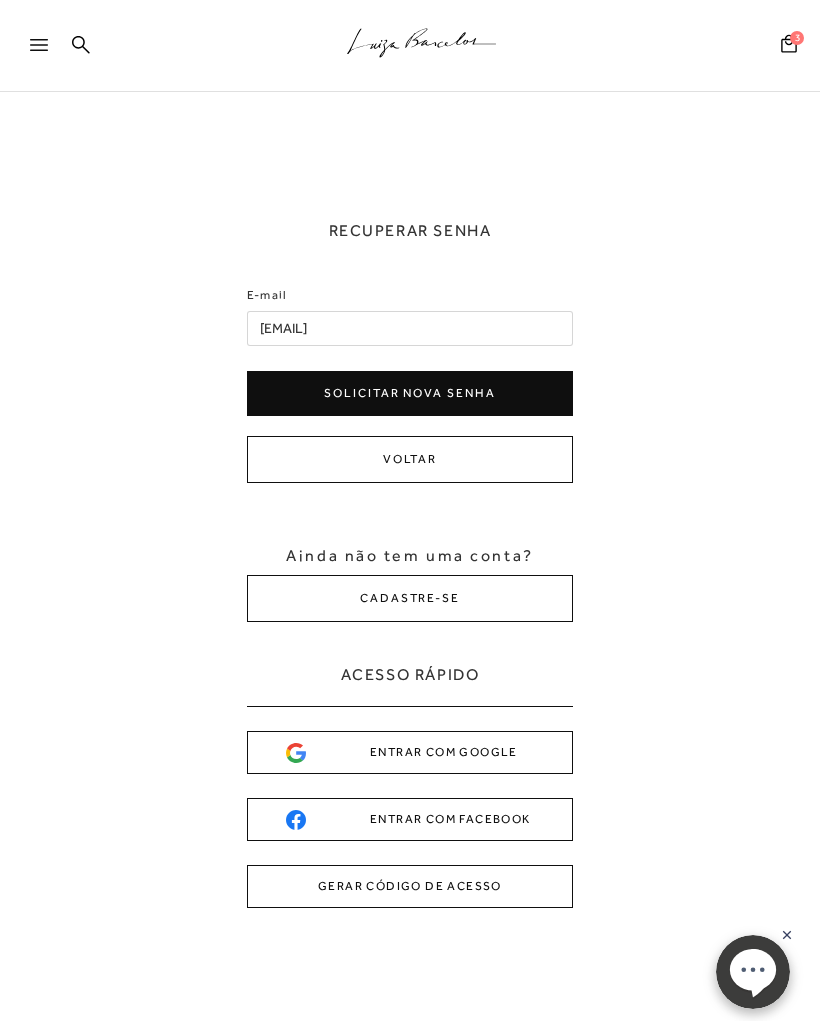 type on "[EMAIL]" 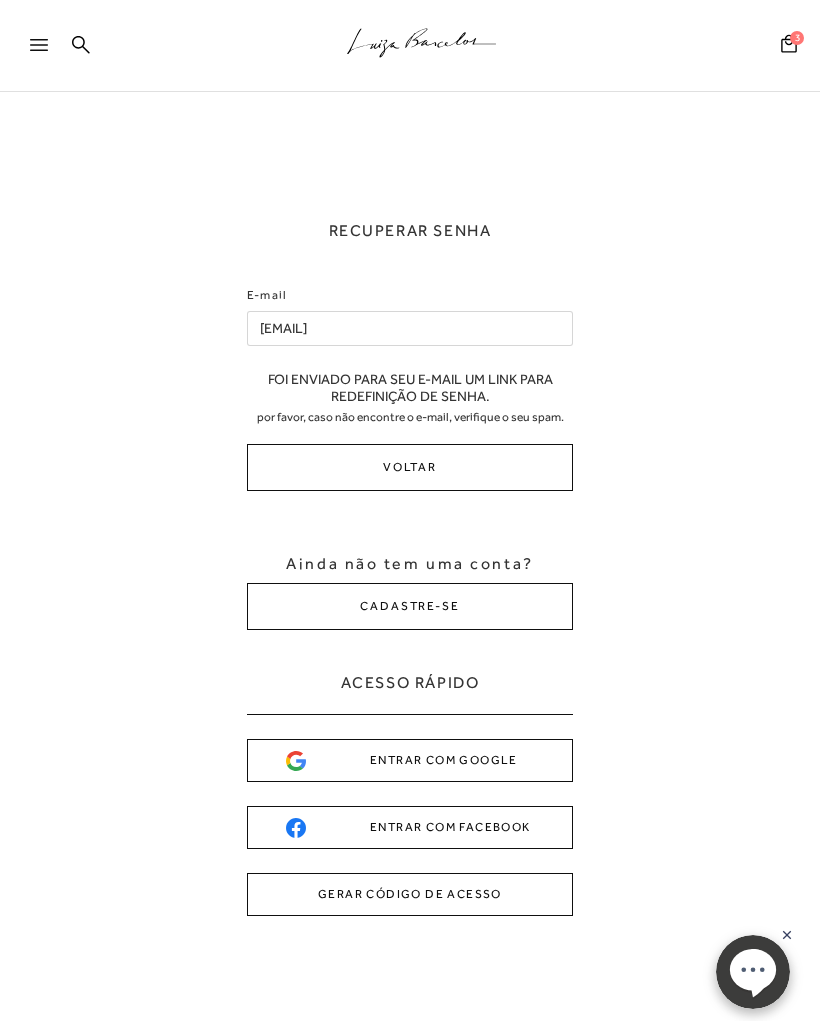 click on "Voltar" at bounding box center (410, 467) 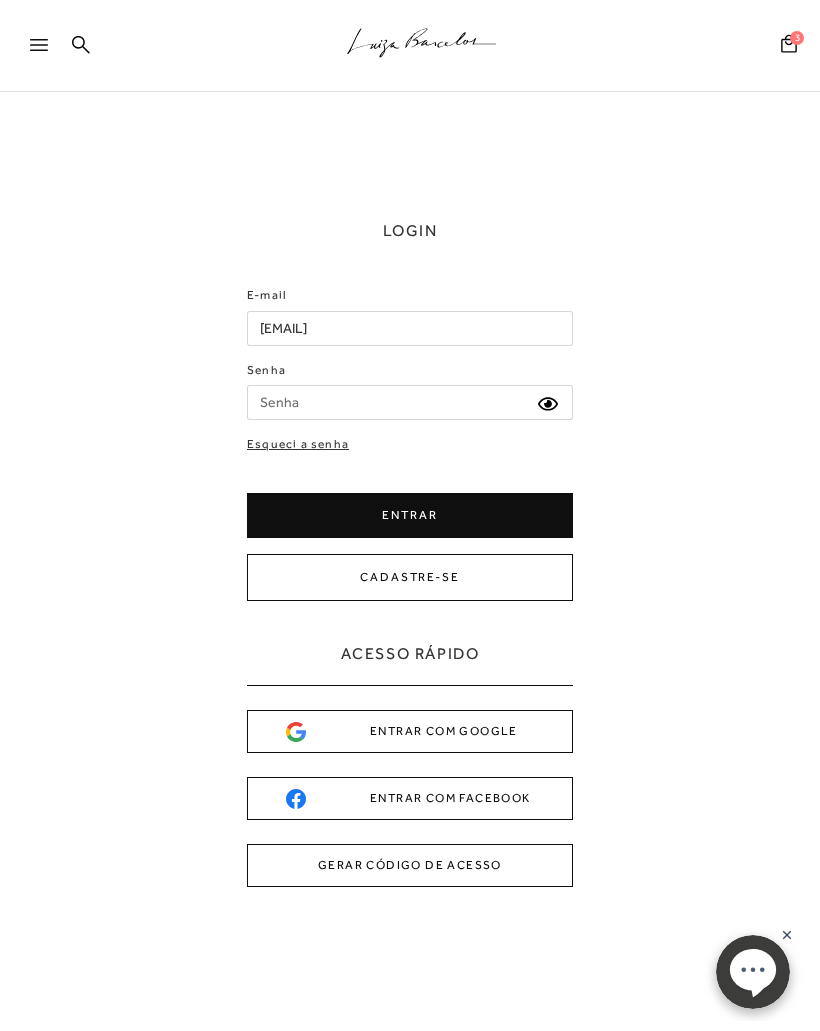 click on "Senha" at bounding box center [410, 402] 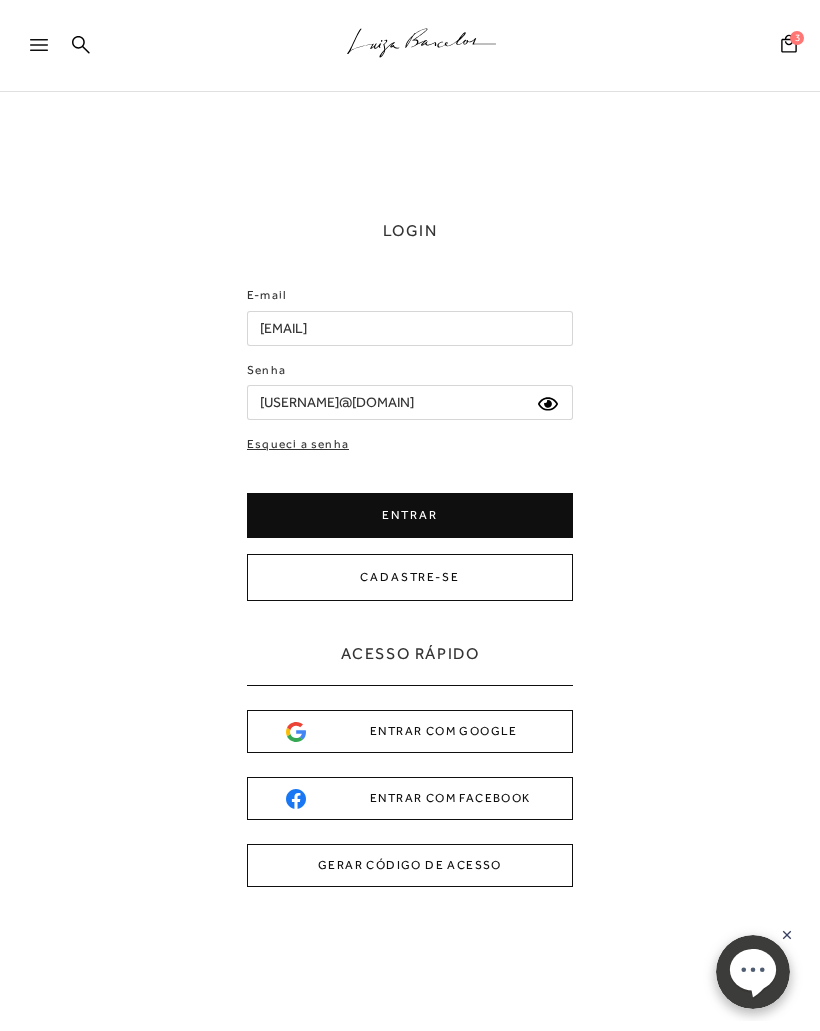 type on "[USERNAME]@[DOMAIN]" 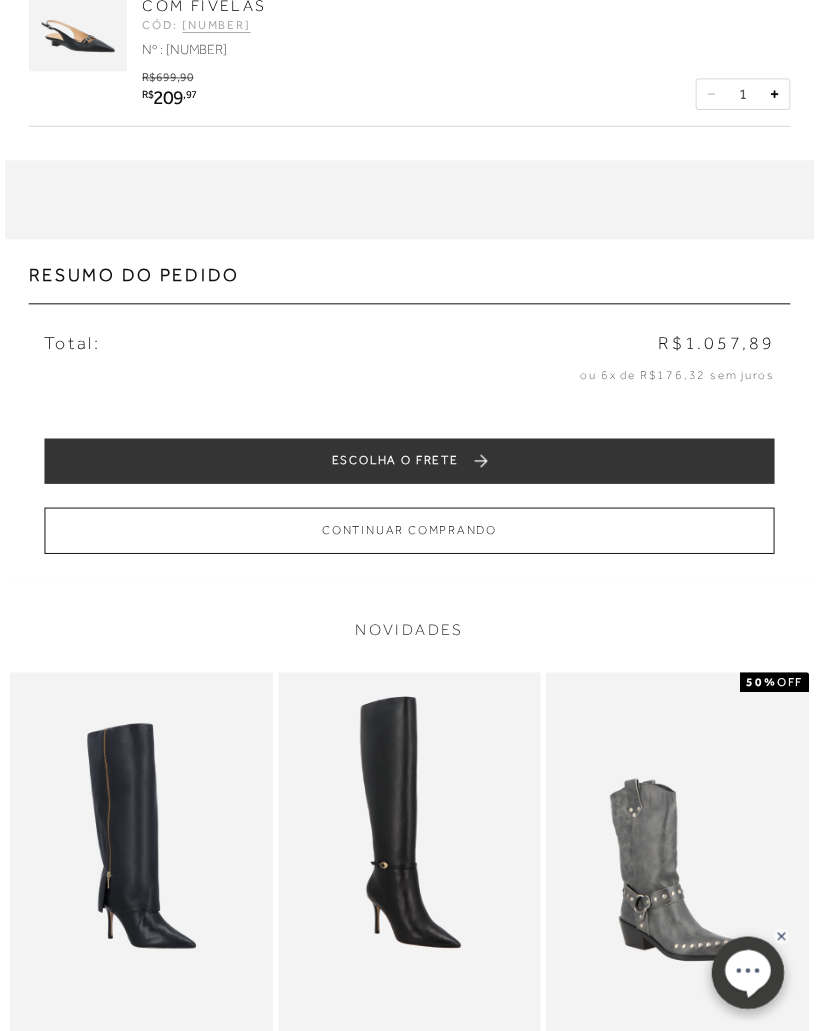 scroll, scrollTop: 563, scrollLeft: 0, axis: vertical 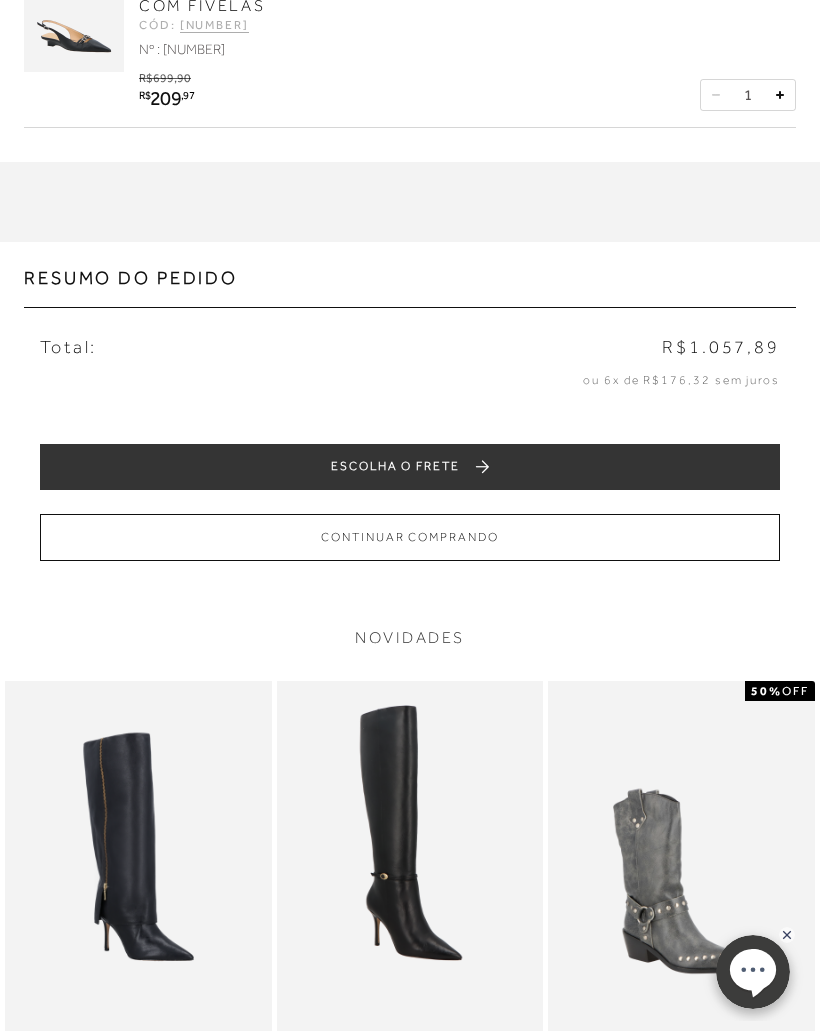 click on "ESCOLHA O FRETE" at bounding box center [410, 466] 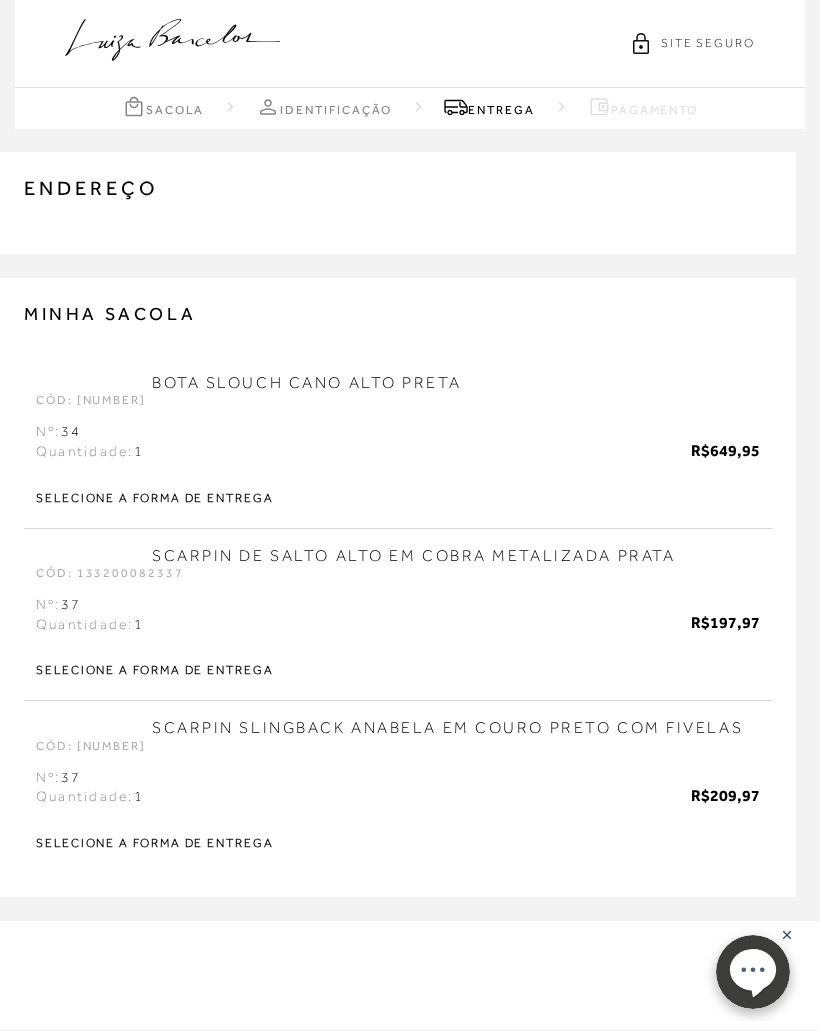 scroll, scrollTop: 0, scrollLeft: 0, axis: both 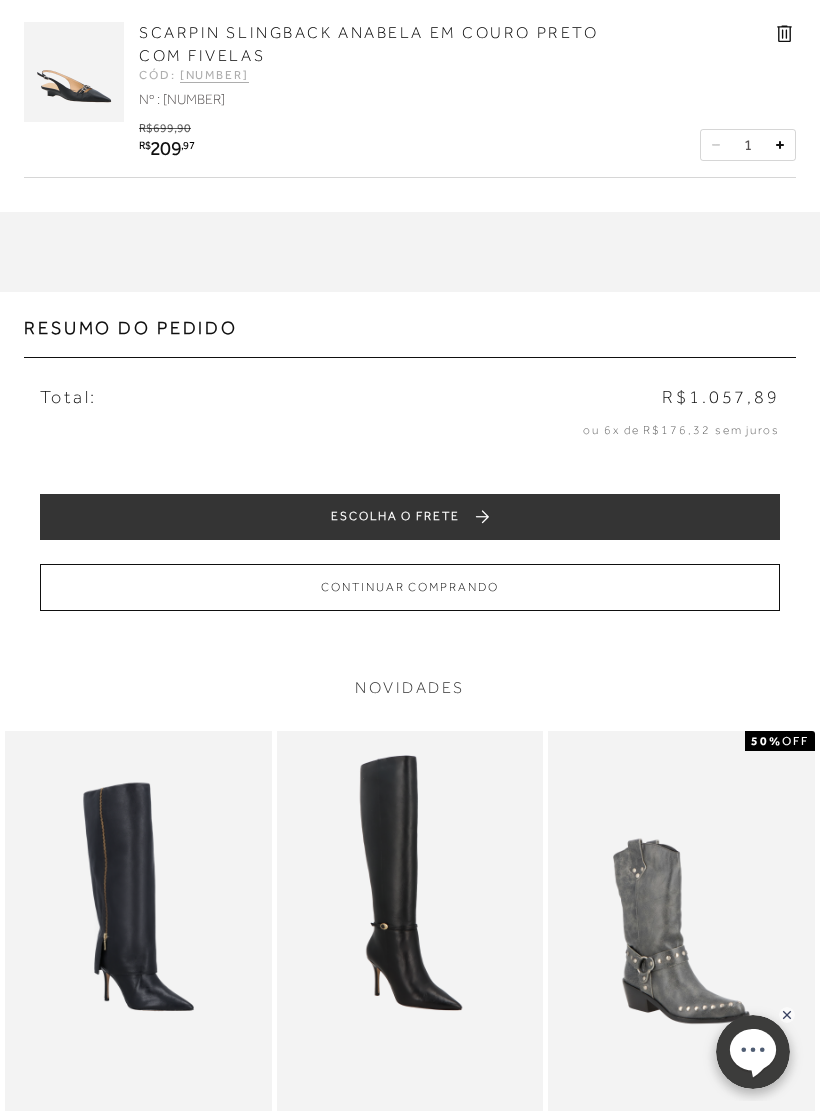 click on "ESCOLHA O FRETE" at bounding box center (410, 516) 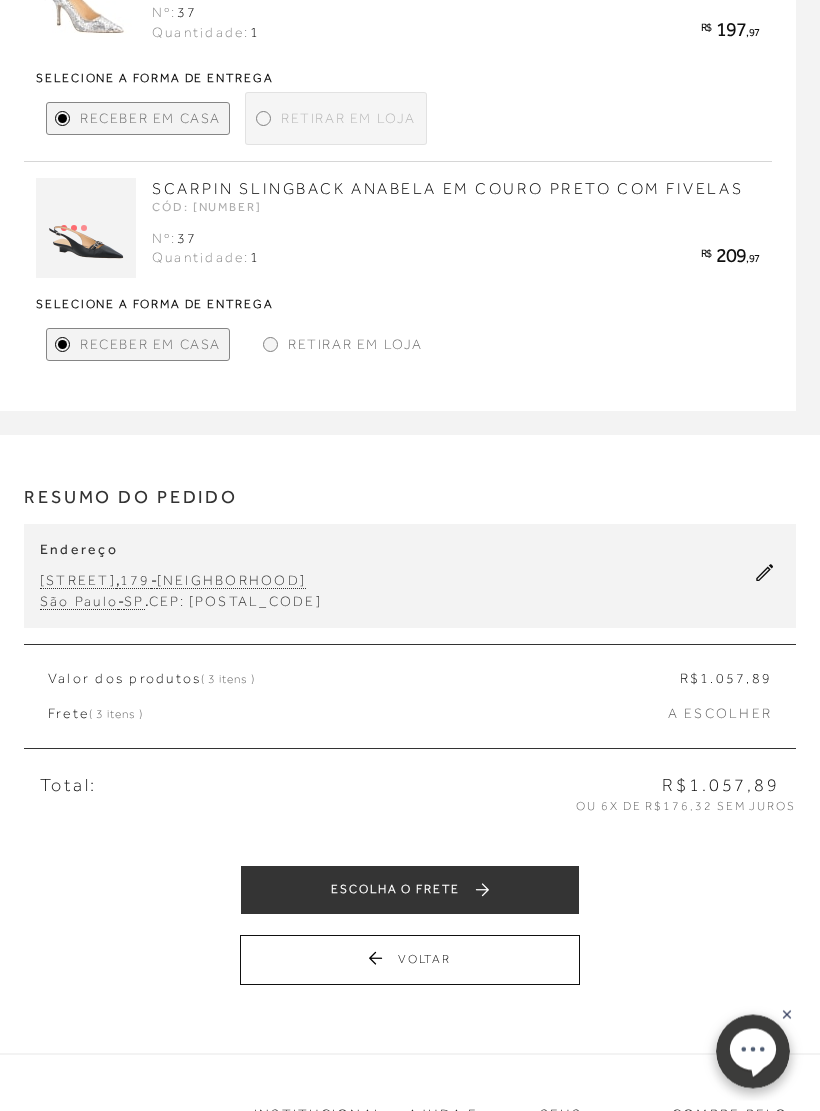 scroll, scrollTop: 521, scrollLeft: 0, axis: vertical 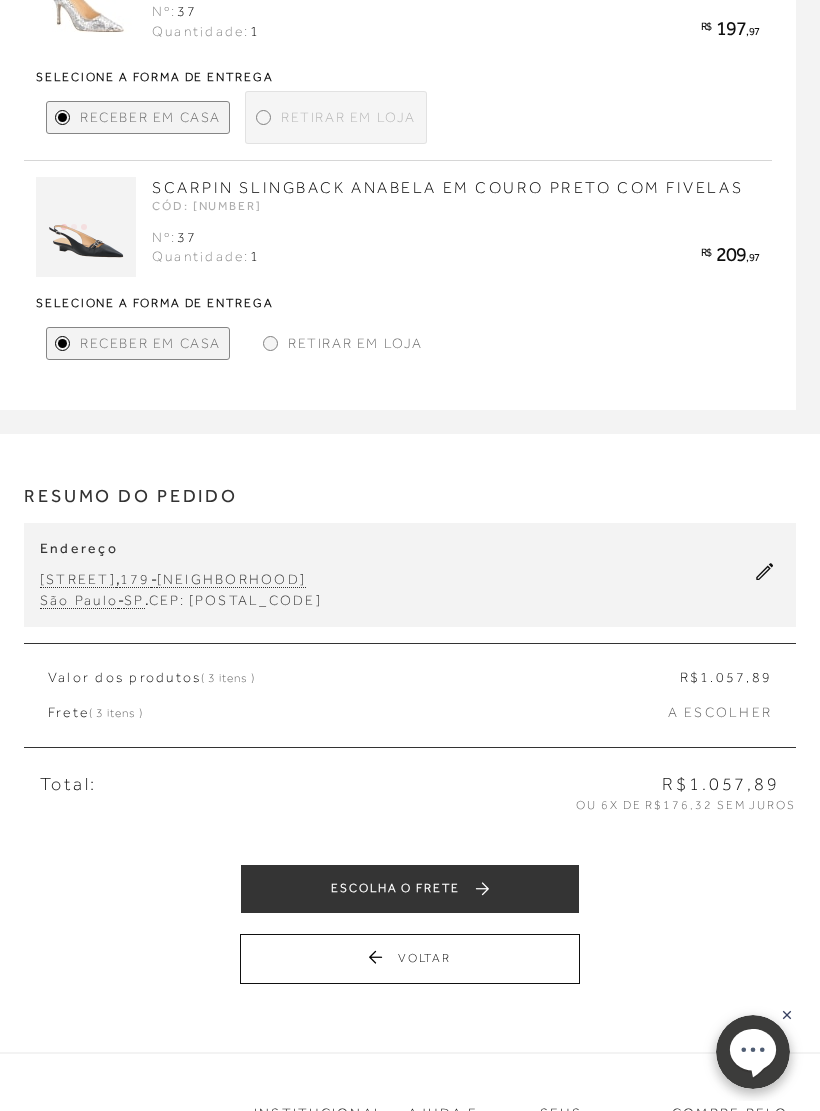 click at bounding box center [765, 575] 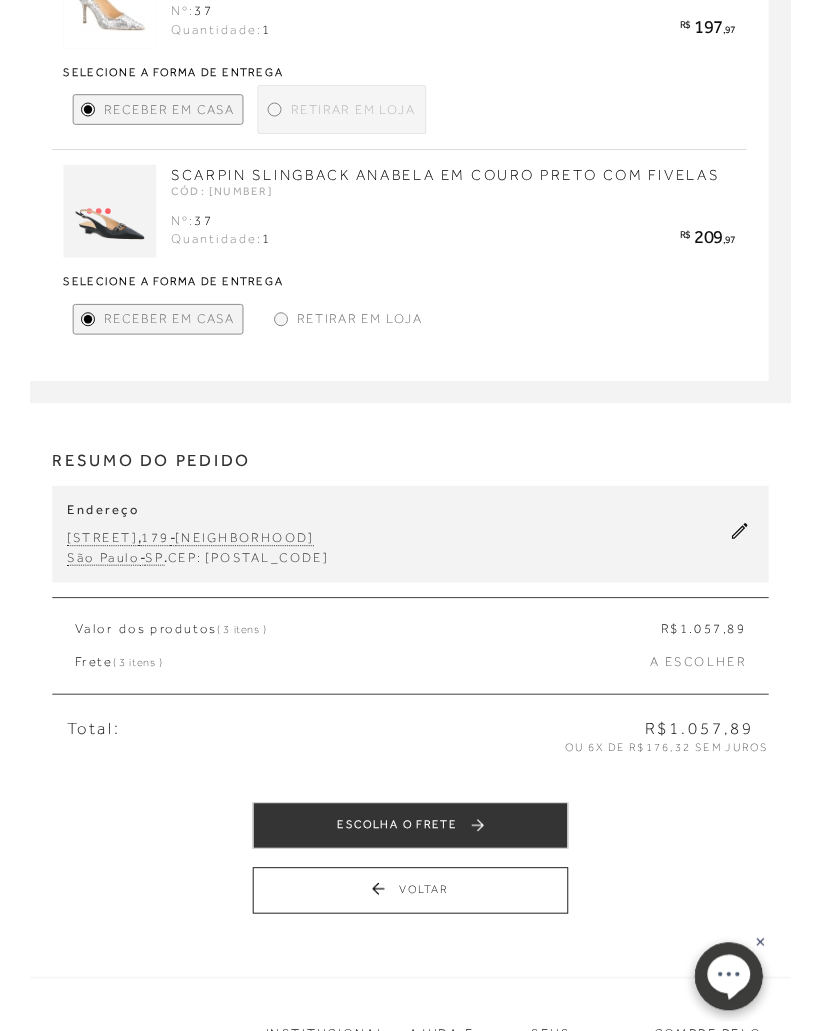 scroll, scrollTop: 0, scrollLeft: 0, axis: both 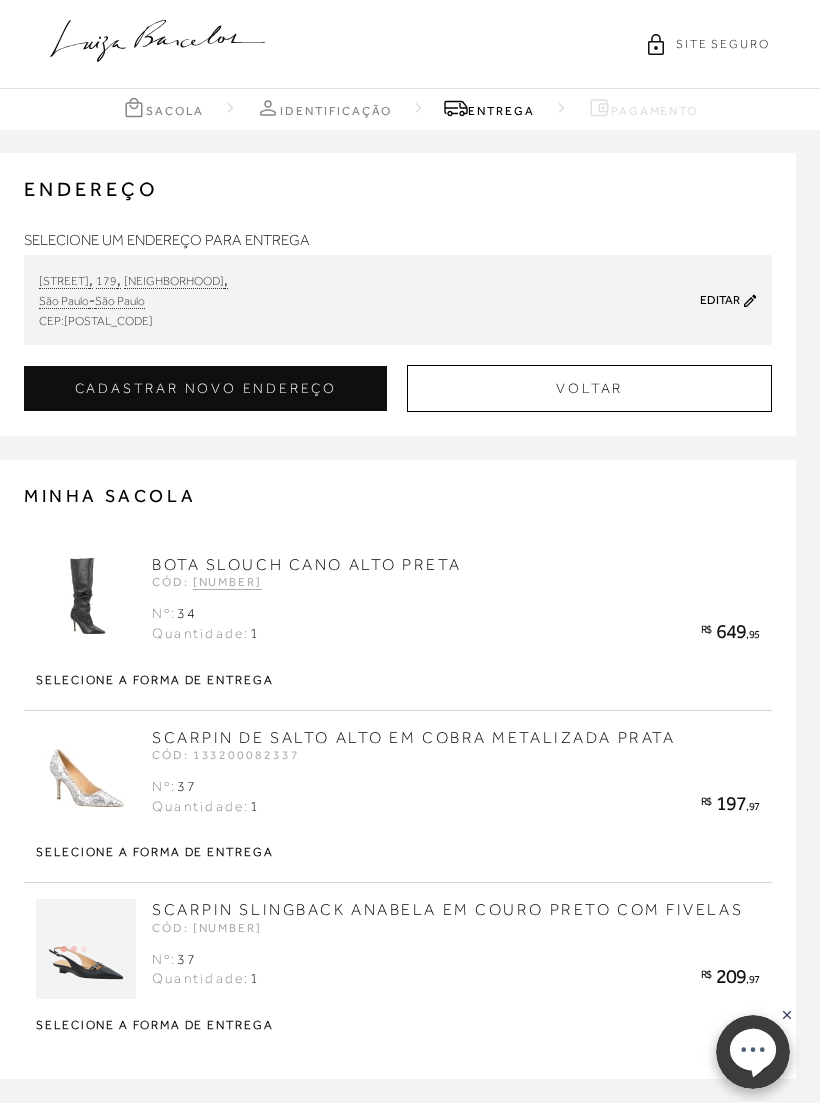 click on "Editar" at bounding box center (720, 300) 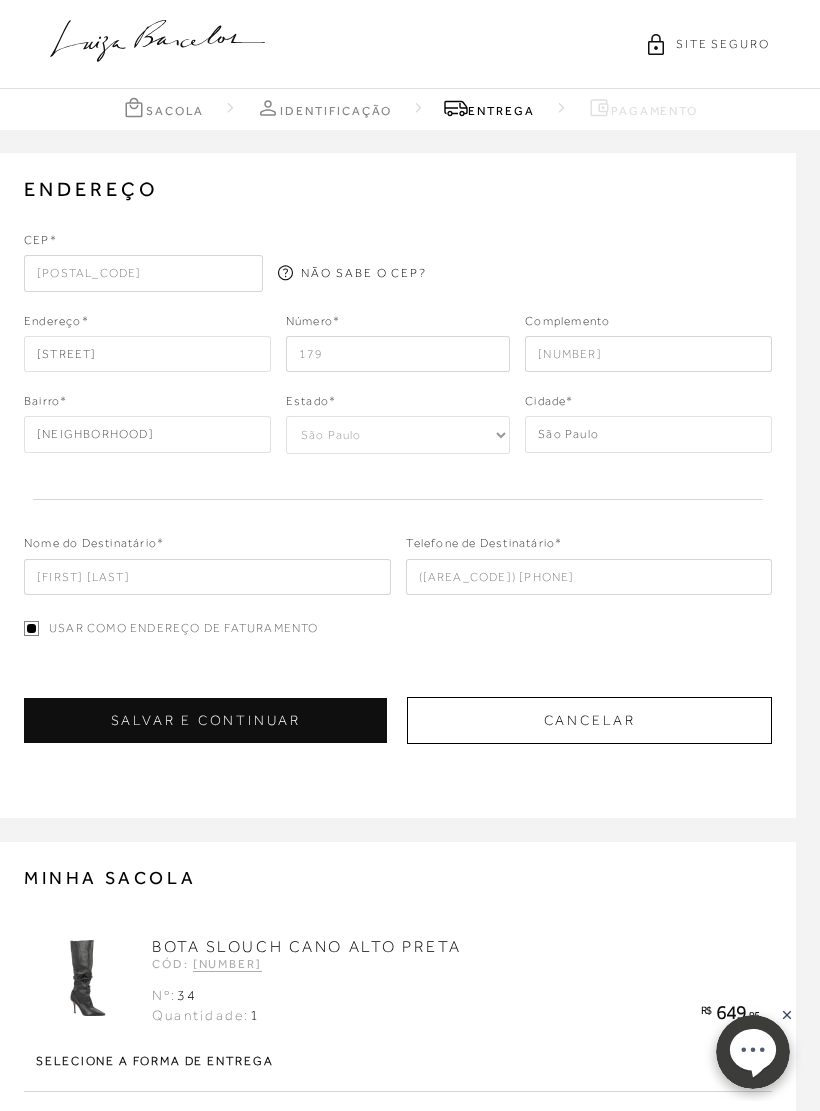 click on "179" at bounding box center [398, 354] 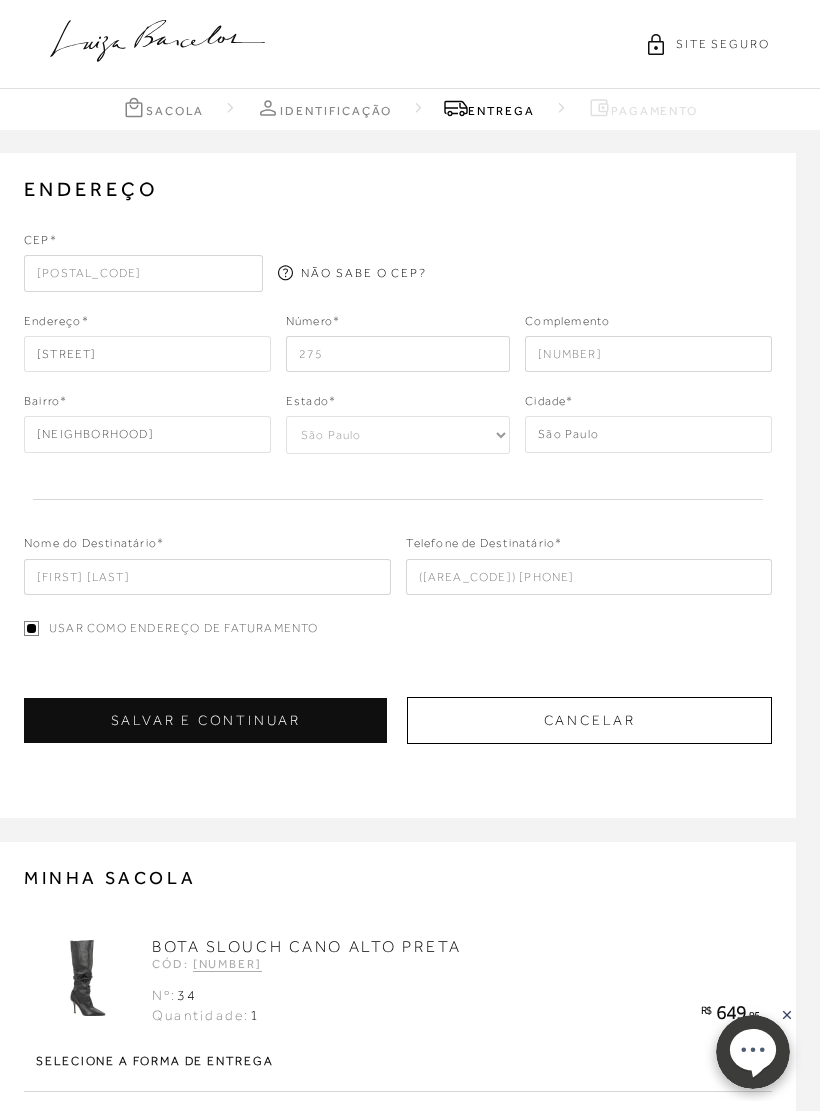 type on "275" 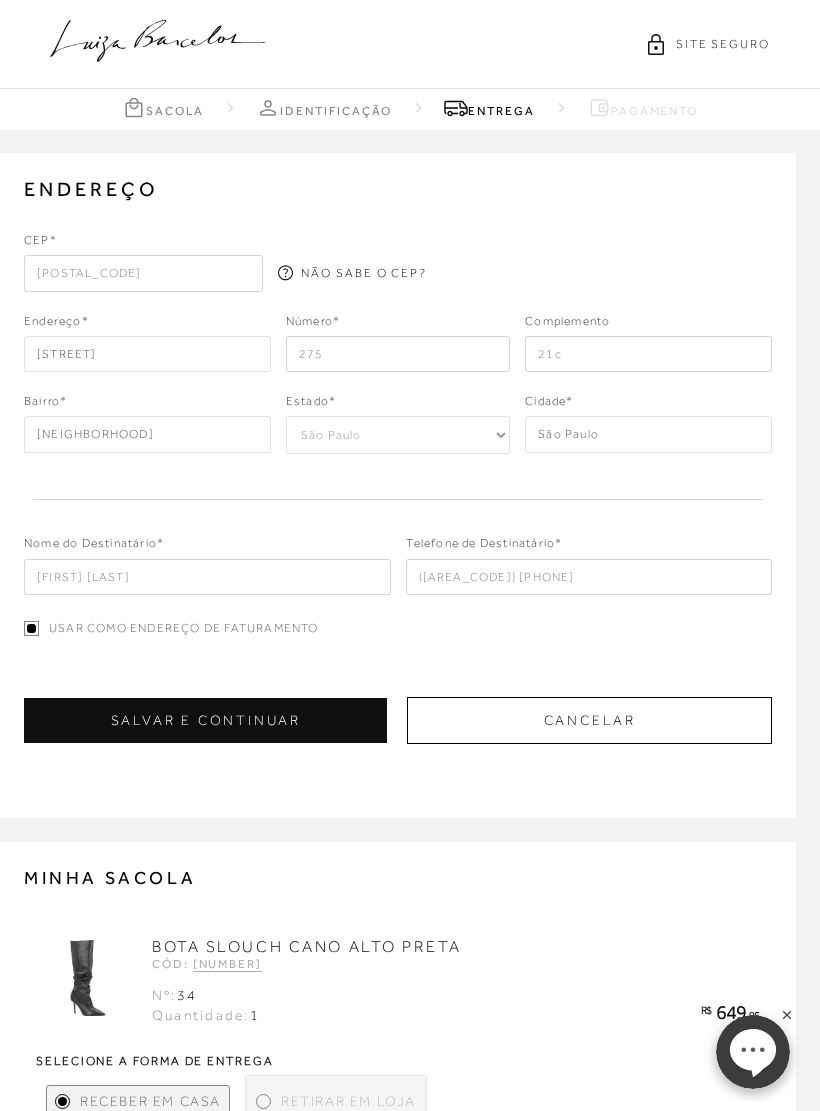 click on "SALVAR E CONTINUAR" at bounding box center [205, 720] 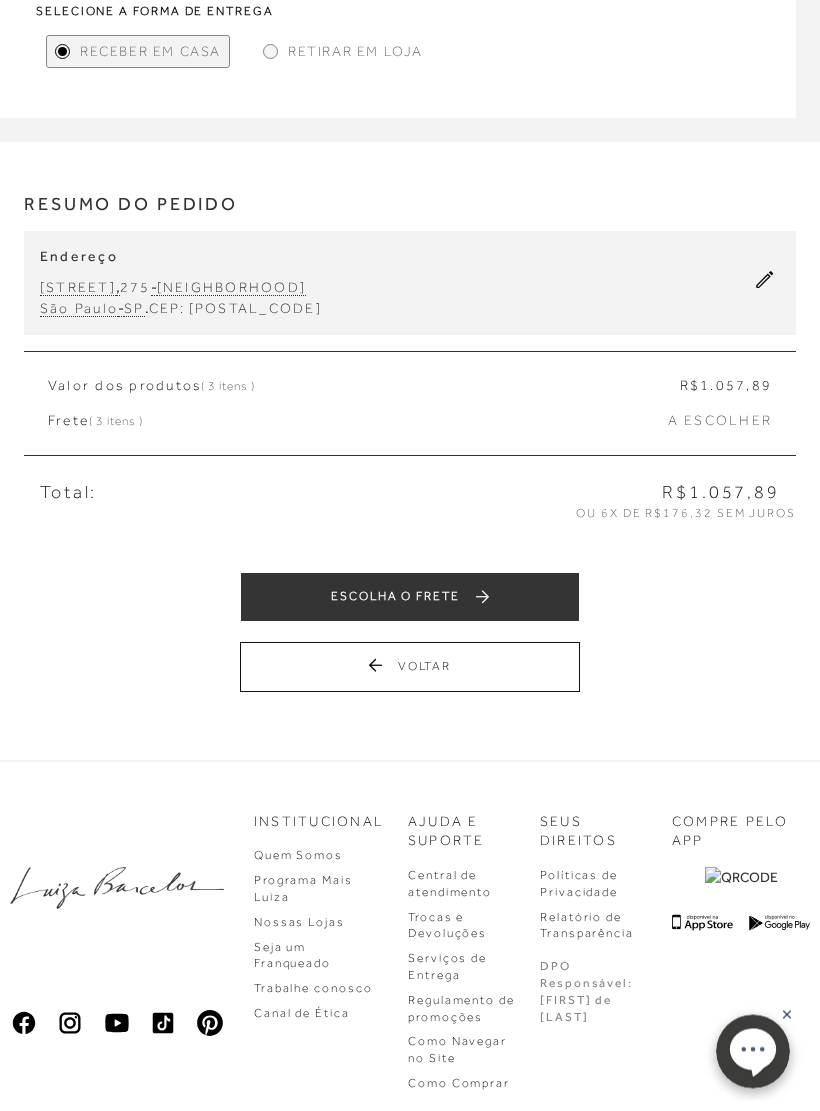 scroll, scrollTop: 813, scrollLeft: 0, axis: vertical 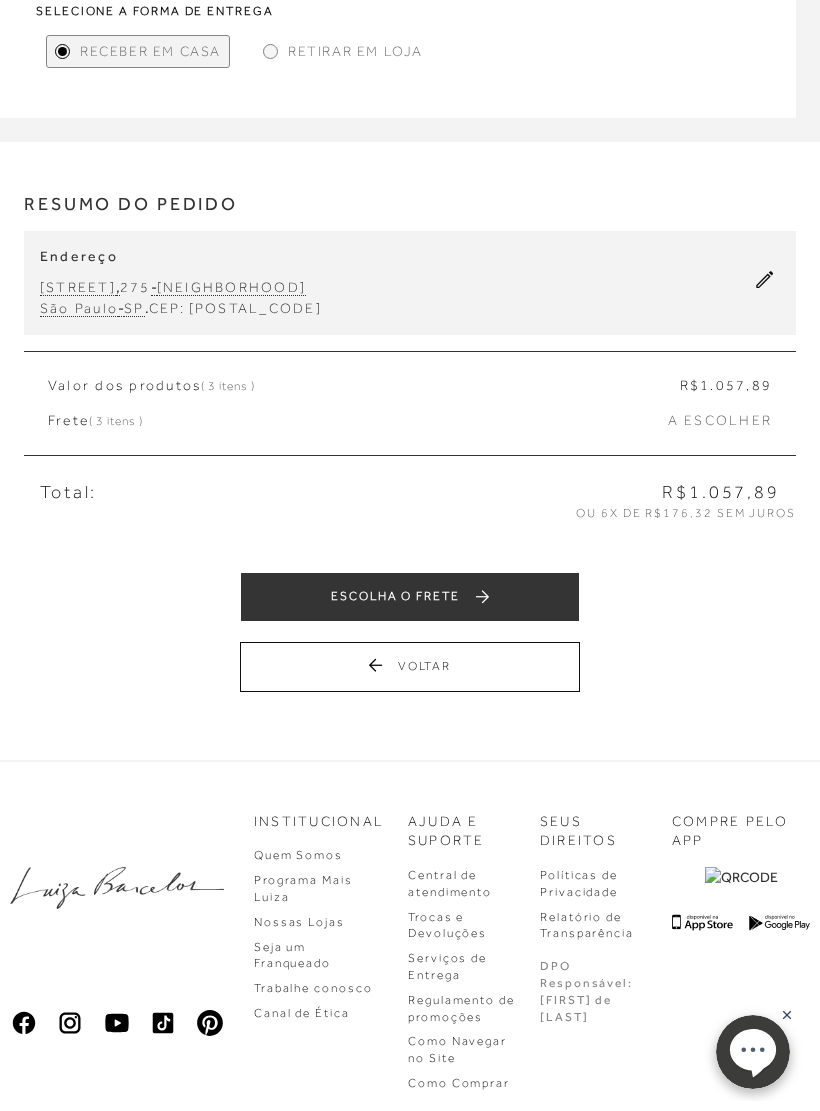 click on "ESCOLHA O FRETE" at bounding box center (410, 597) 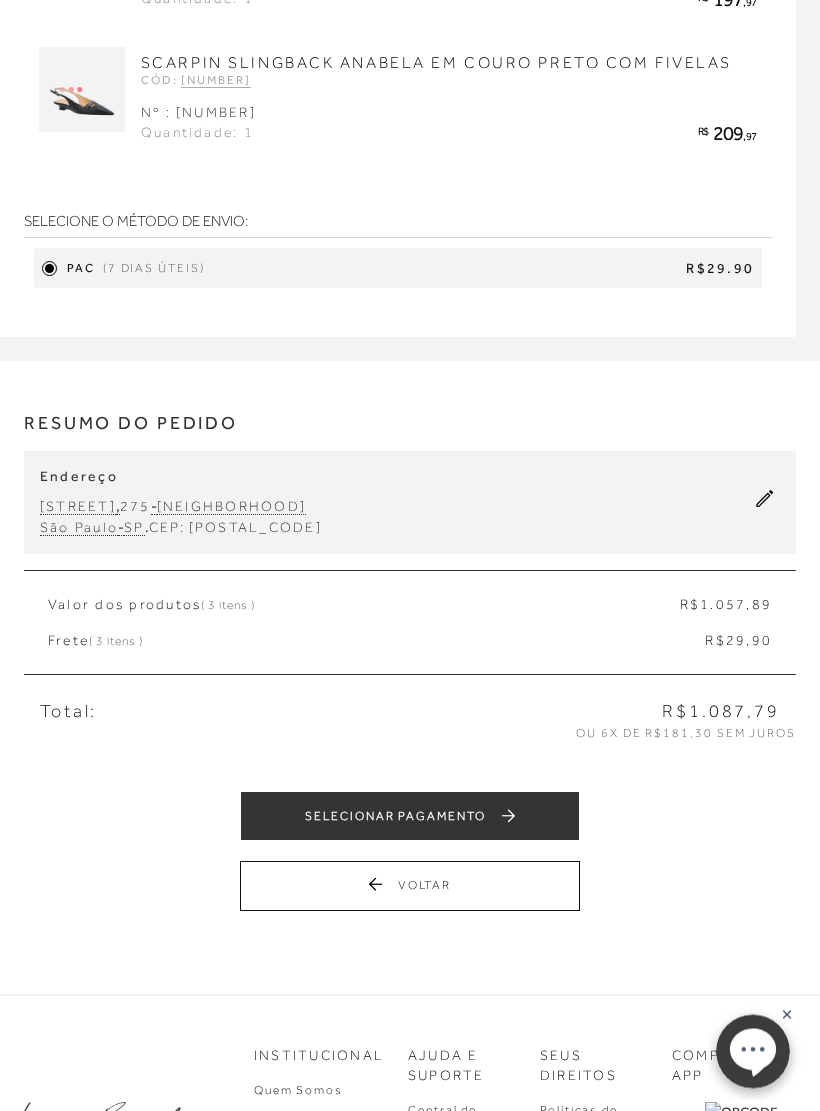 scroll, scrollTop: 495, scrollLeft: 0, axis: vertical 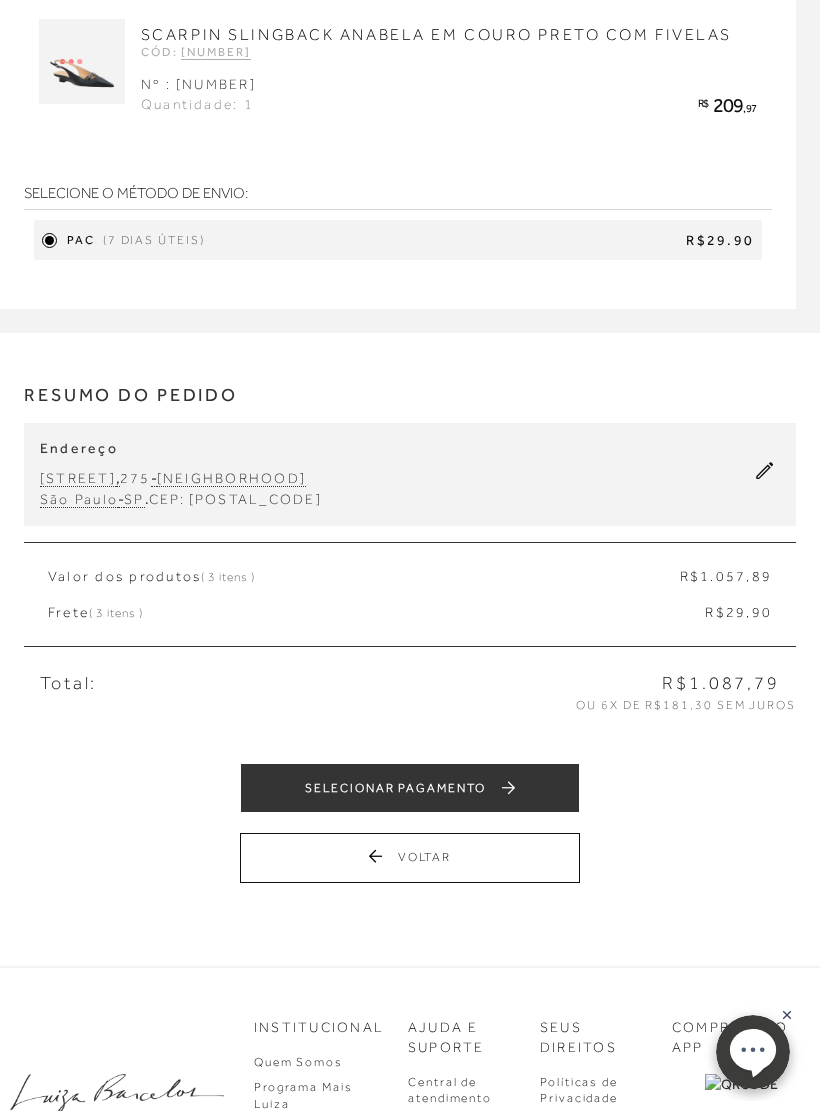 click on "SELECIONAR PAGAMENTO" at bounding box center [410, 788] 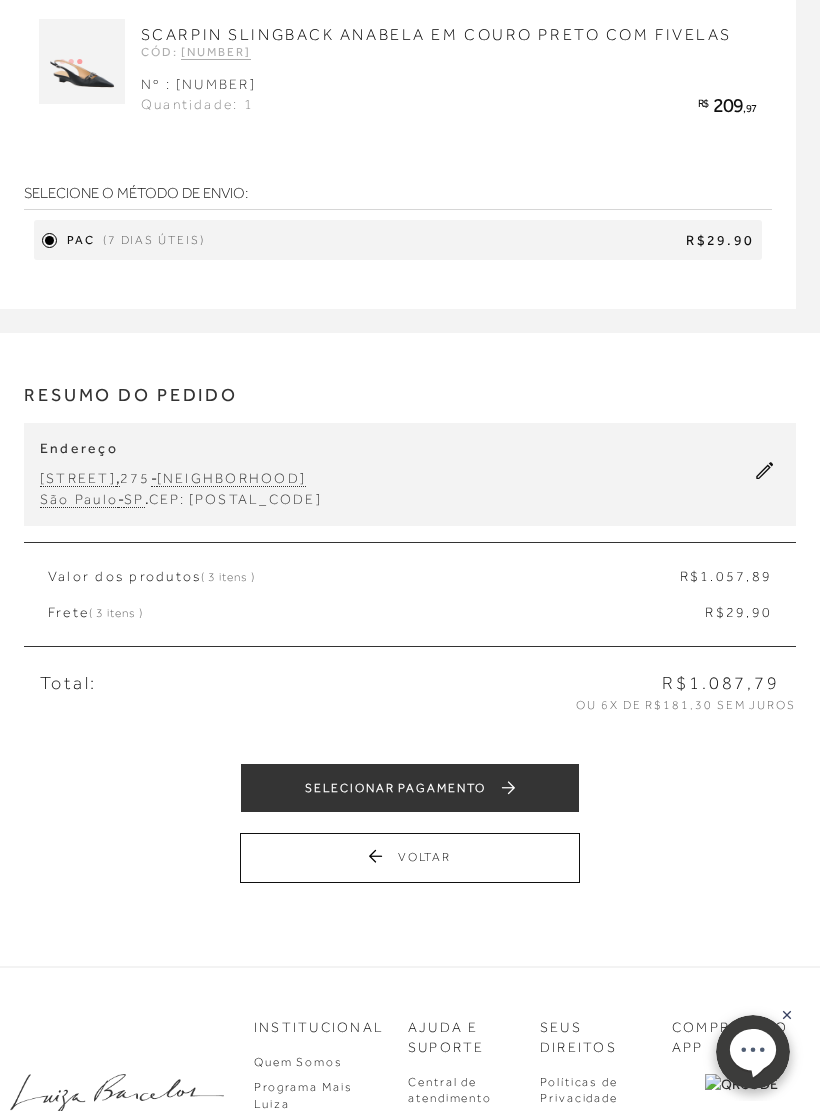 scroll, scrollTop: 0, scrollLeft: 0, axis: both 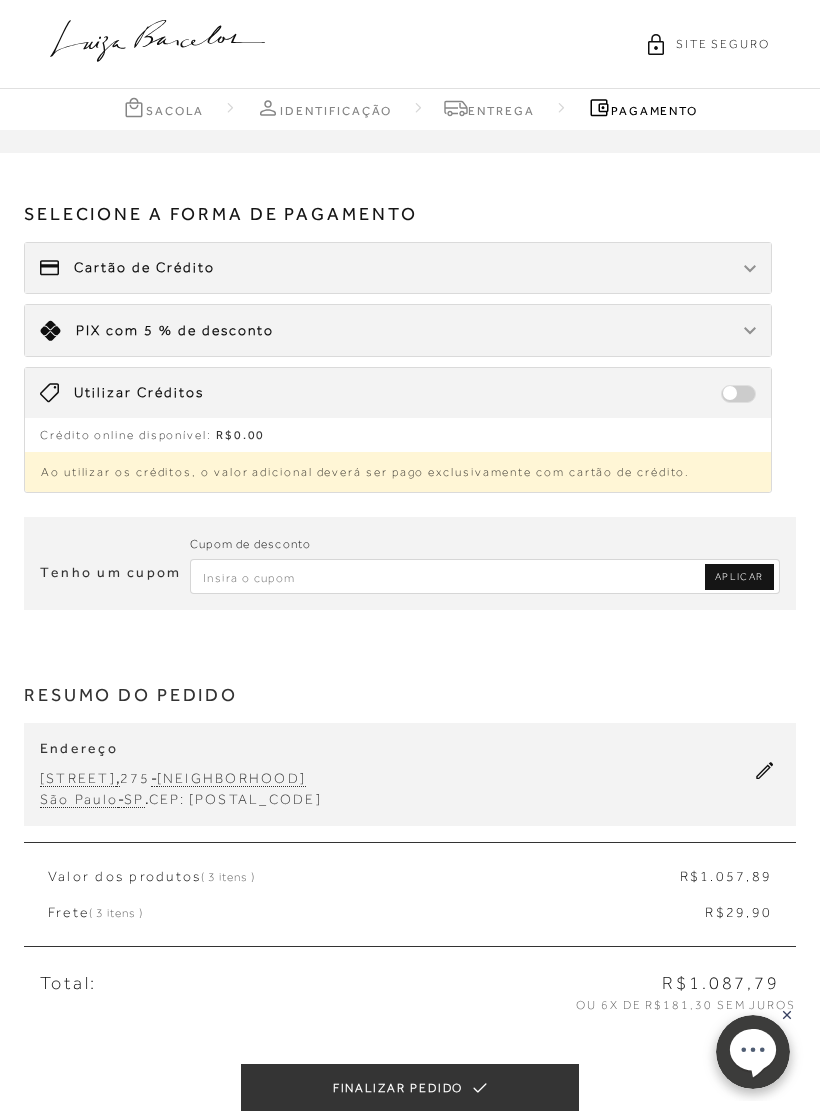 click on "Cartão de Crédito" at bounding box center [144, 268] 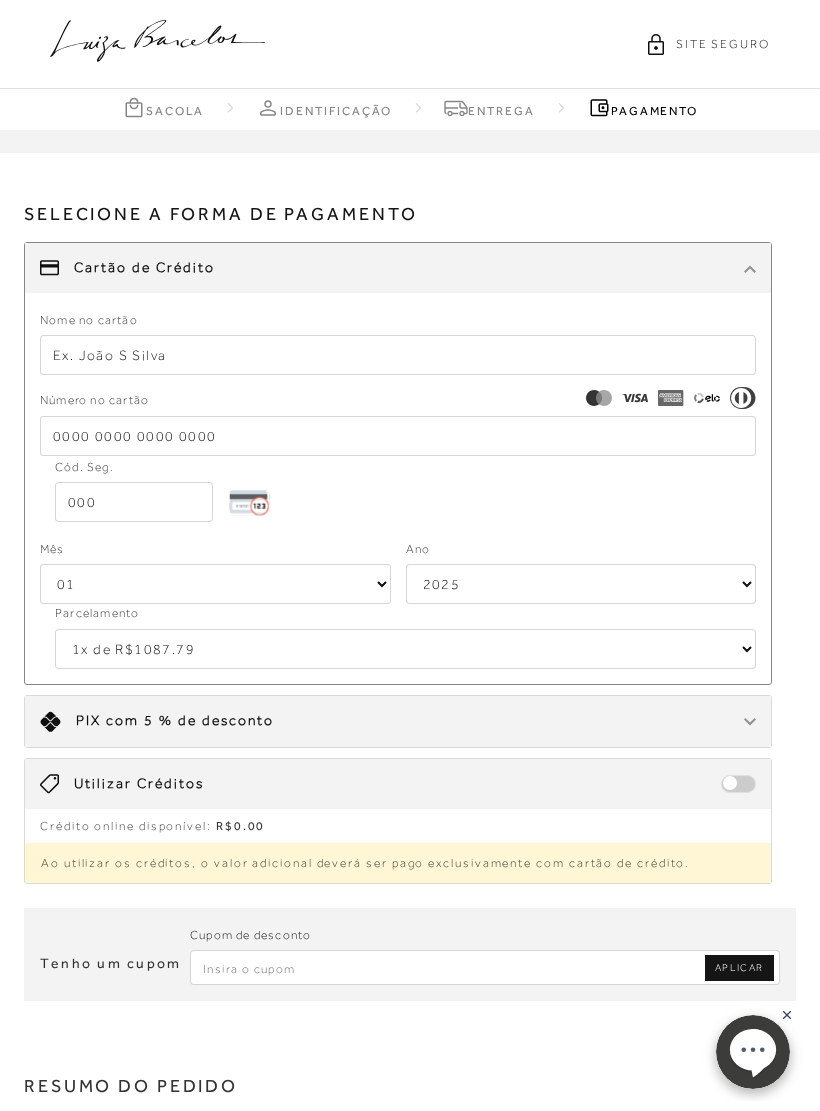 click on "1x de R$1087.79 2x de R$543.90 sem juros 3x de R$362.60 sem juros 4x de R$271.95 sem juros 5x de R$217.56 sem juros 6x de R$181.30 sem juros" at bounding box center [405, 649] 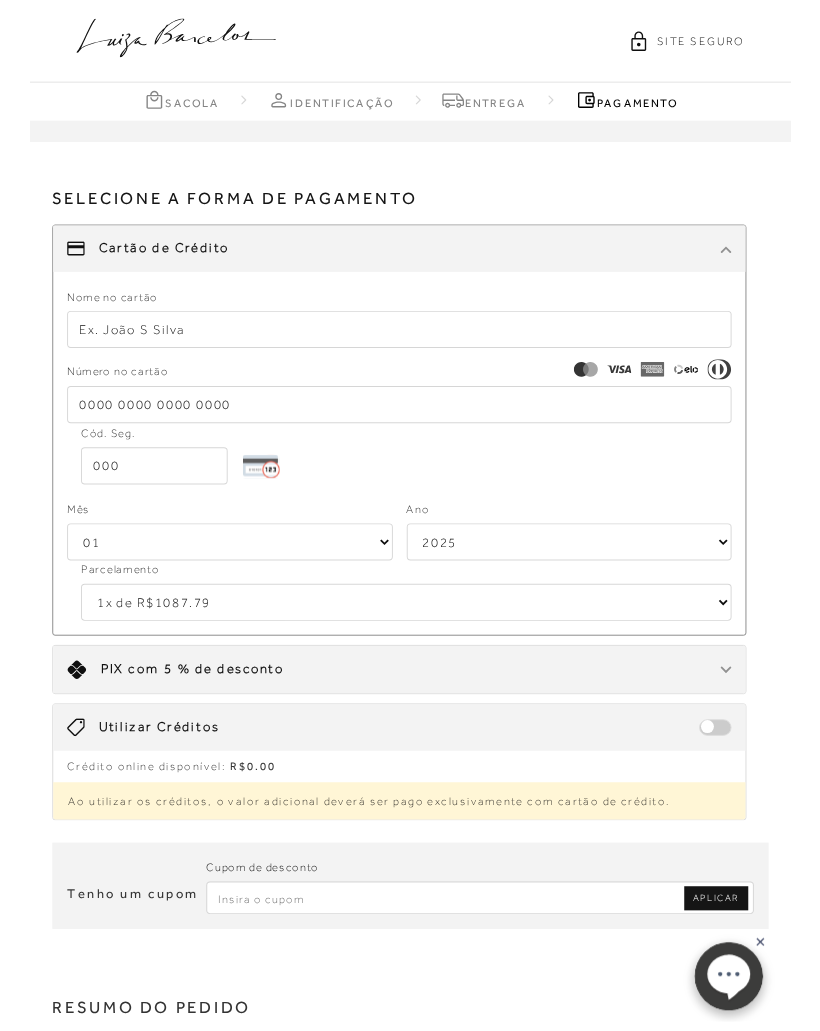 scroll, scrollTop: 80, scrollLeft: 0, axis: vertical 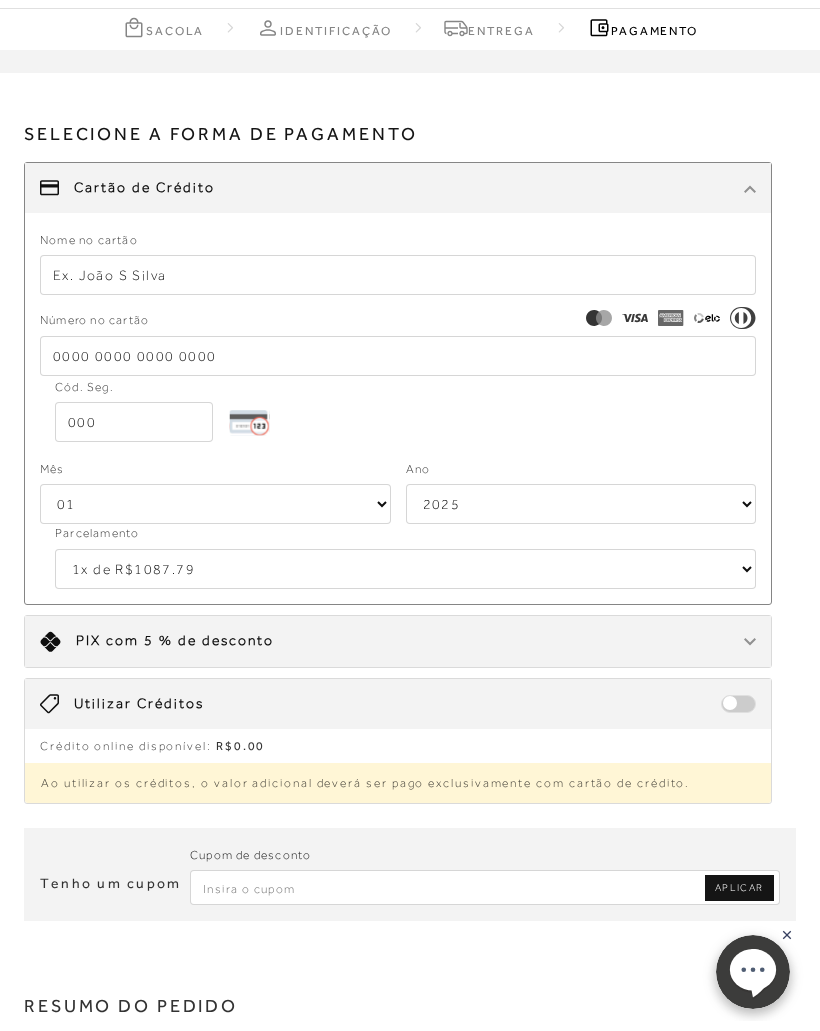 click at bounding box center [398, 275] 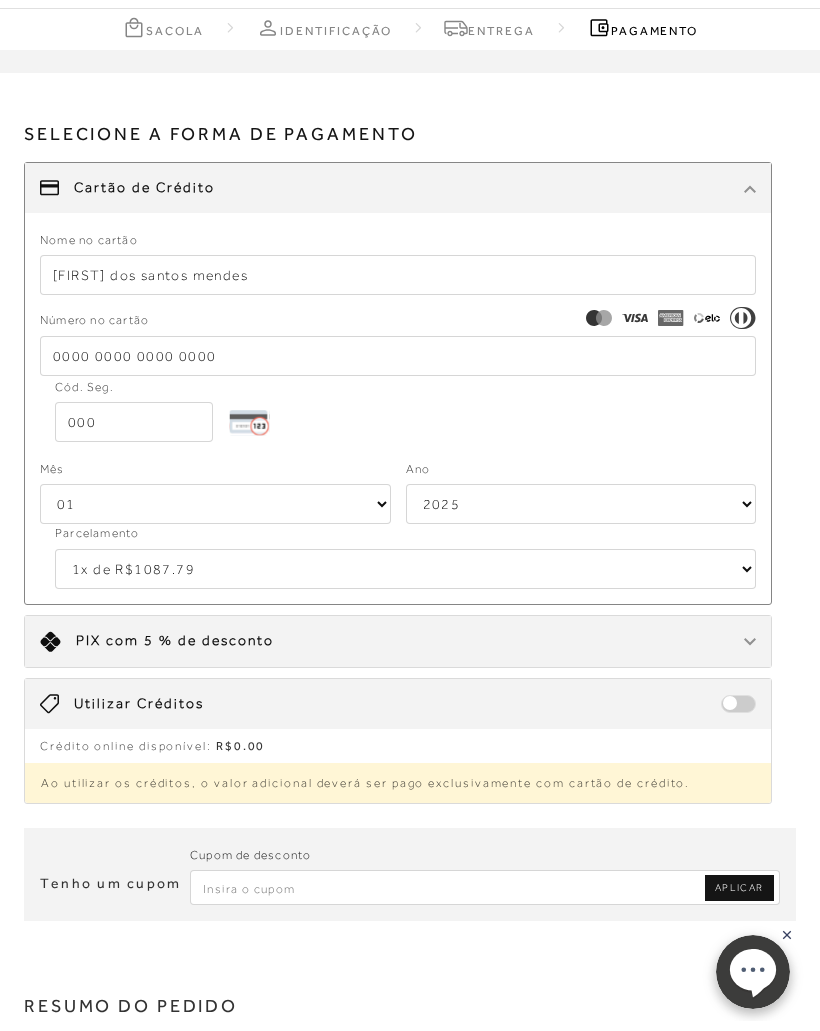type on "[FIRST] dos santos mendes" 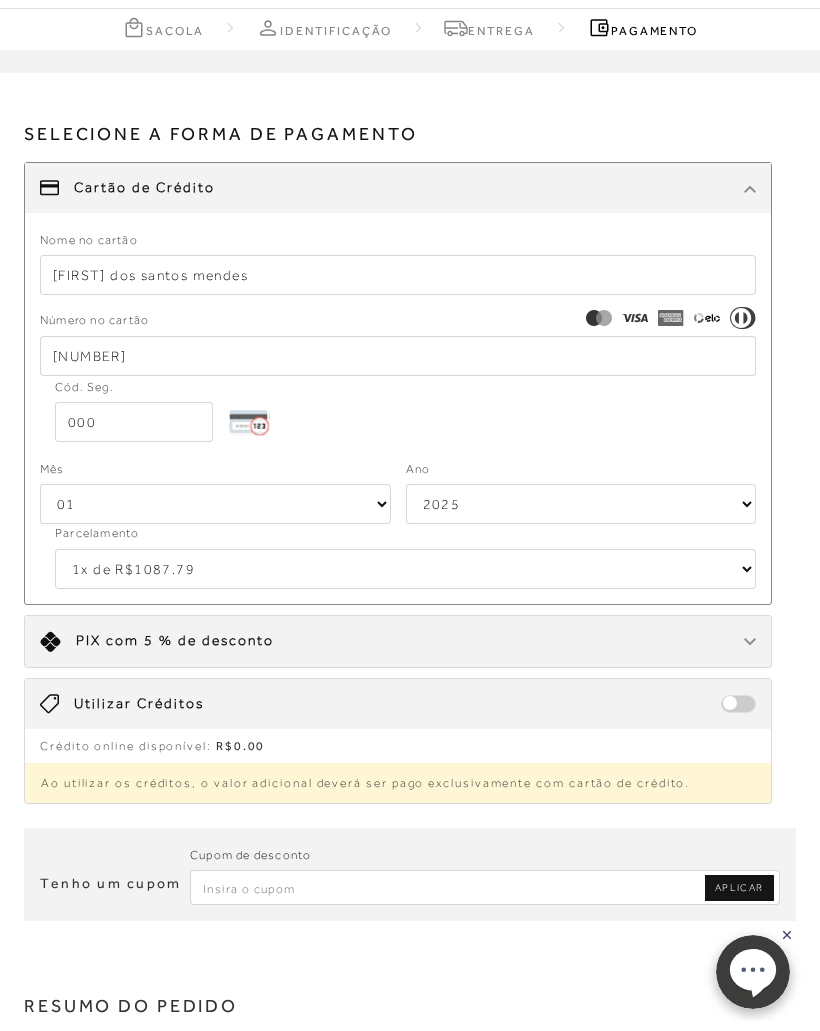 type on "[NUMBER]" 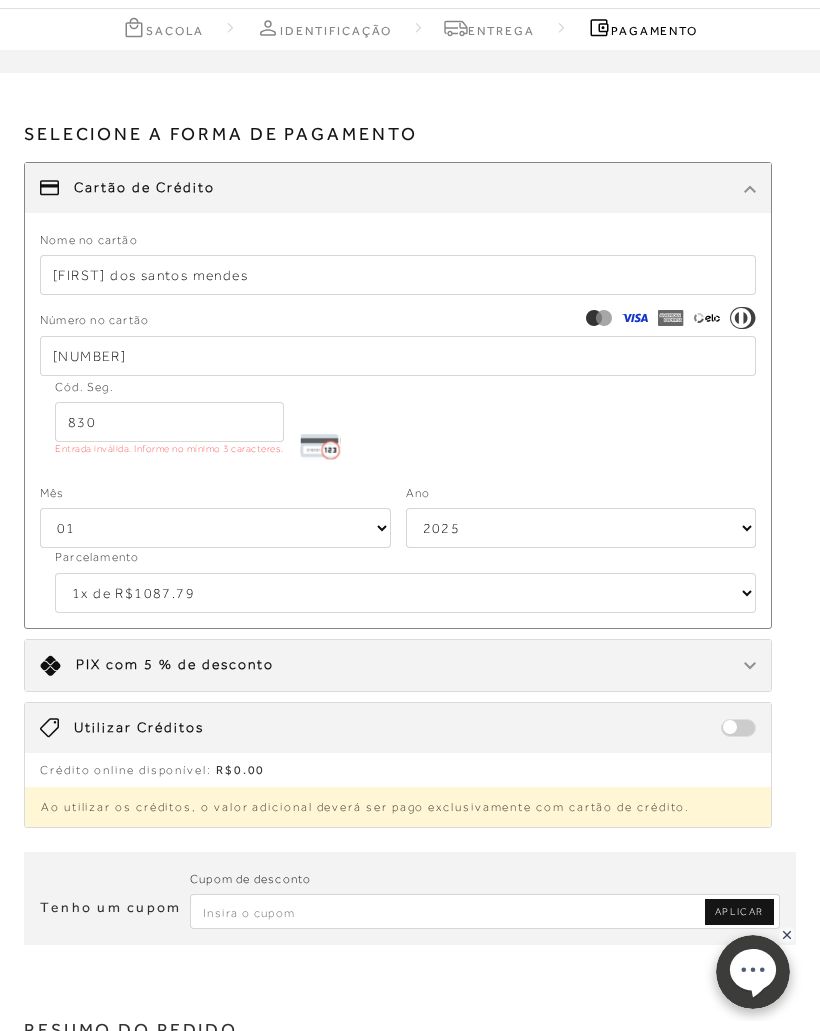 type on "830" 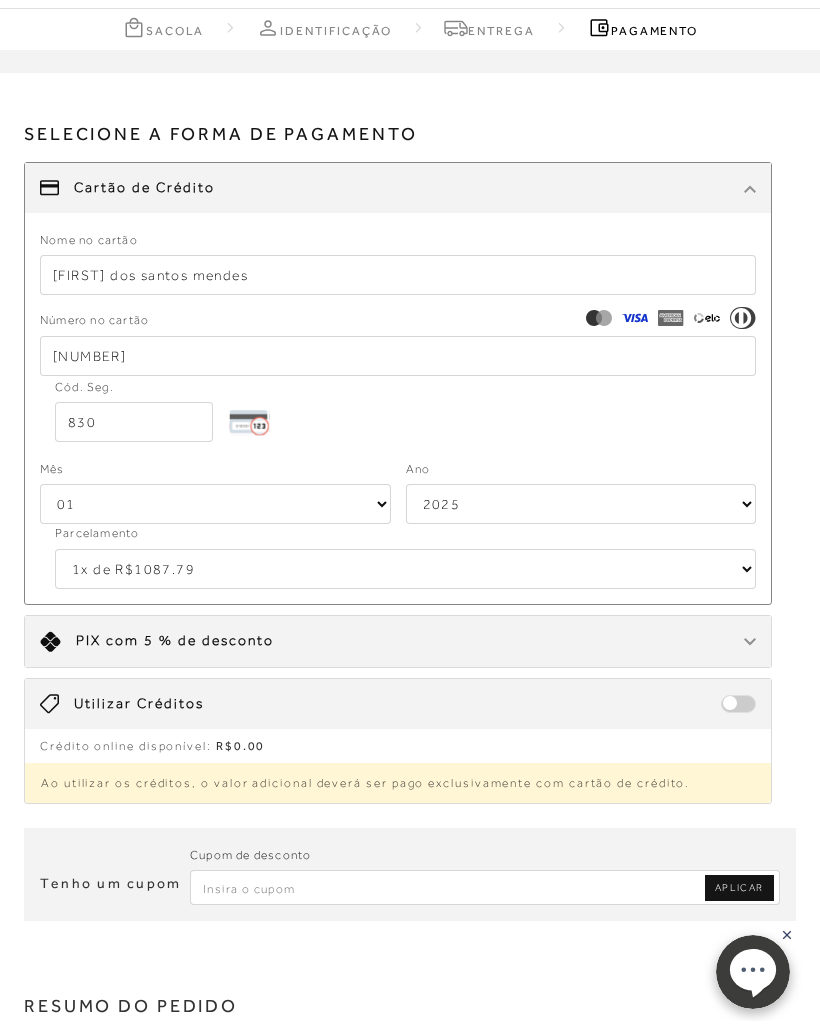 select on "07" 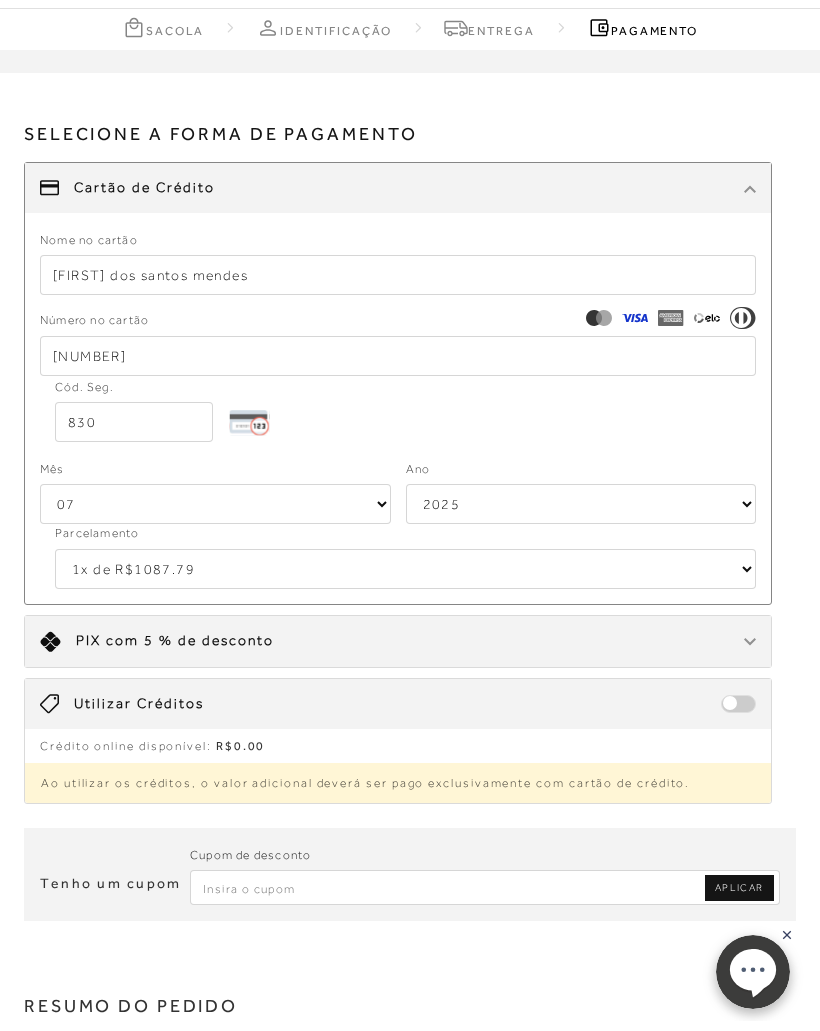click on "2025 2026 2027 2028 2029 2030 2031 2032 2033 2034 2035 2036 2037 2038 2039 2040 2041 2042 2043 2044" at bounding box center [581, 504] 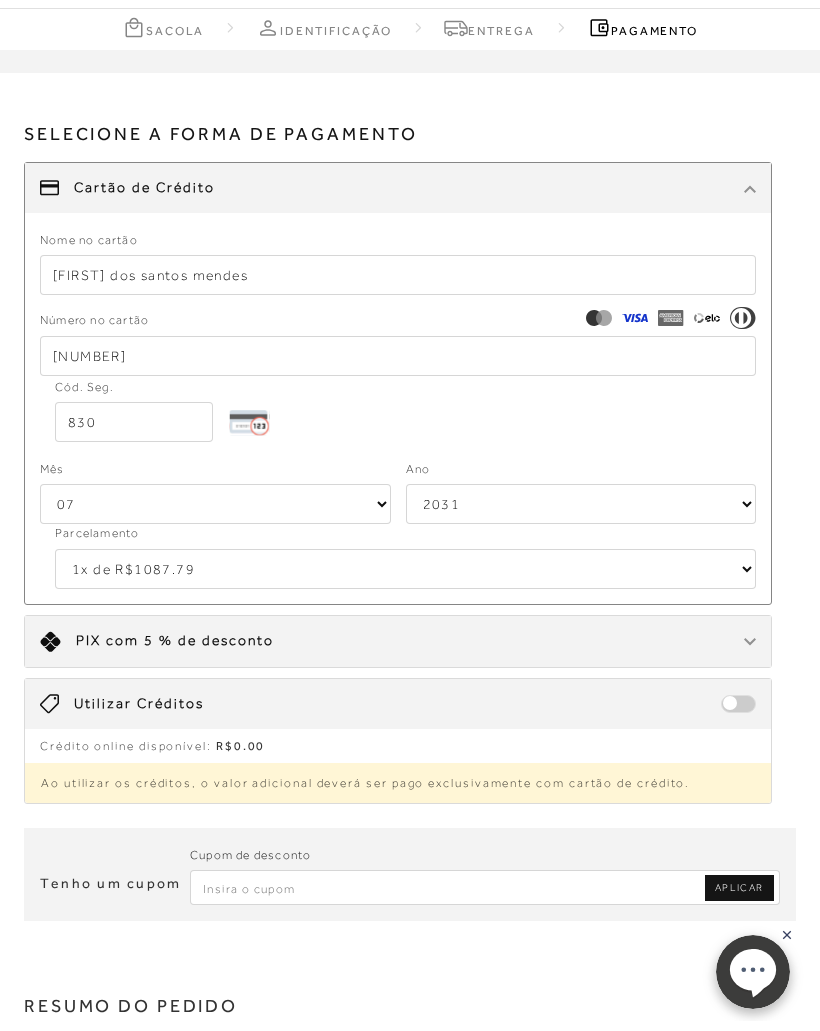 click on "1x de R$1087.79 2x de R$543.90 sem juros 3x de R$362.60 sem juros 4x de R$271.95 sem juros 5x de R$217.56 sem juros 6x de R$181.30 sem juros" at bounding box center [405, 569] 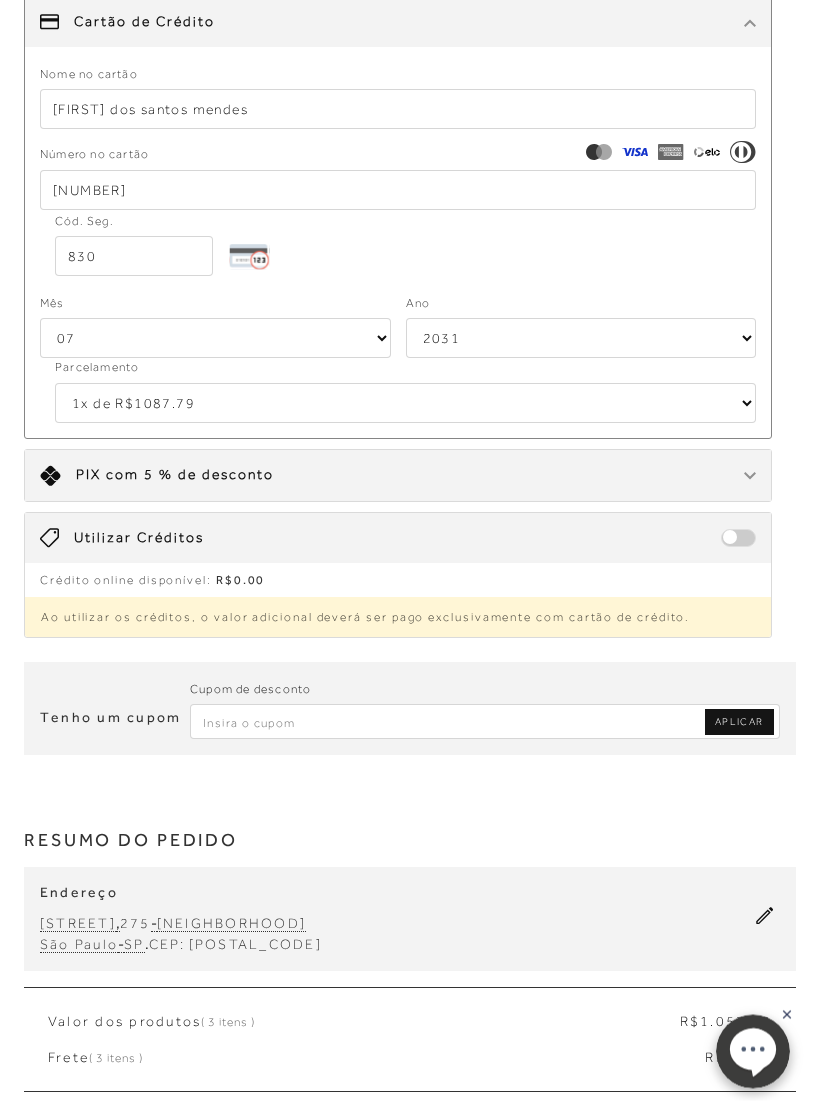 scroll, scrollTop: 255, scrollLeft: 0, axis: vertical 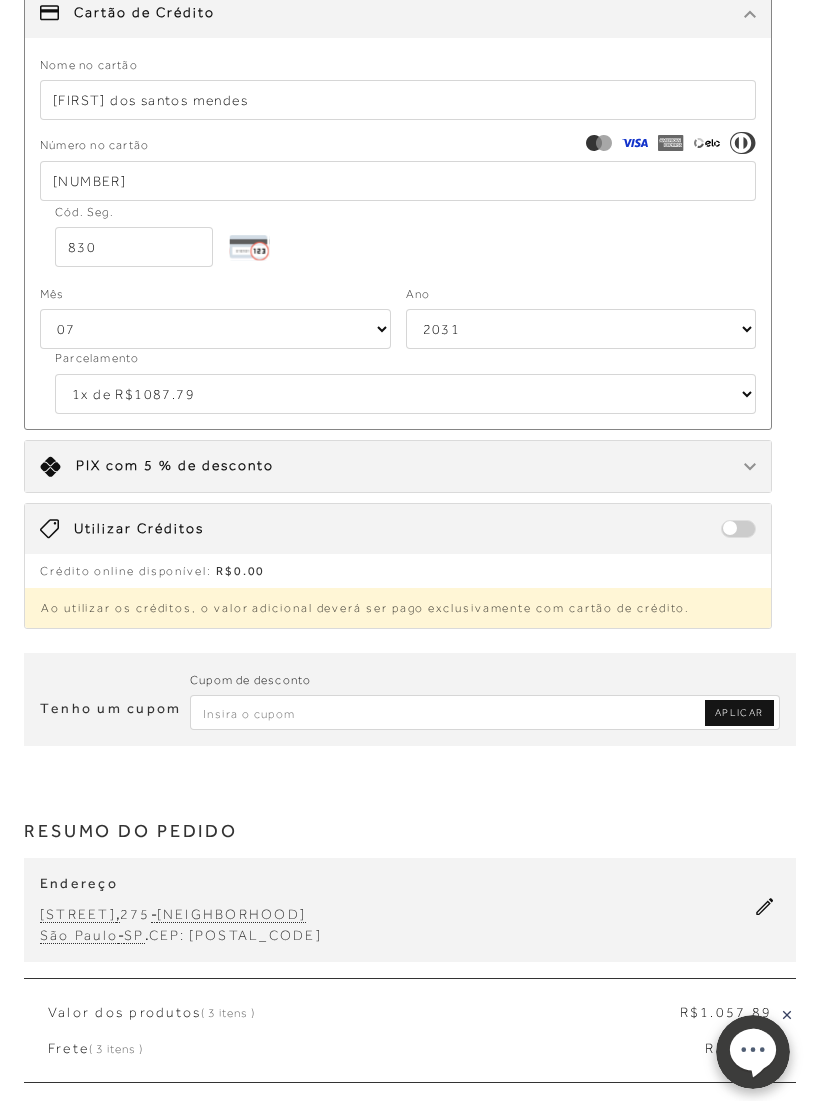 click on "Tenho um cupom
Cupom de desconto
APLICAR
RESUMO DO PEDIDO
Endereço
,
[STATE]" at bounding box center [410, 1015] 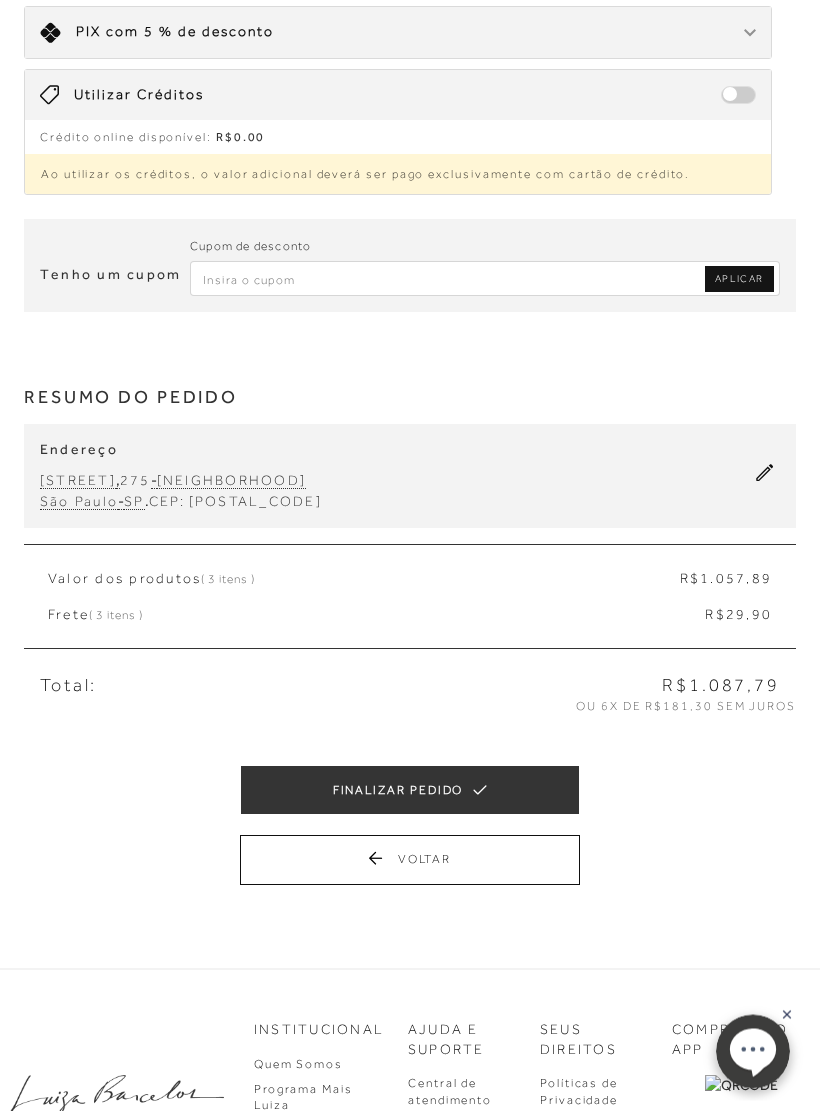 scroll, scrollTop: 690, scrollLeft: 0, axis: vertical 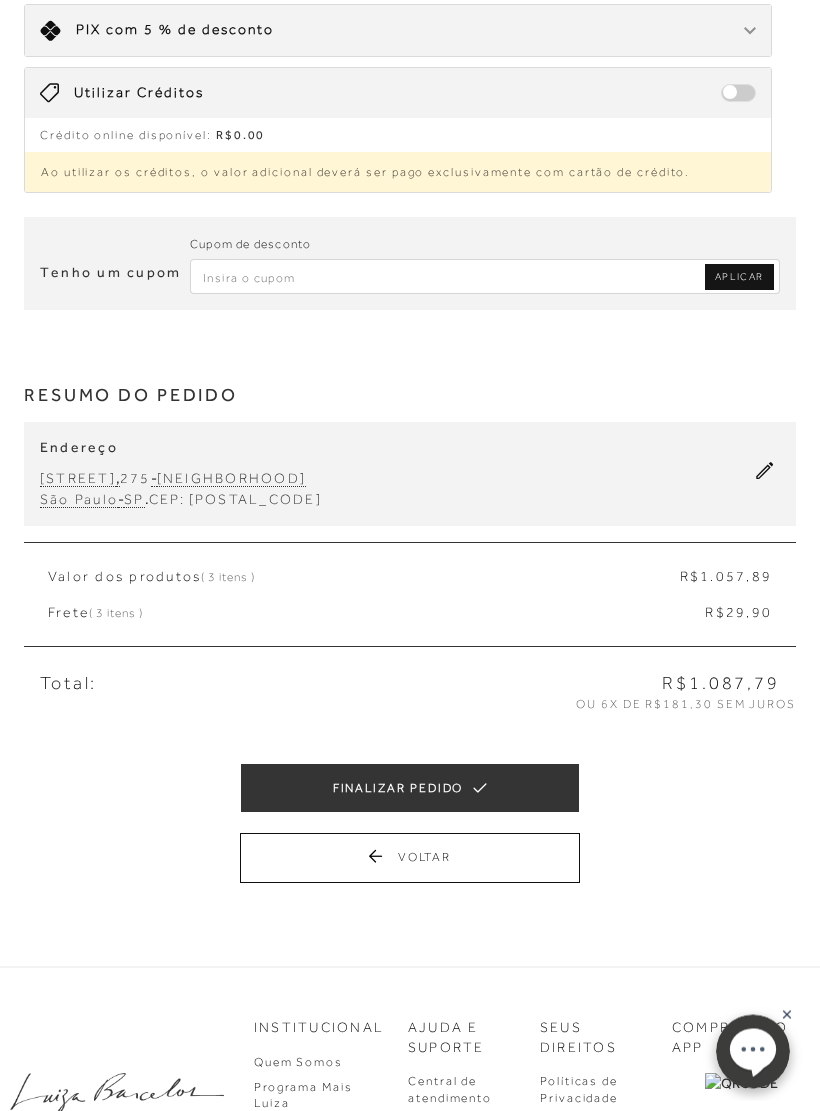click on "FINALIZAR PEDIDO" at bounding box center [410, 789] 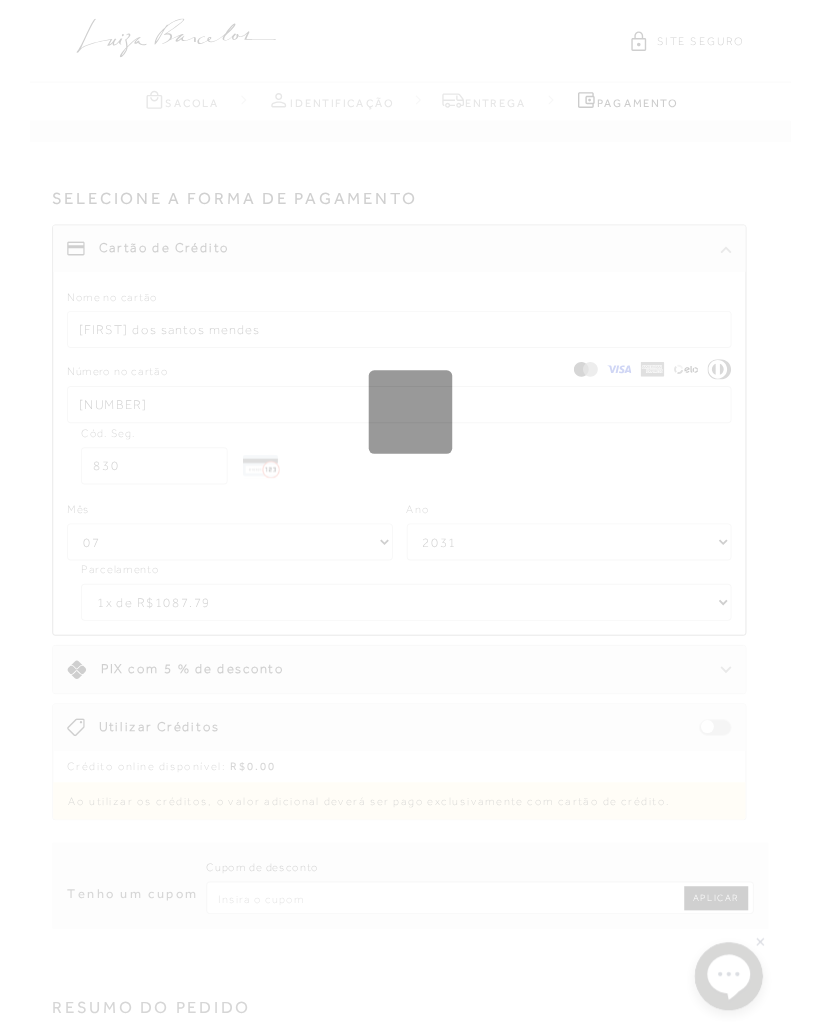 scroll, scrollTop: 80, scrollLeft: 0, axis: vertical 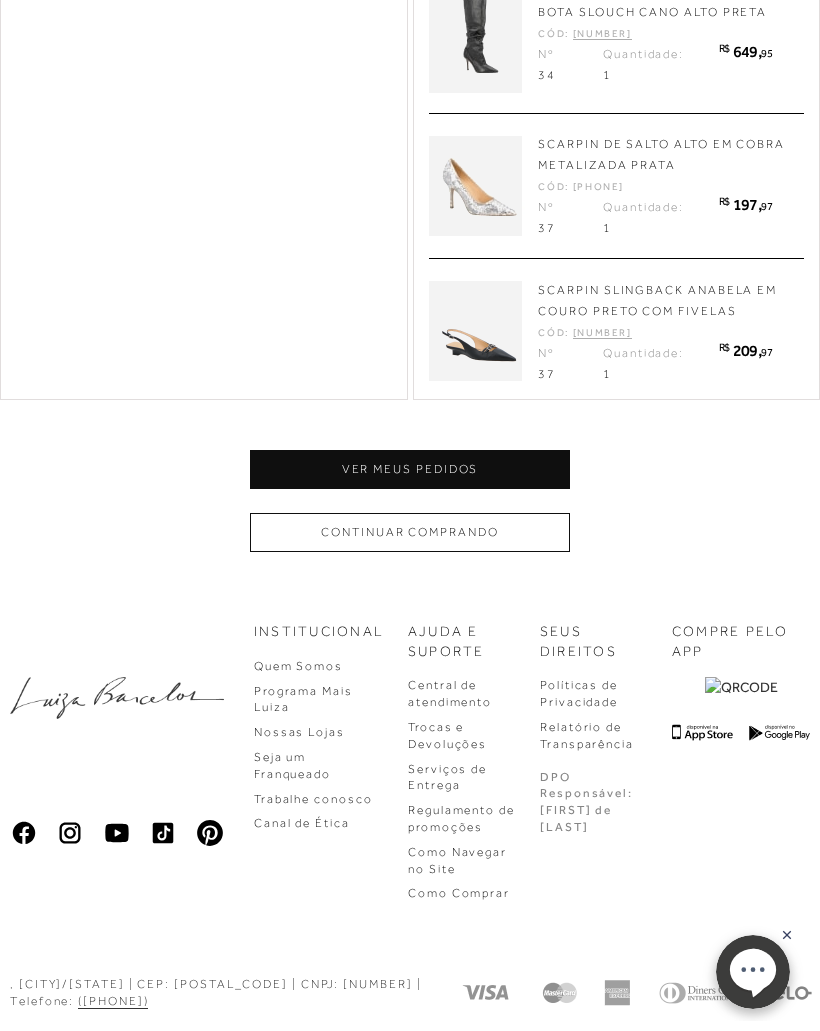 click at bounding box center (117, 762) 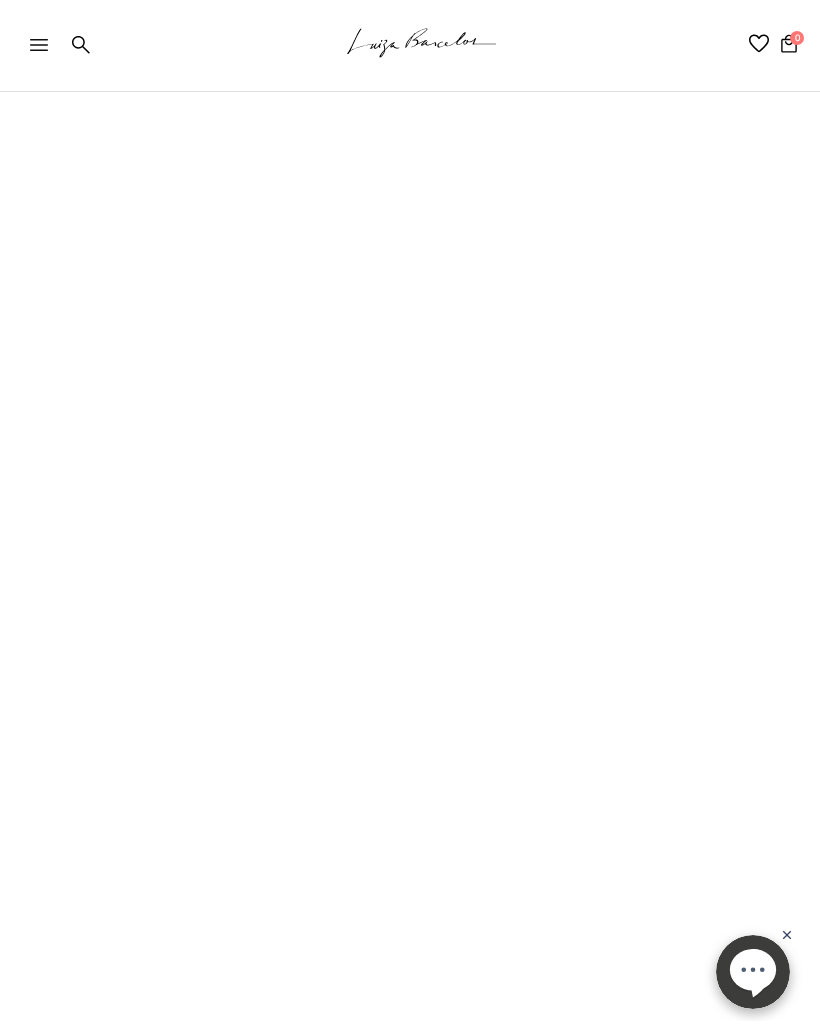 scroll, scrollTop: 0, scrollLeft: 0, axis: both 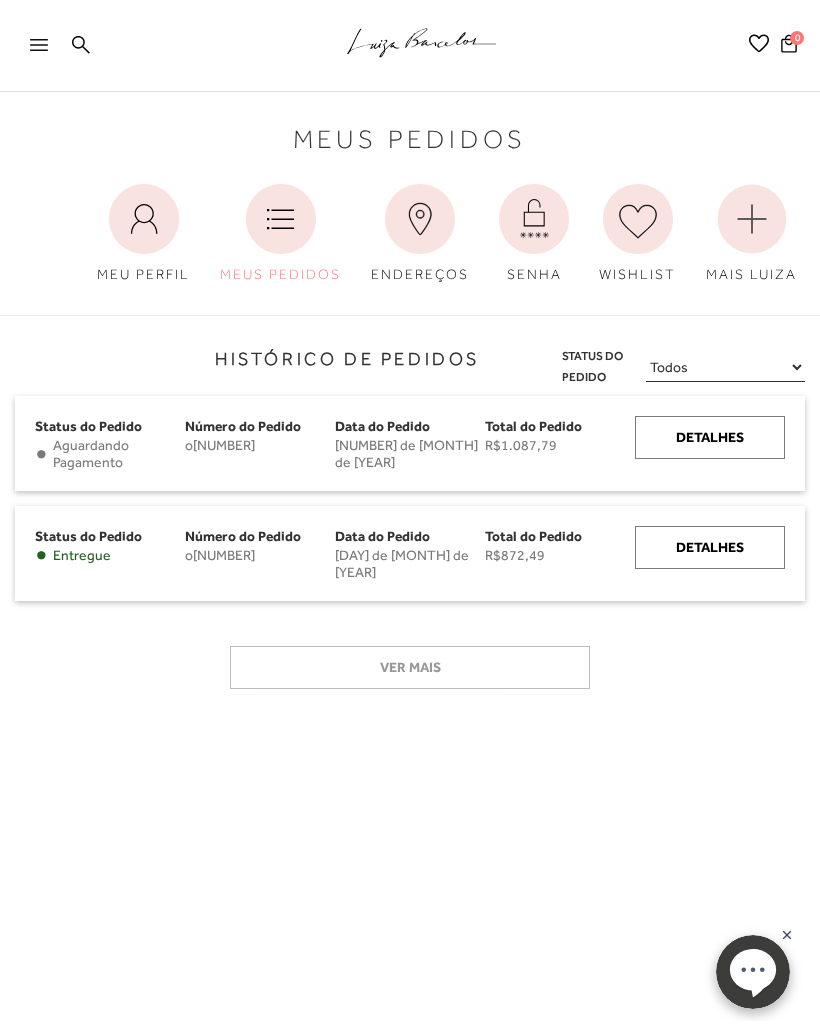 click on "Detalhes" at bounding box center (710, 437) 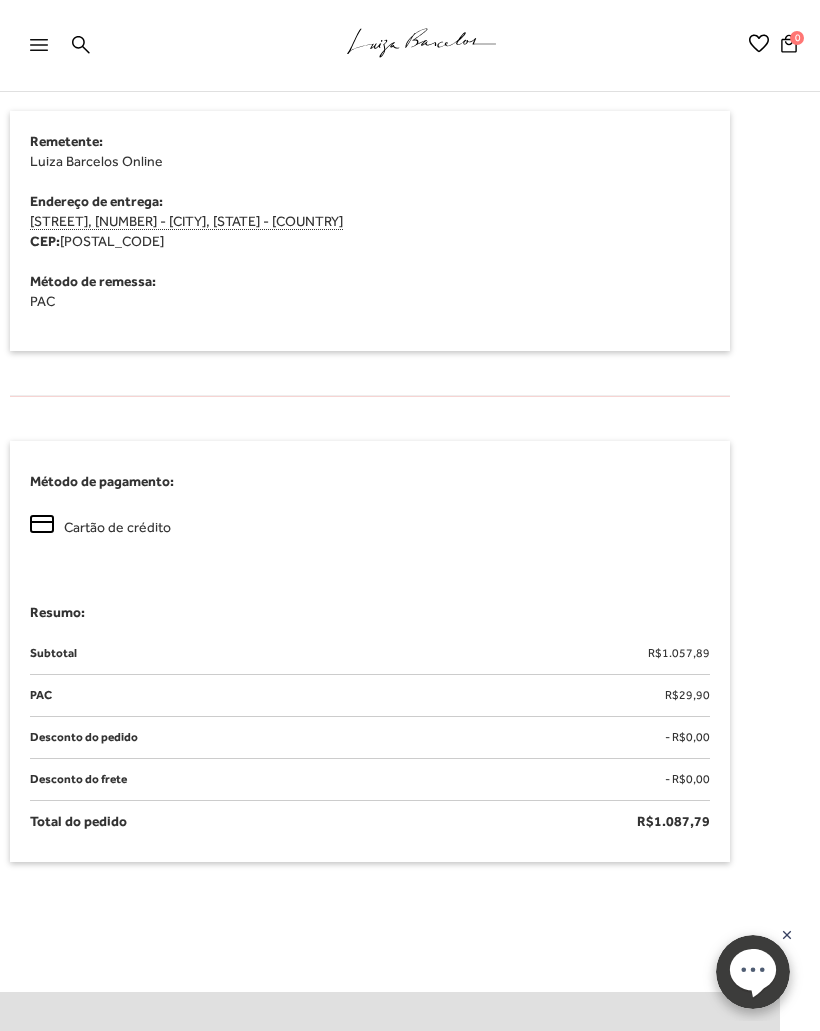 scroll, scrollTop: 1486, scrollLeft: 40, axis: both 